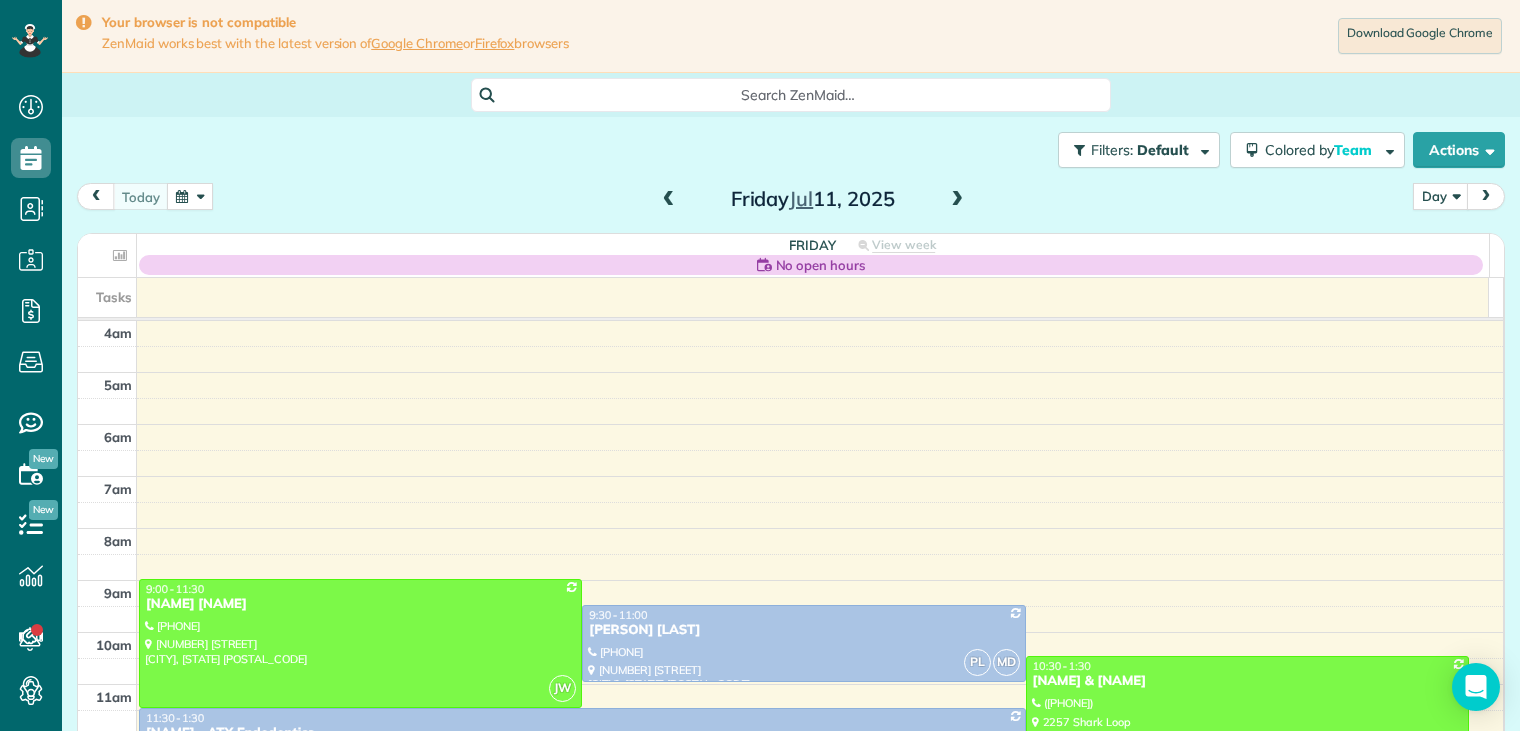 scroll, scrollTop: 0, scrollLeft: 0, axis: both 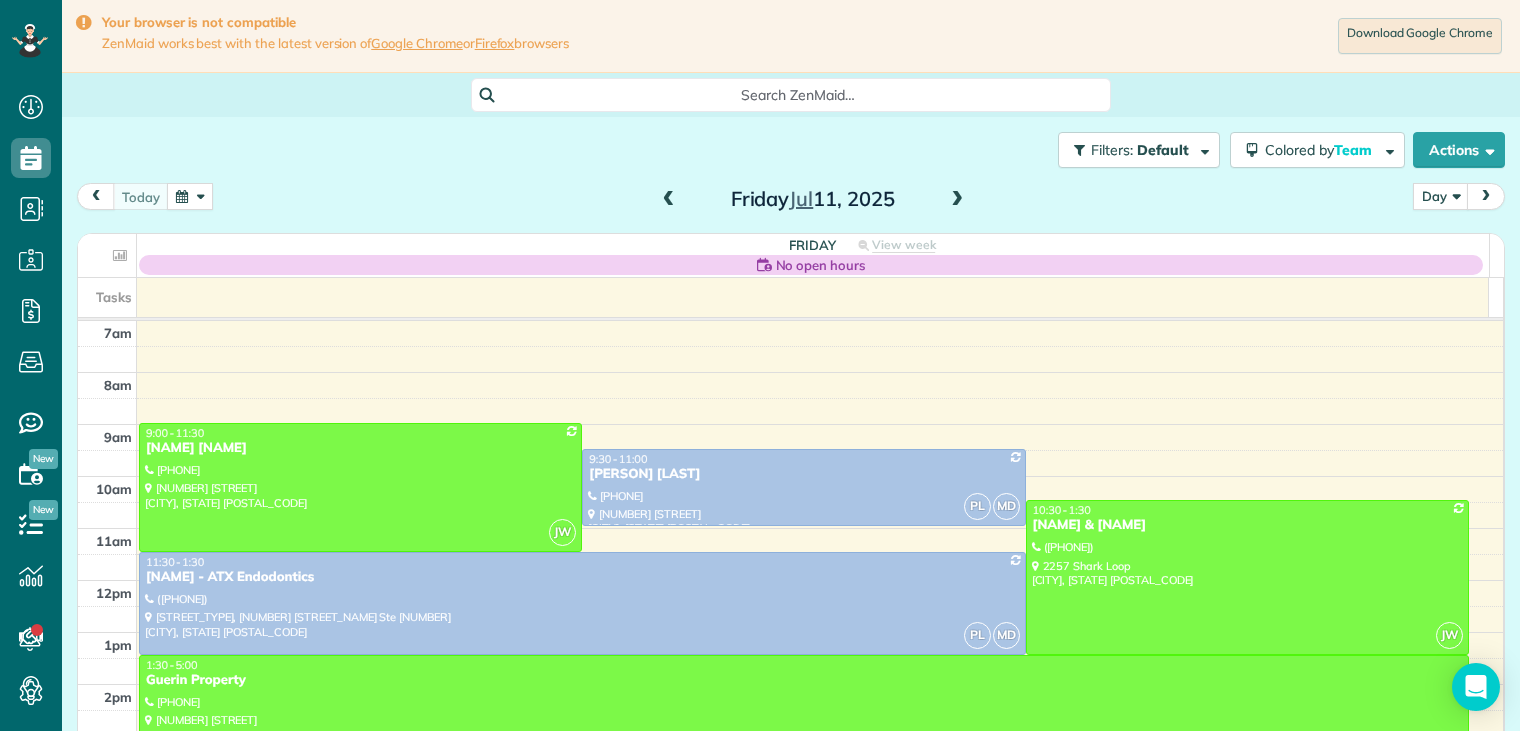click at bounding box center (957, 200) 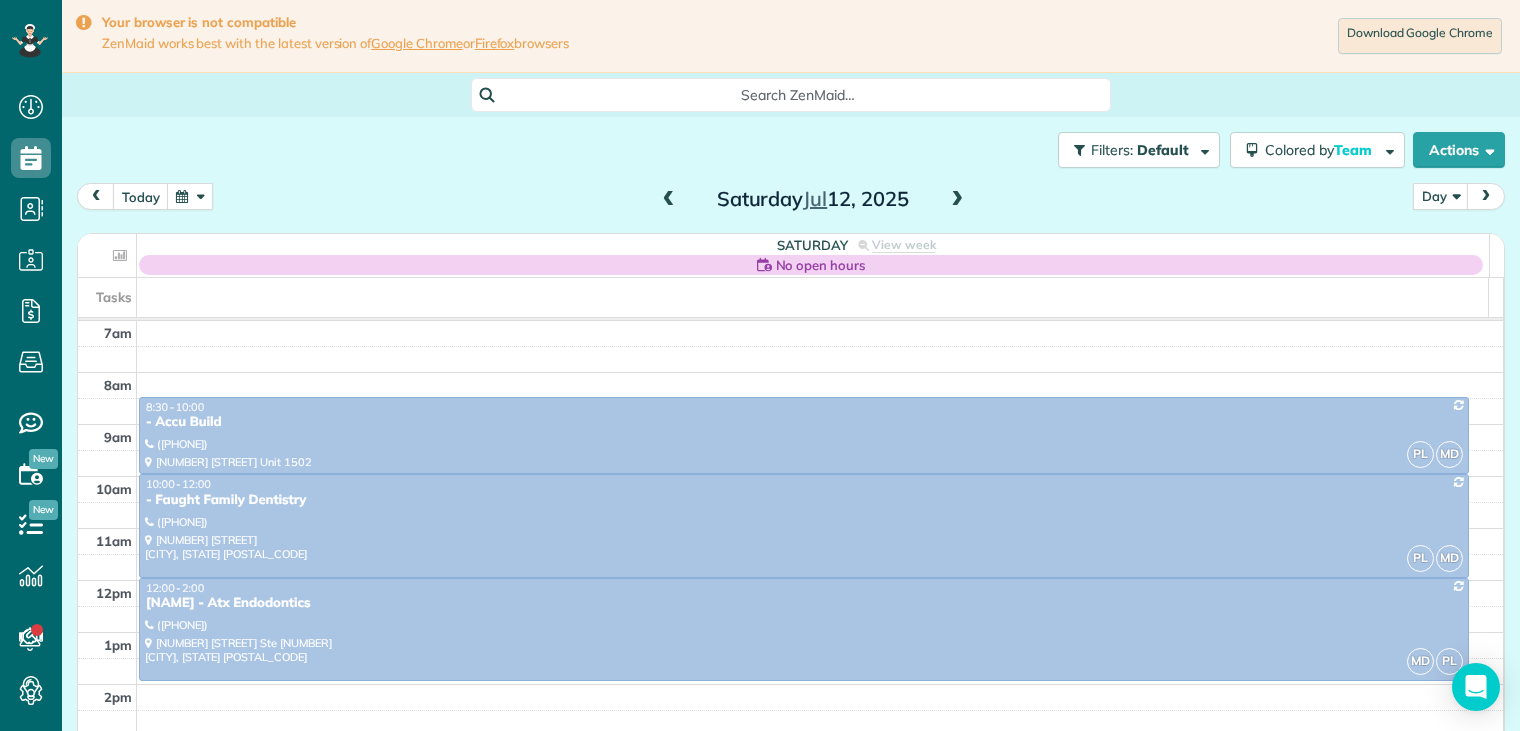 click at bounding box center [957, 200] 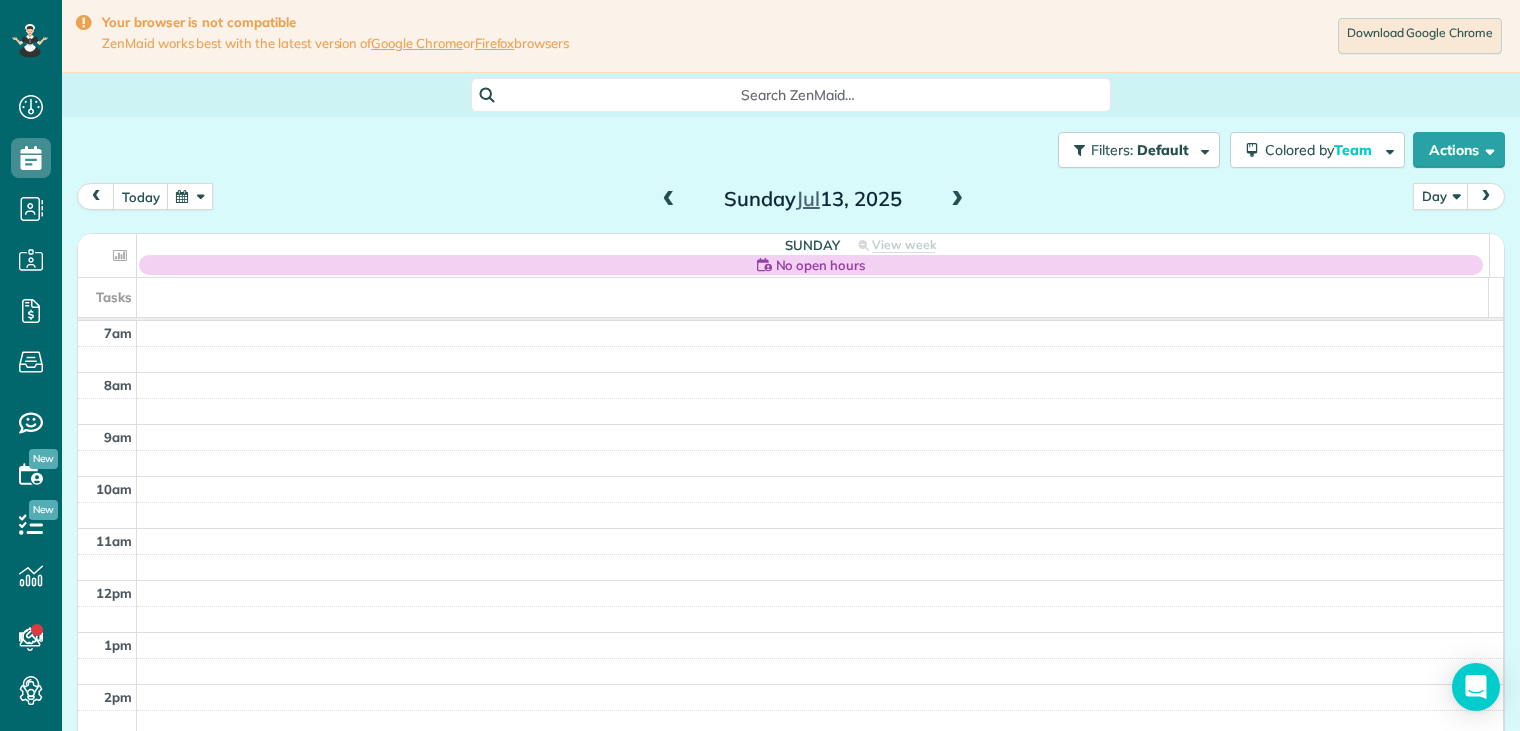 click at bounding box center [957, 200] 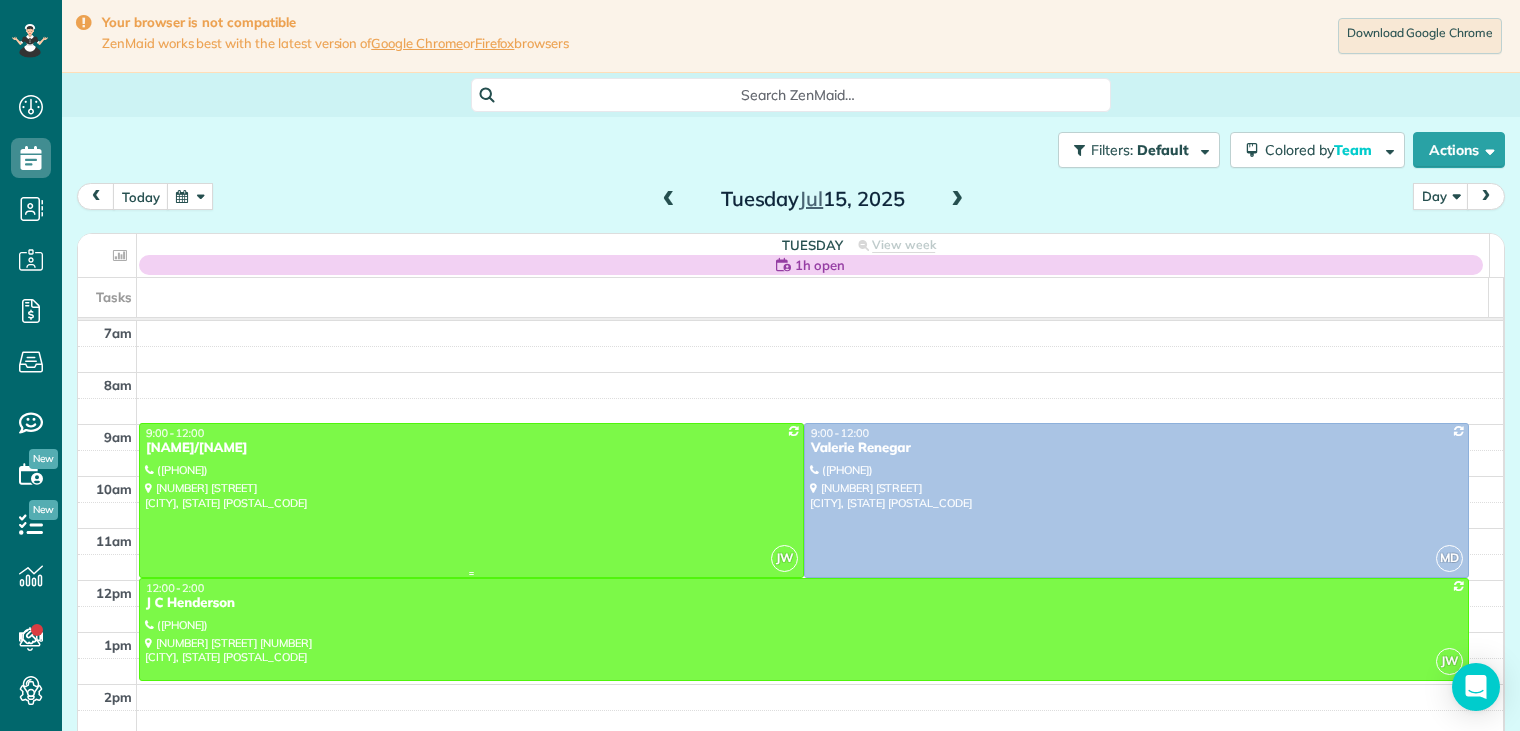 click on "[NAME]/[NAME]" at bounding box center [471, 448] 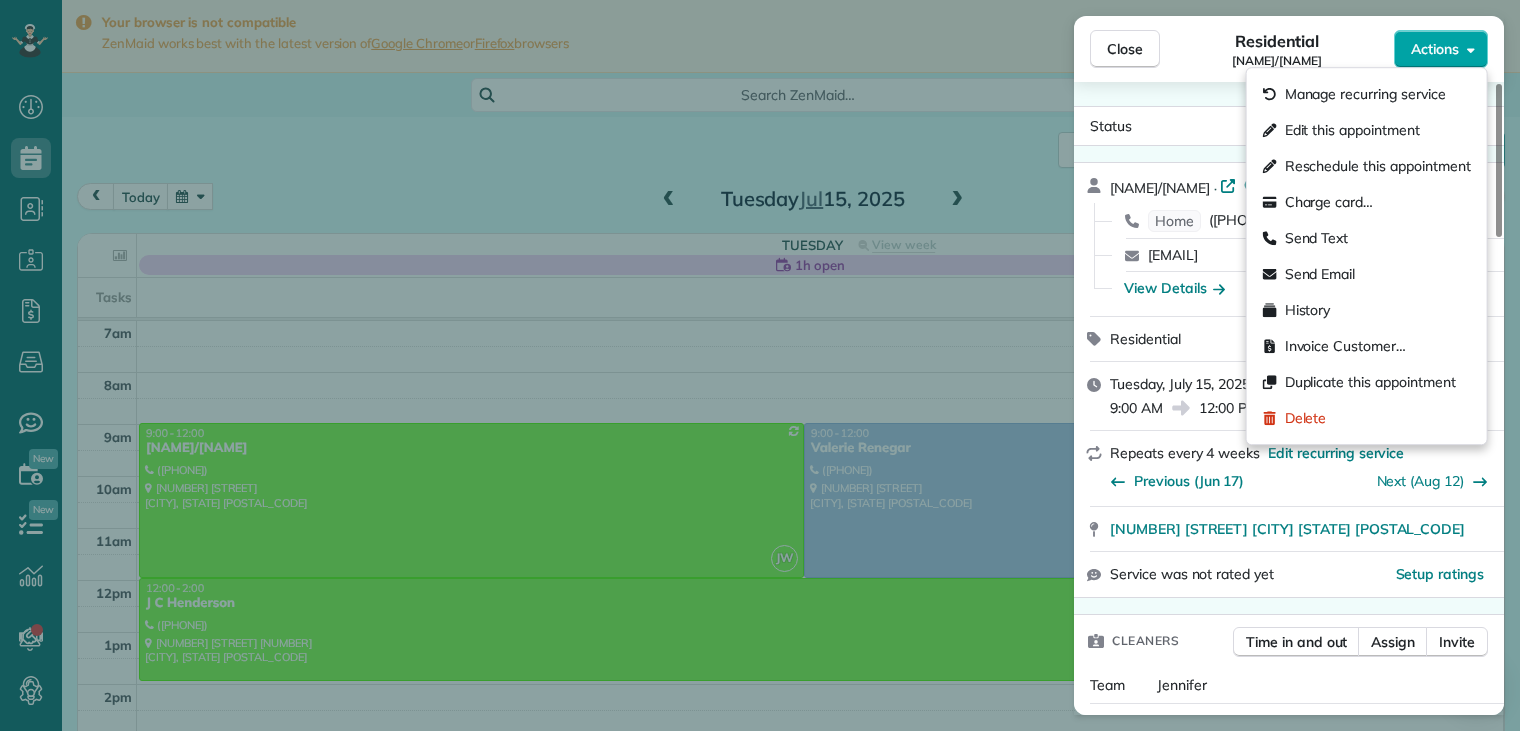 click on "Actions" at bounding box center [1435, 49] 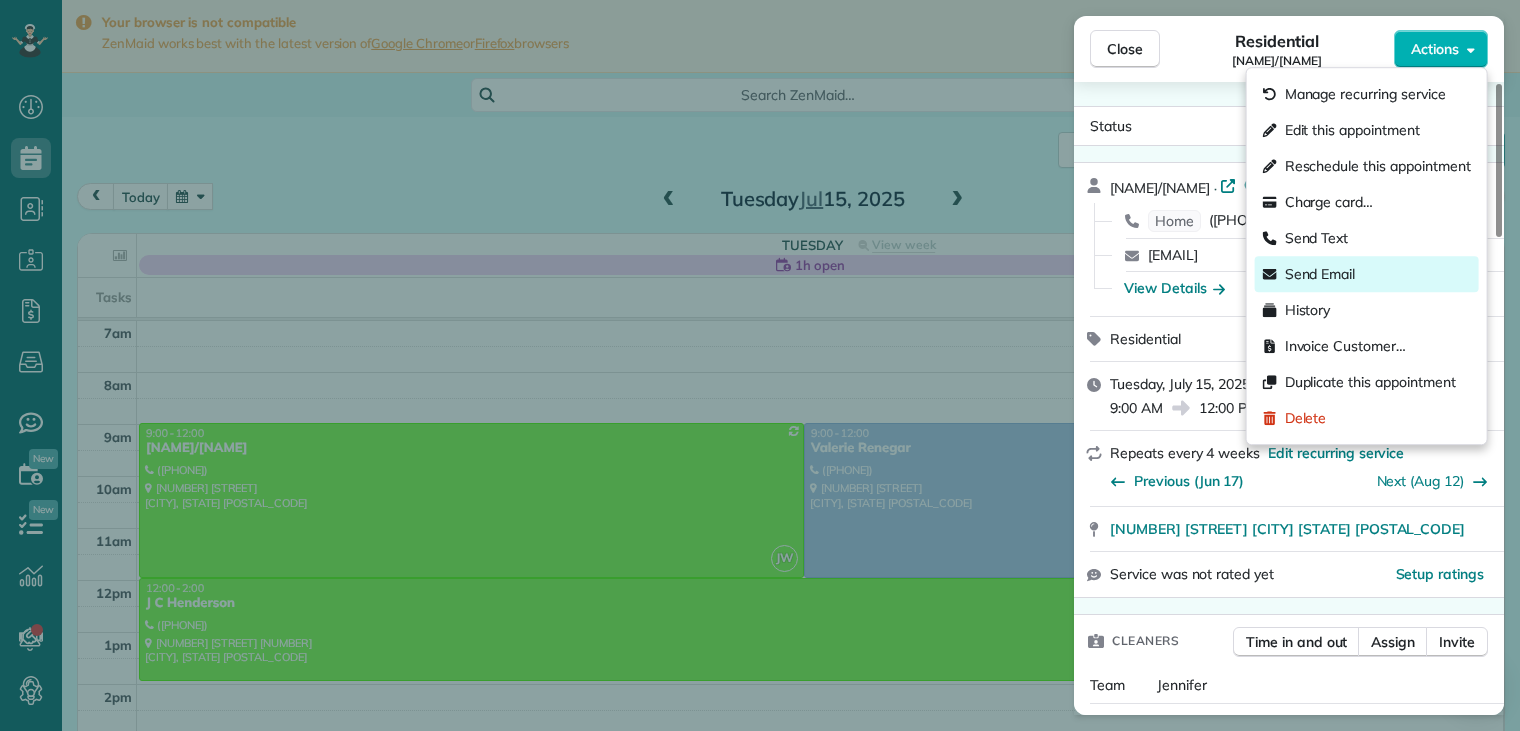 click on "Send Email" at bounding box center (1320, 274) 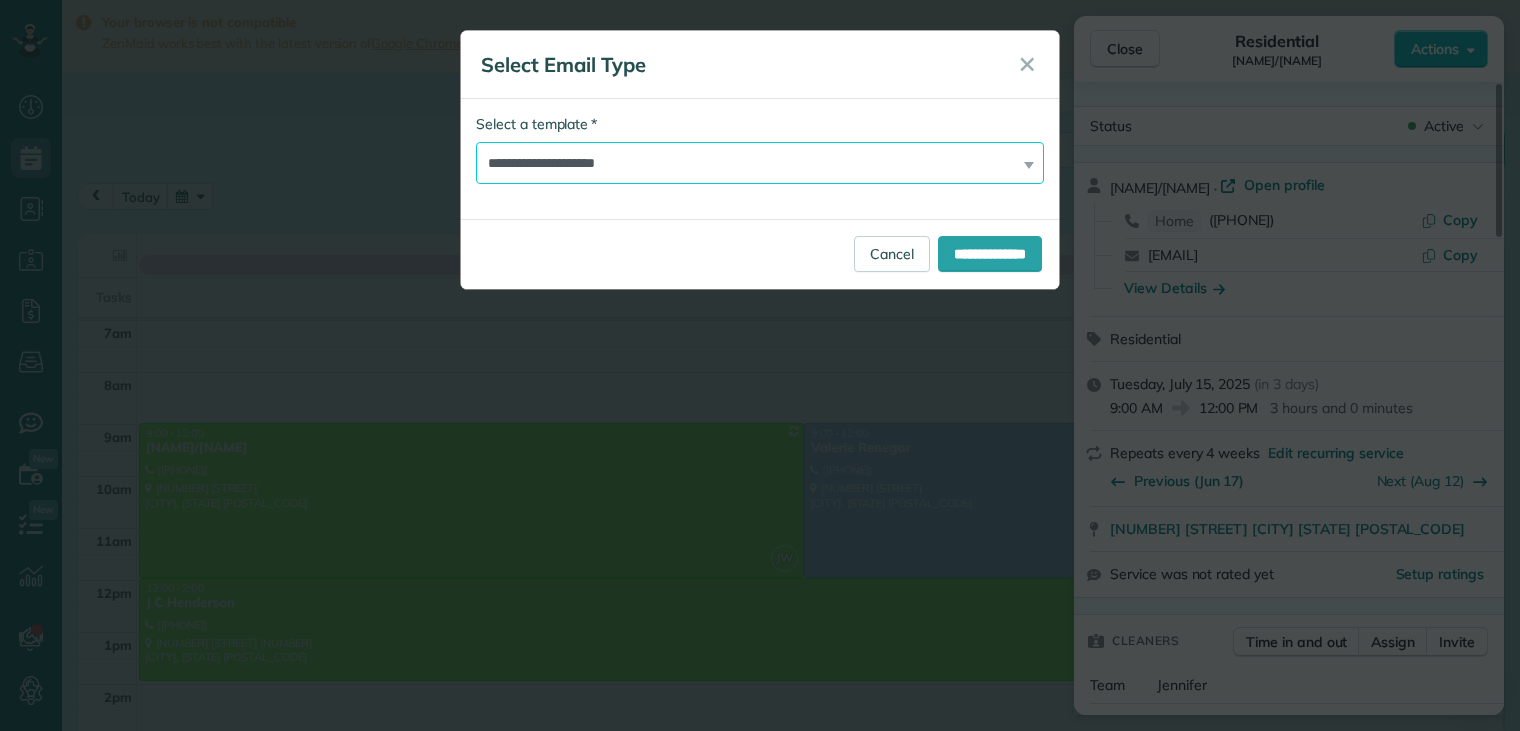 click on "**********" at bounding box center [760, 163] 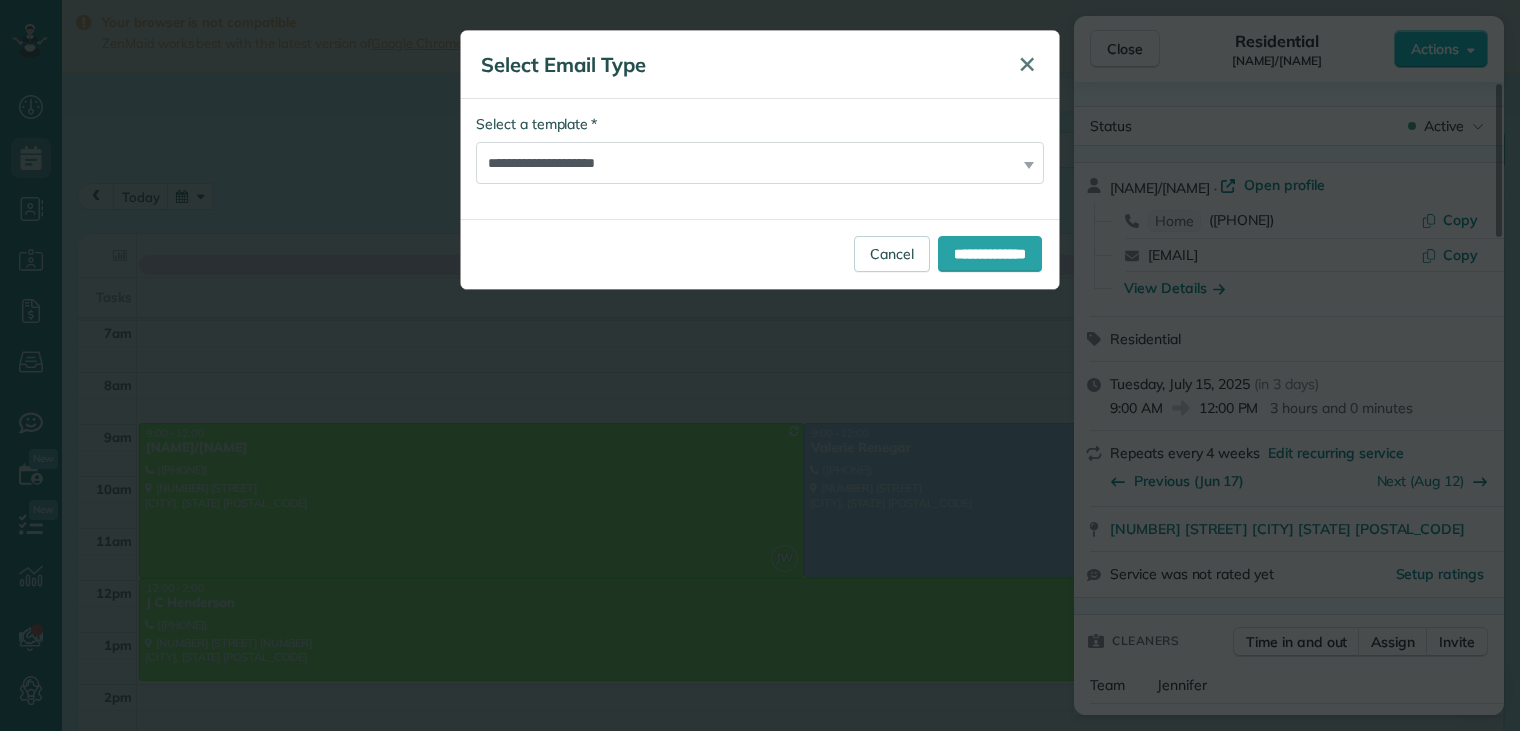 click on "✕" at bounding box center [1027, 64] 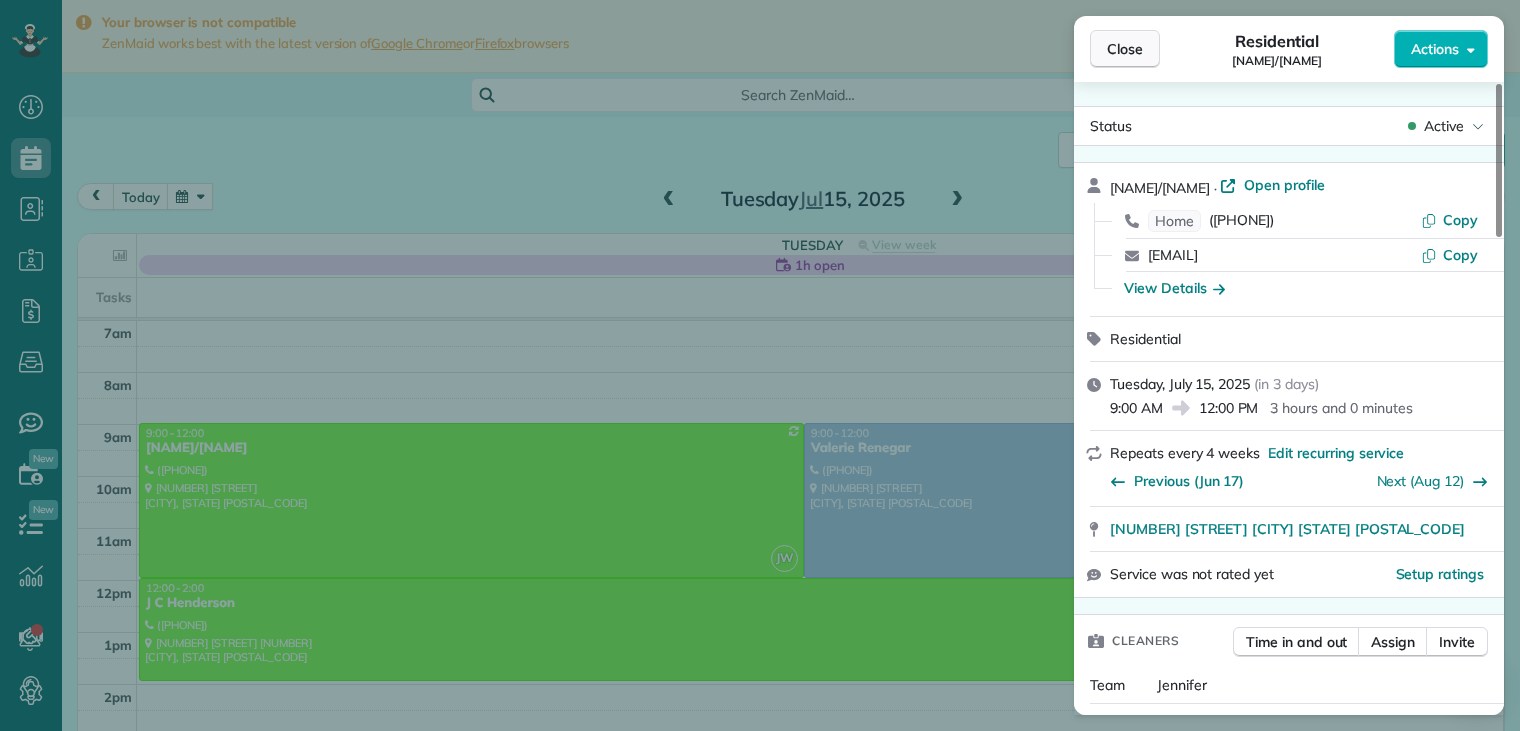 click on "Close" at bounding box center [1125, 49] 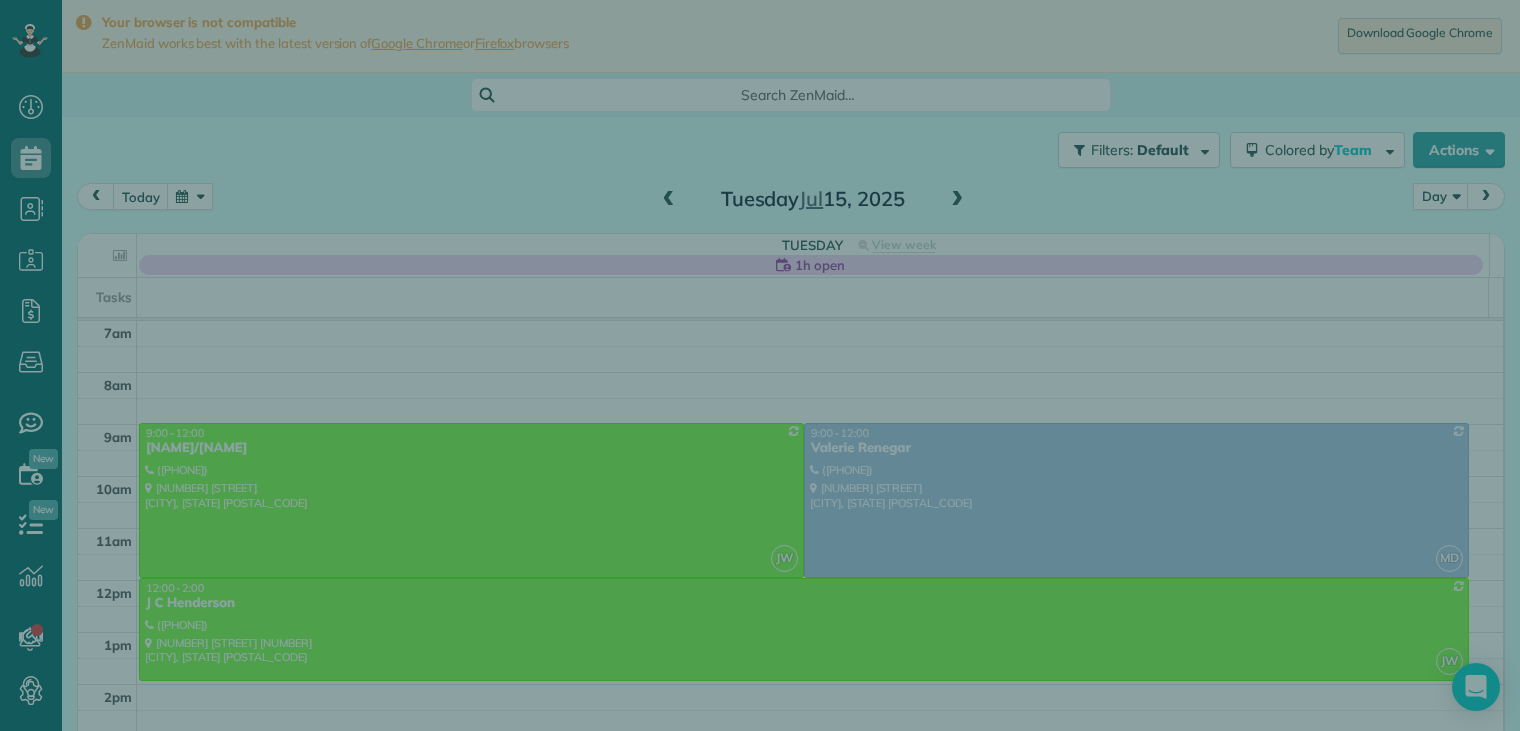 click on "Close" at bounding box center [1125, 49] 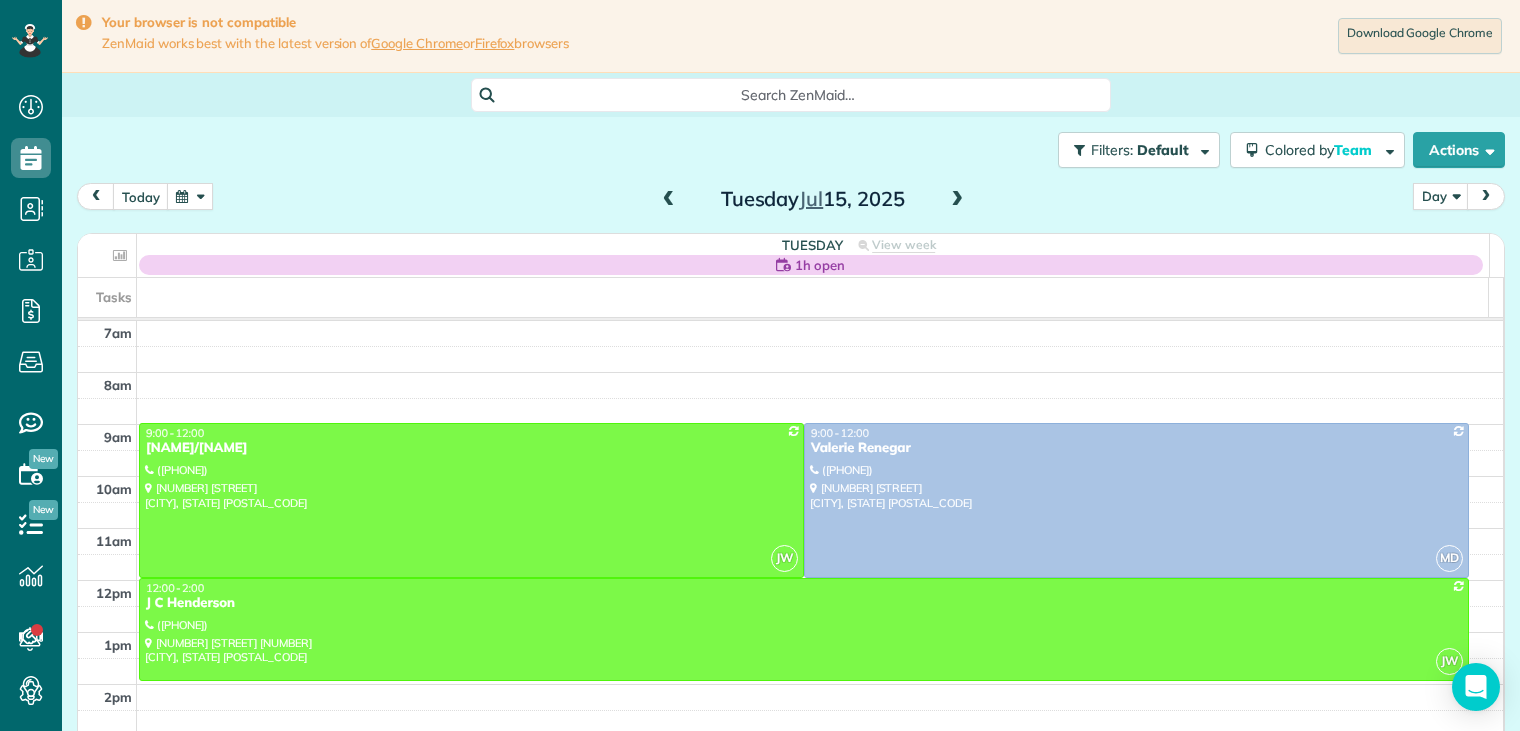 click at bounding box center (669, 200) 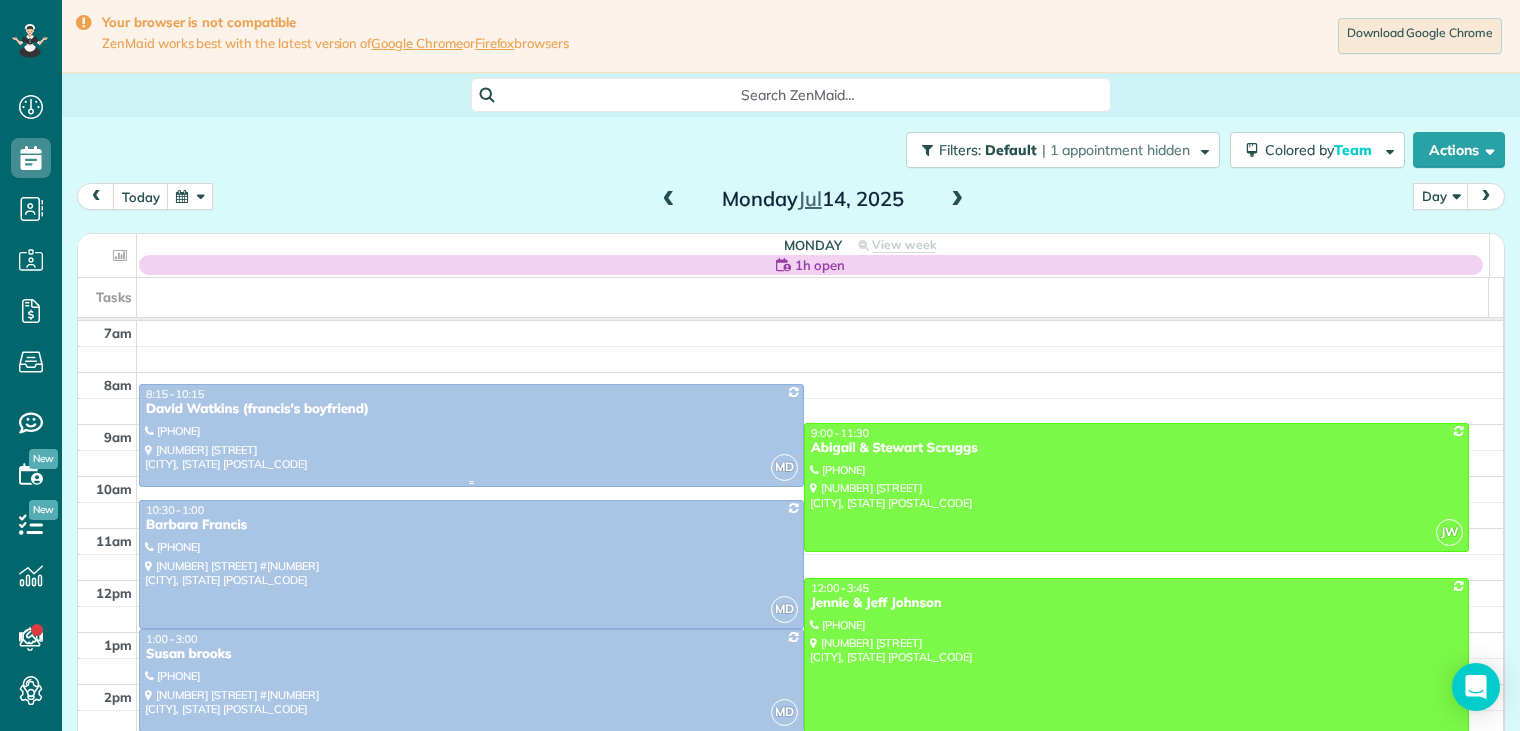 click on "David Watkins (francis's boyfriend)" at bounding box center [471, 409] 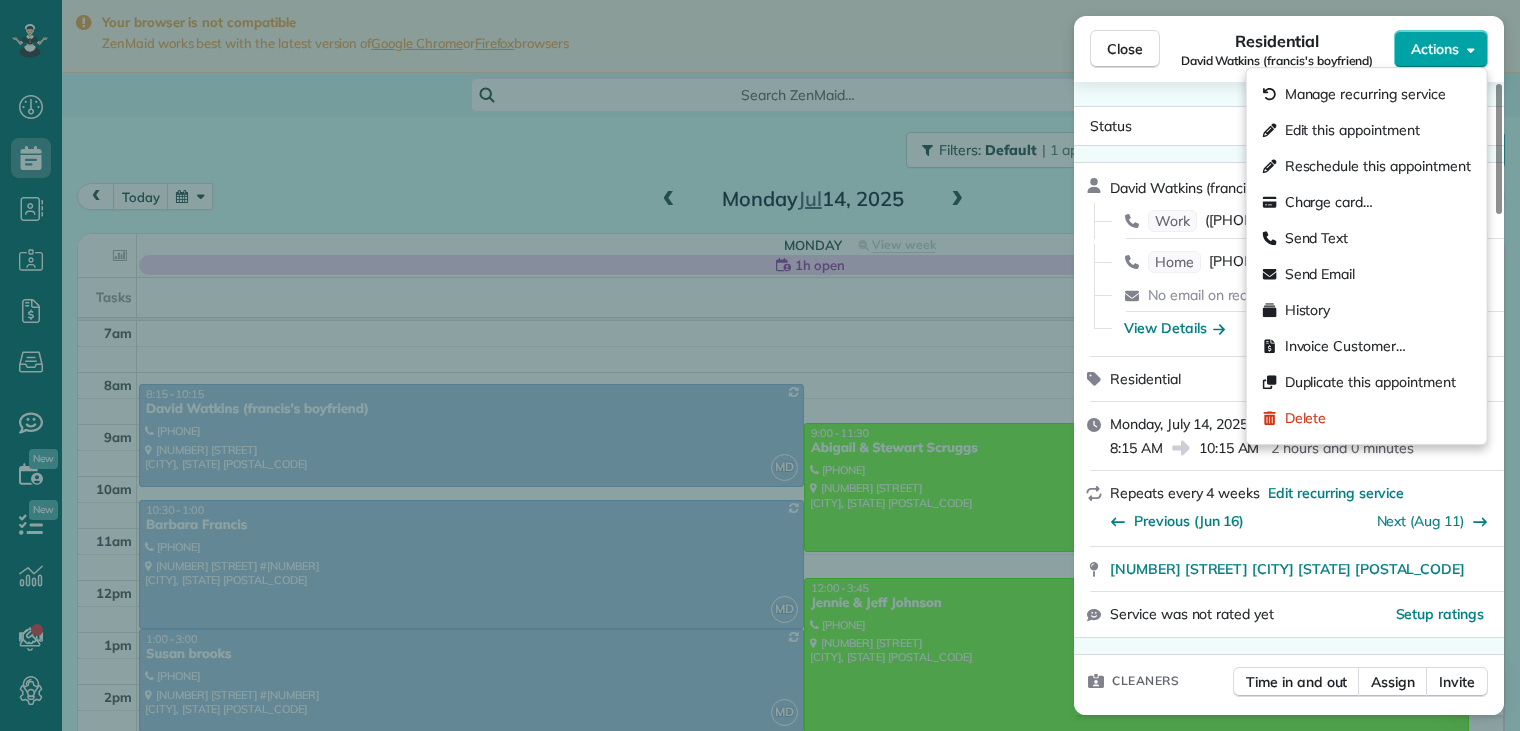 click on "Actions" at bounding box center (1435, 49) 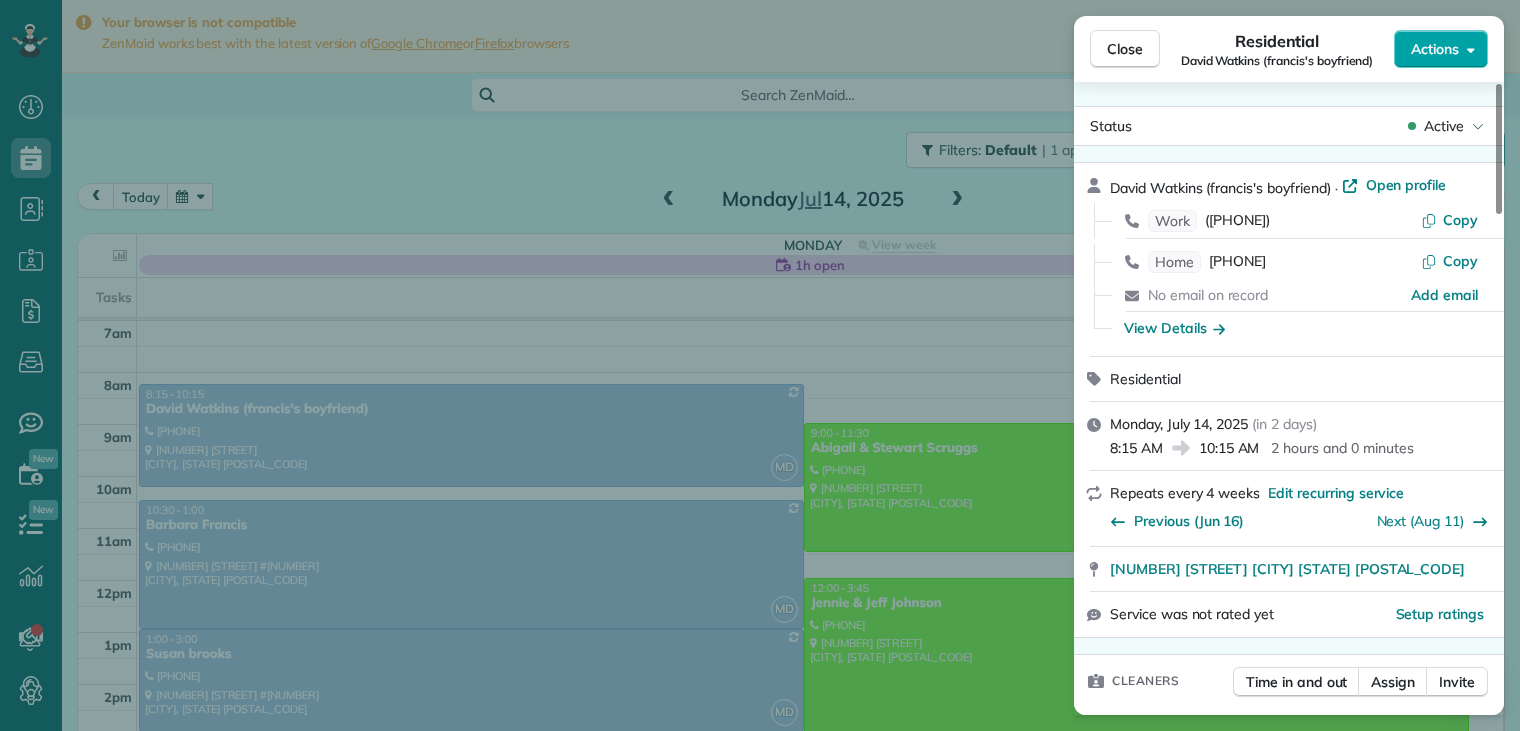 click on "Actions" at bounding box center [1435, 49] 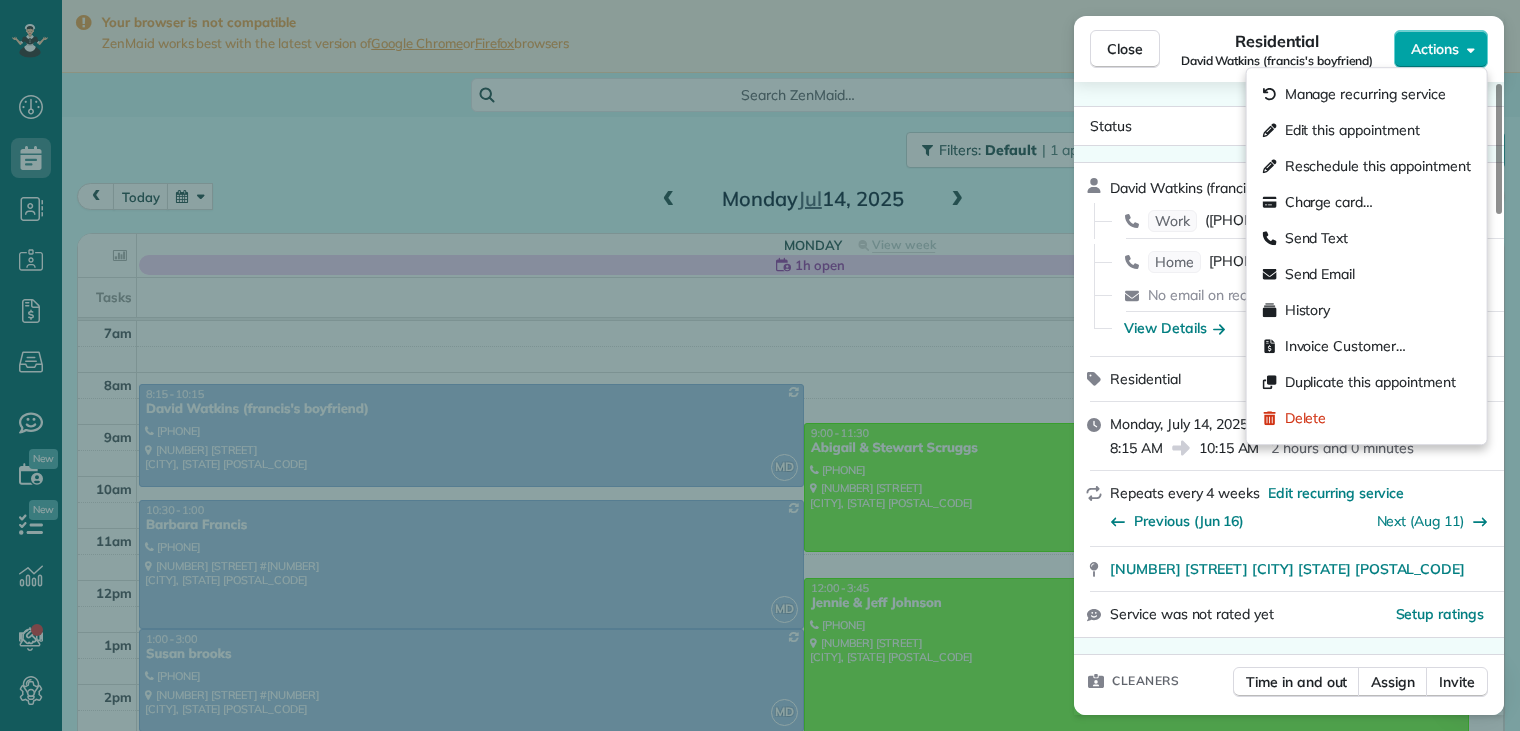 click on "Actions" at bounding box center [1441, 49] 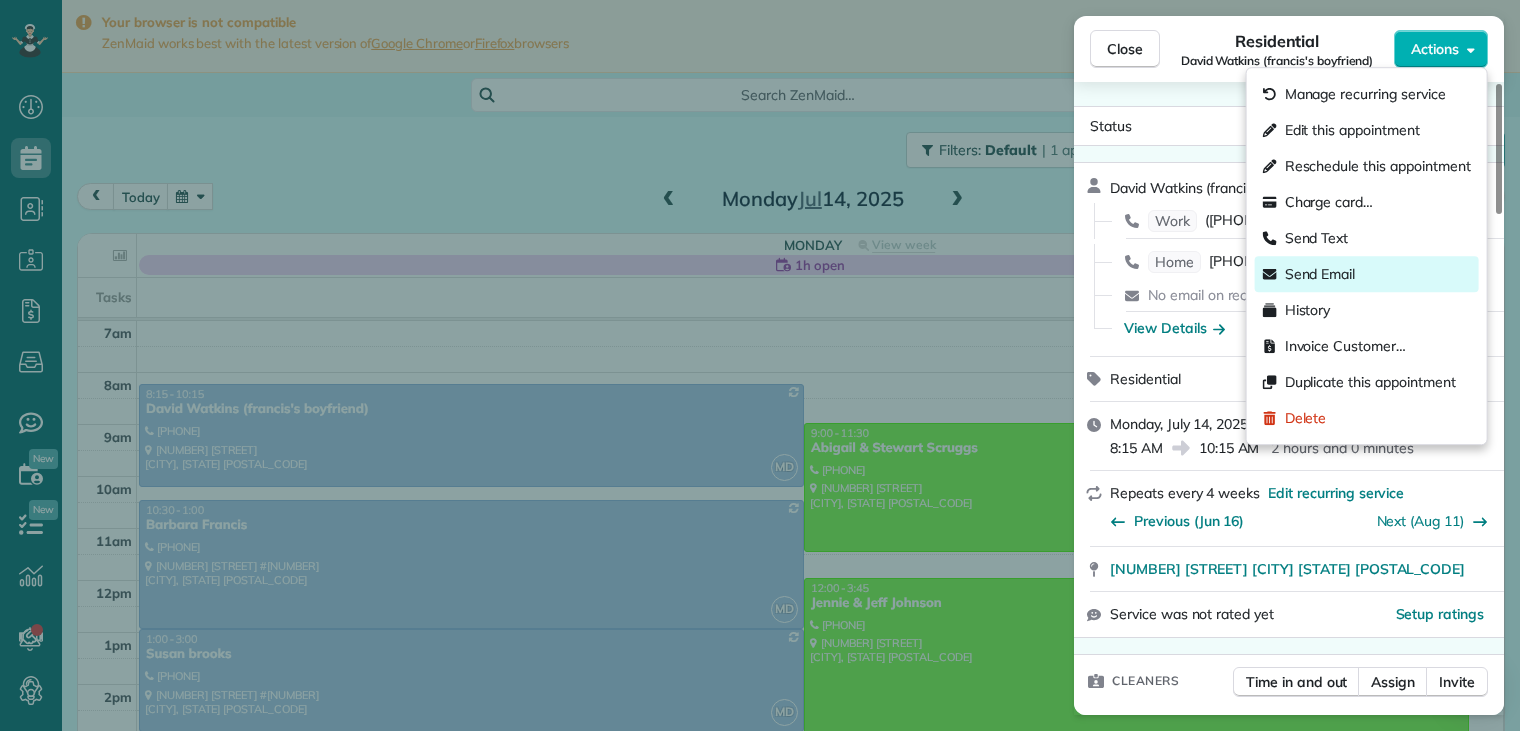 click on "Send Email" at bounding box center (1320, 274) 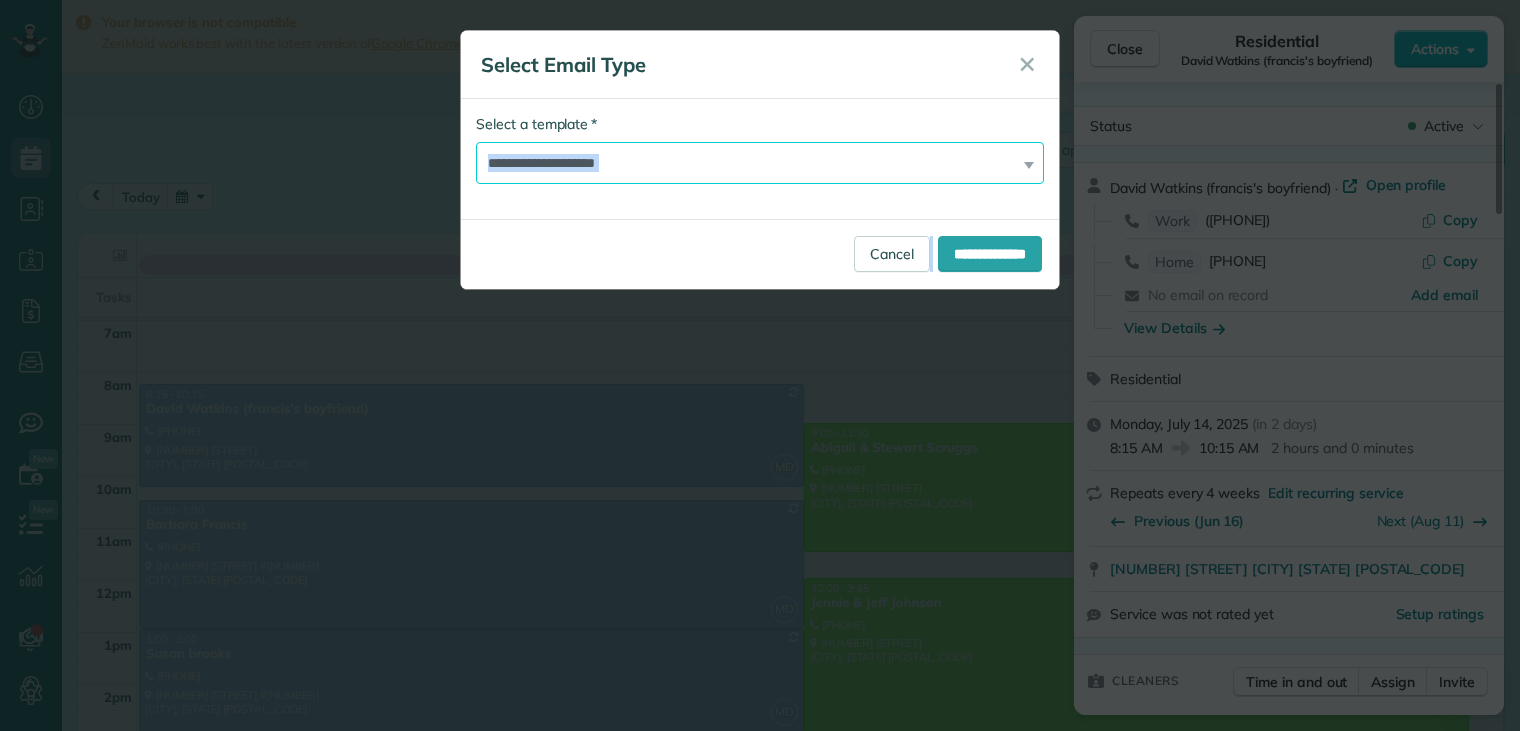 click on "**********" at bounding box center (760, 163) 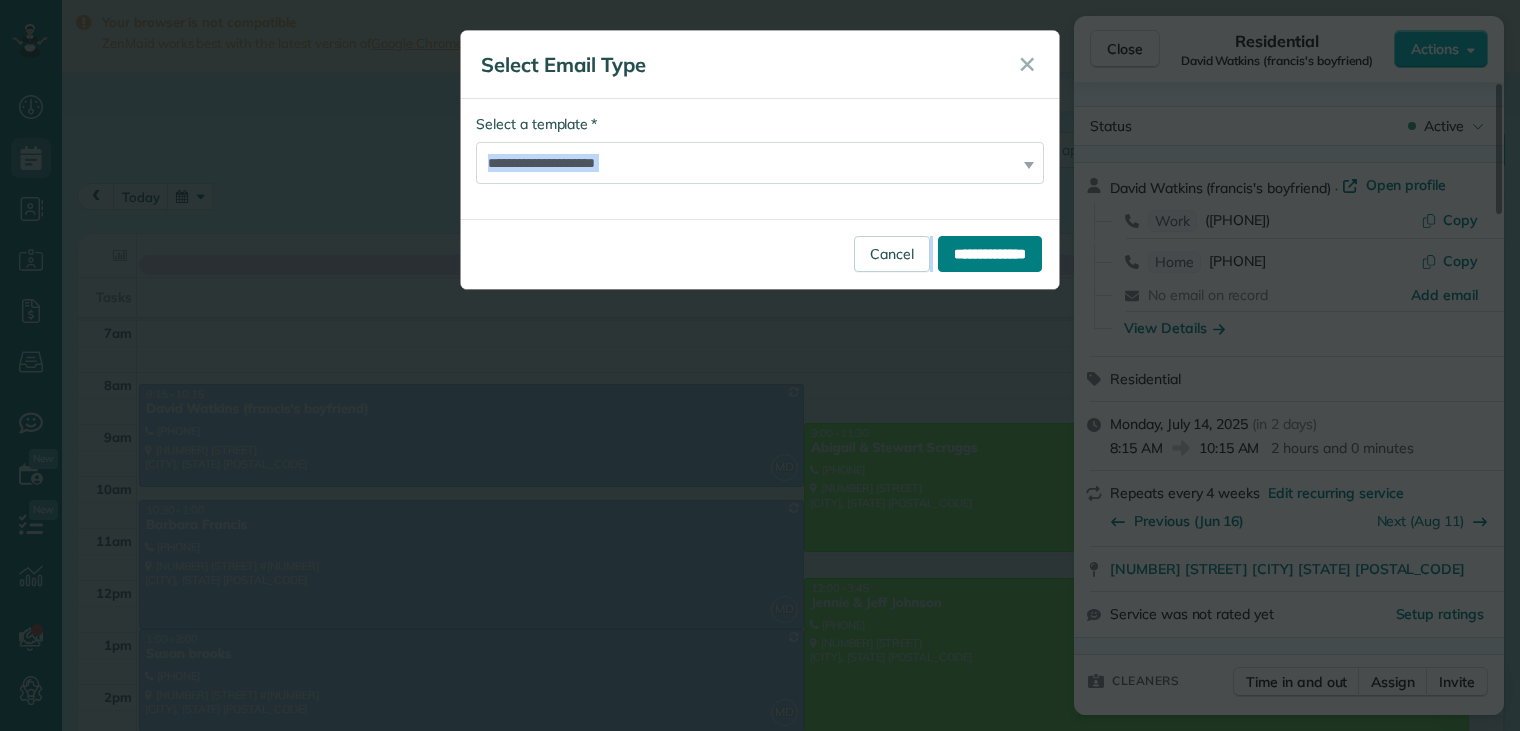 click on "**********" at bounding box center (990, 254) 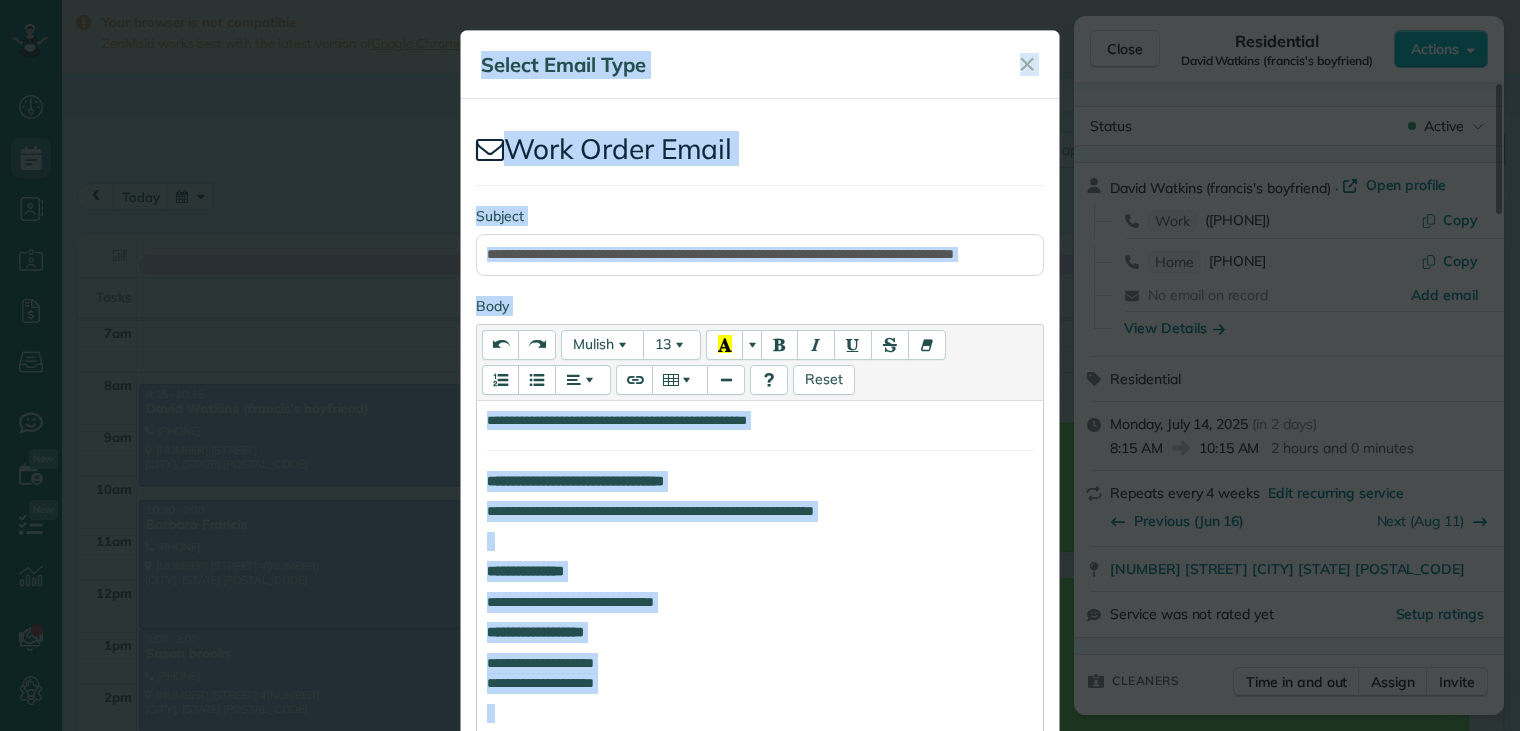 click on "**********" at bounding box center (760, 481) 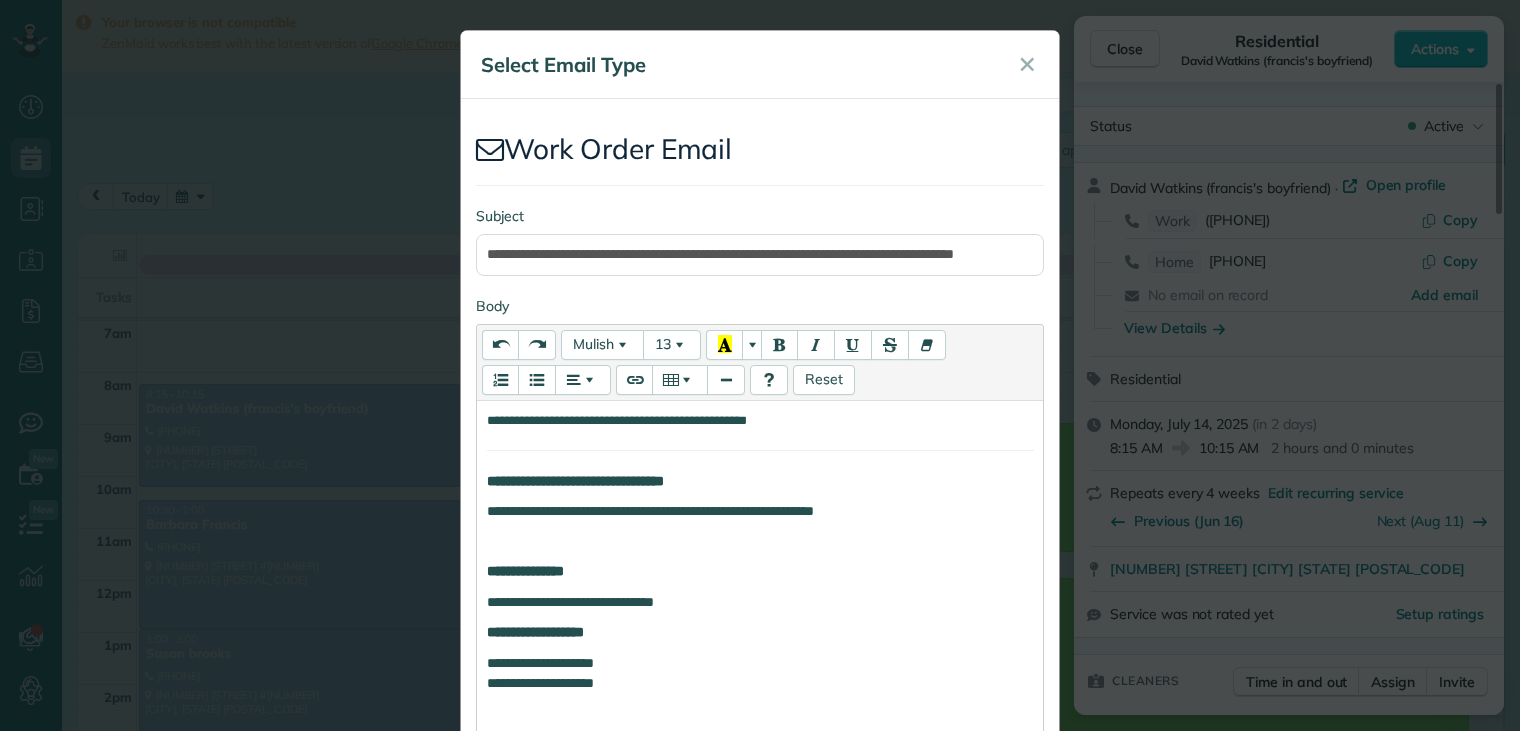 click on "**********" at bounding box center (760, 481) 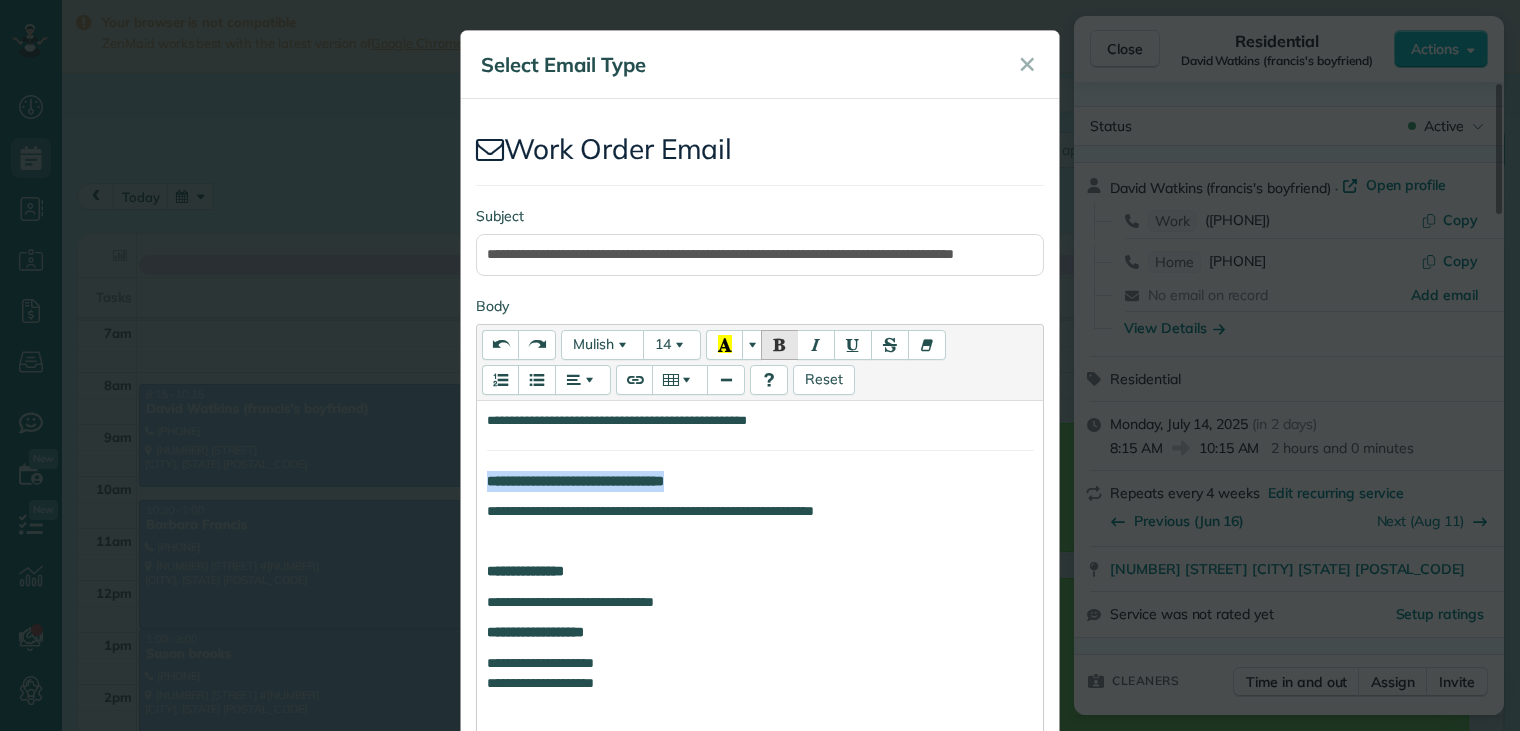 drag, startPoint x: 936, startPoint y: 473, endPoint x: 921, endPoint y: 495, distance: 26.627054 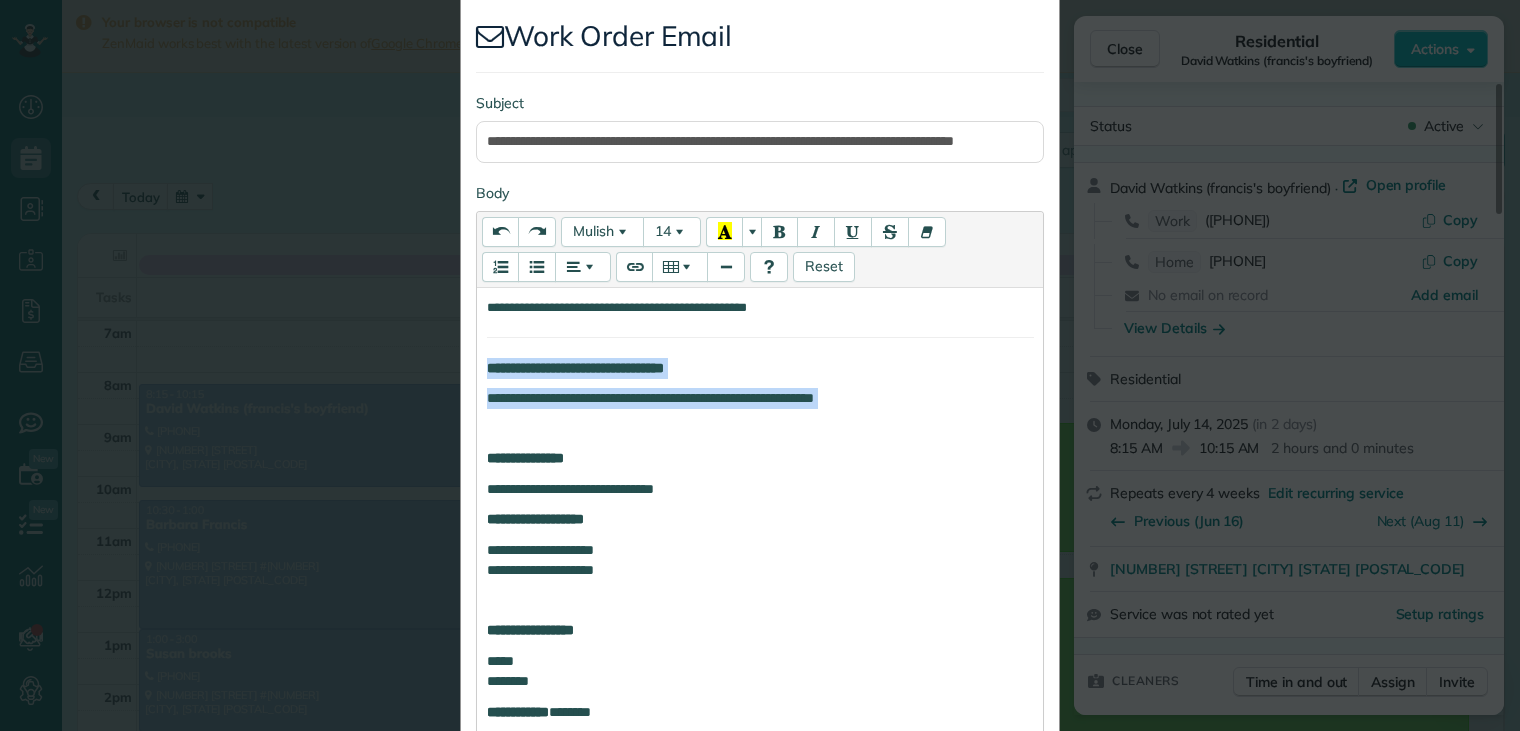 scroll, scrollTop: 200, scrollLeft: 0, axis: vertical 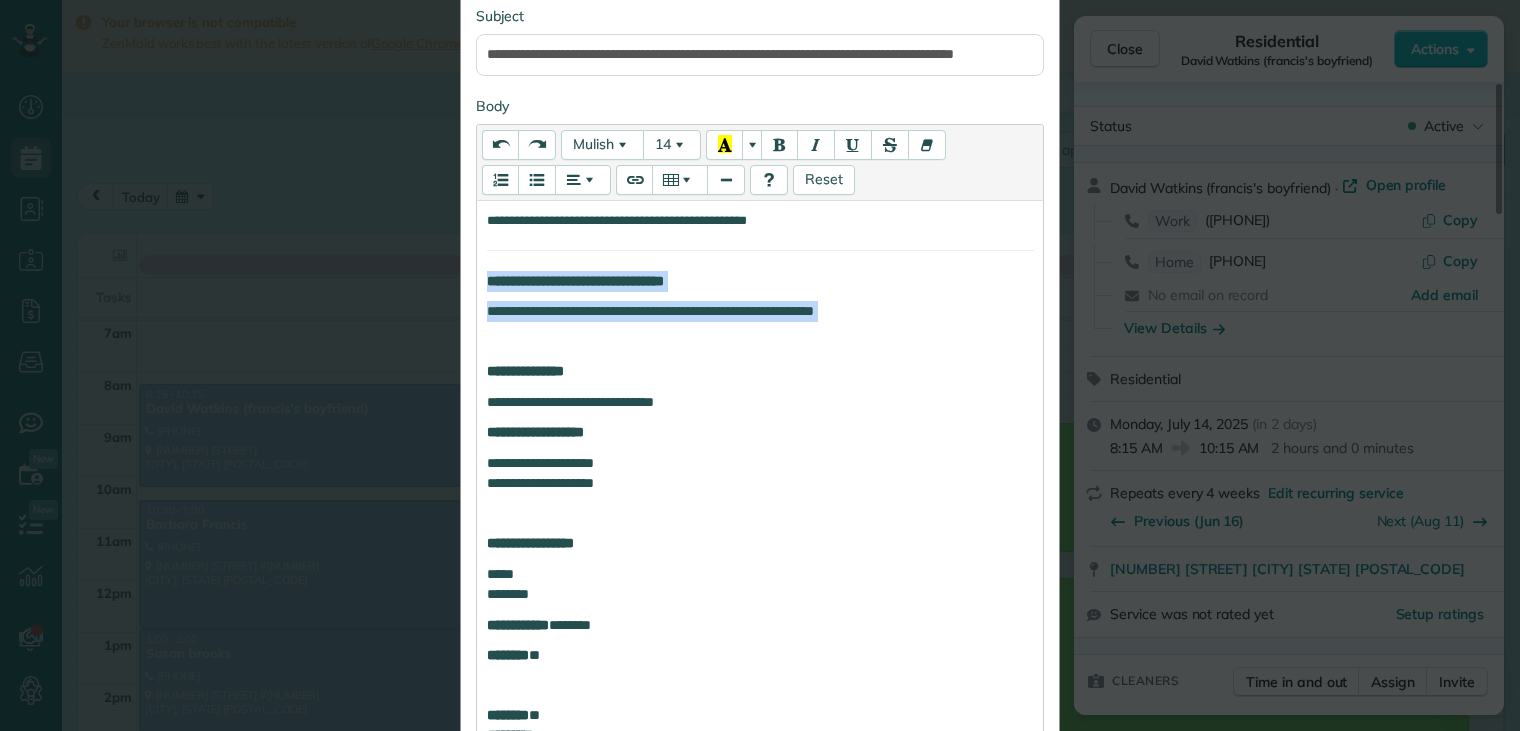 click at bounding box center (760, 513) 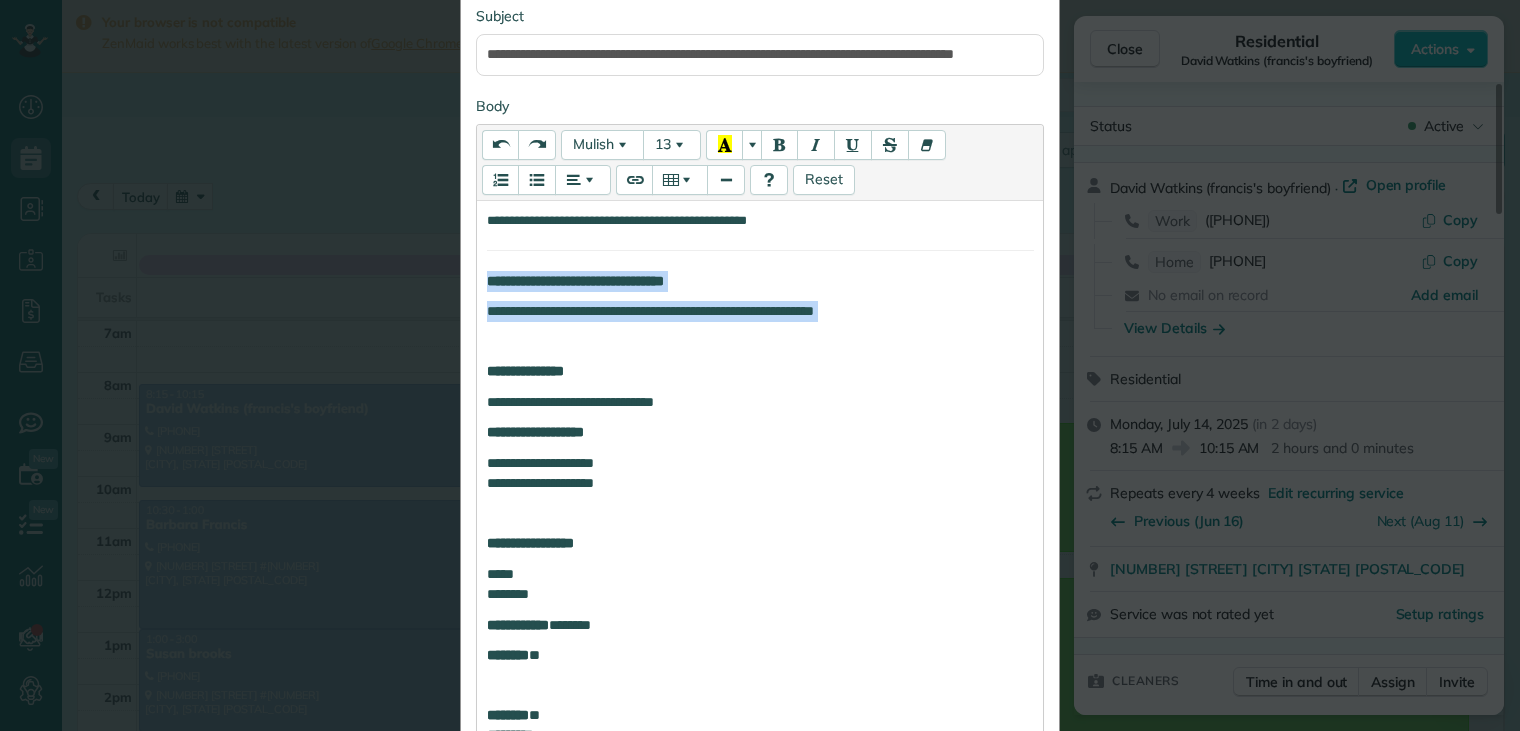 click at bounding box center [760, 513] 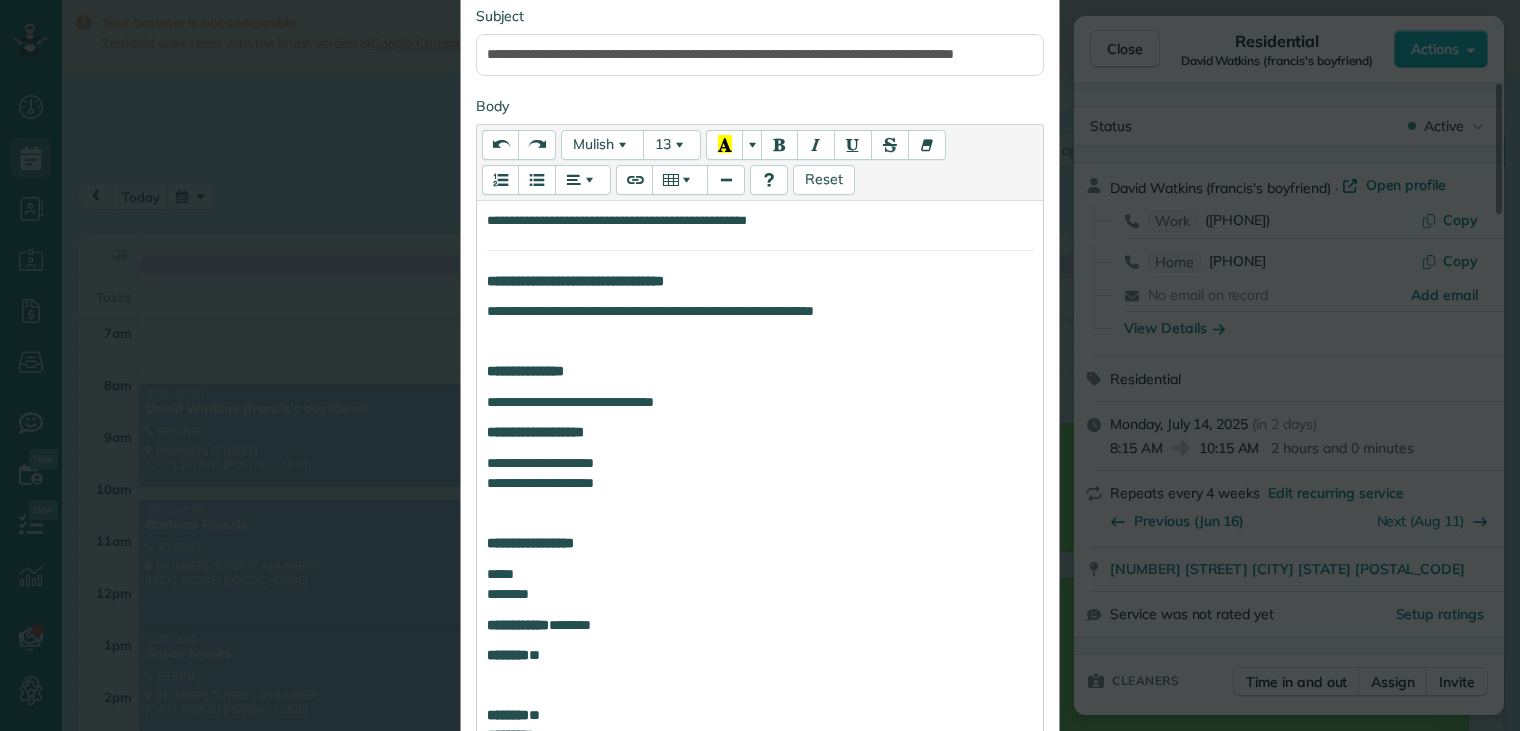 click at bounding box center (760, 513) 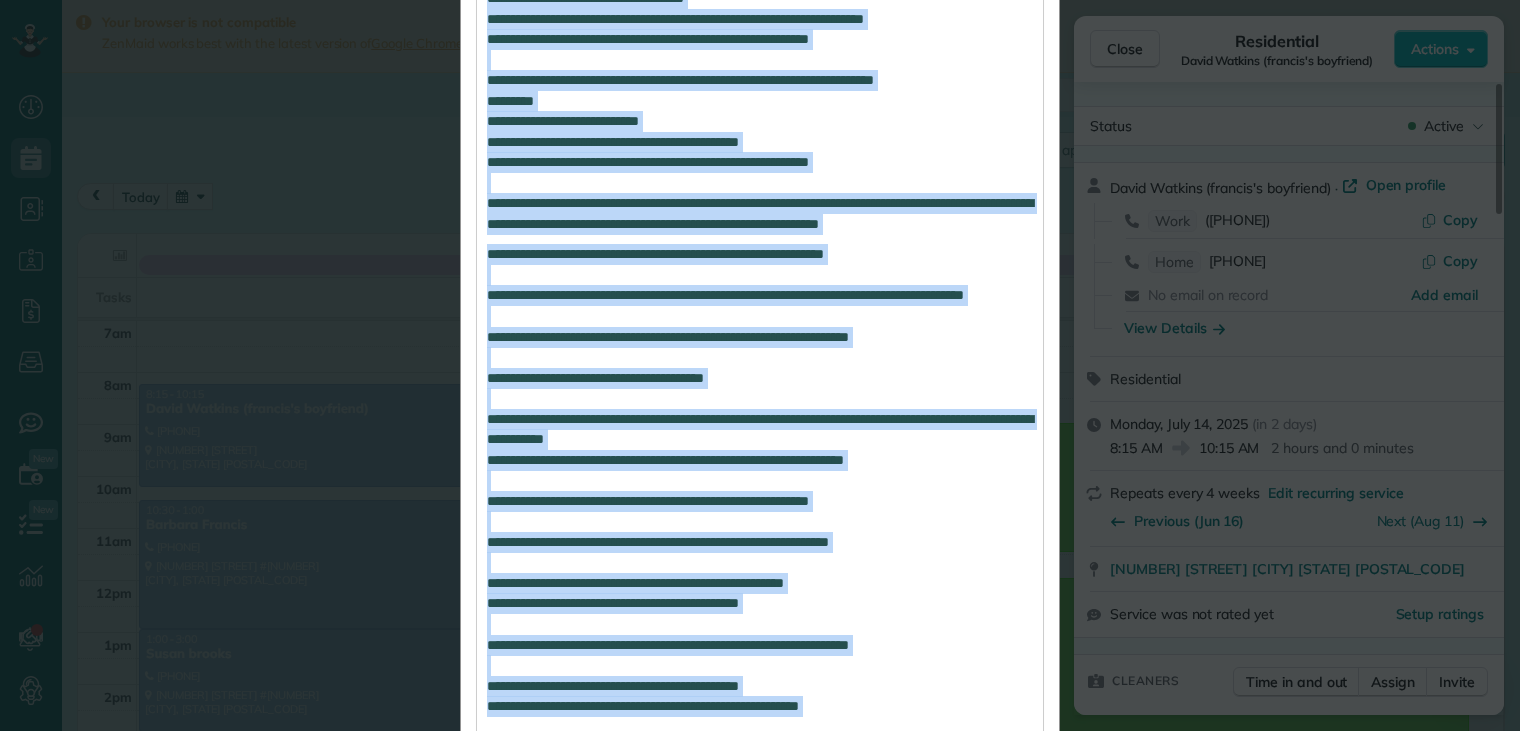 scroll, scrollTop: 2000, scrollLeft: 0, axis: vertical 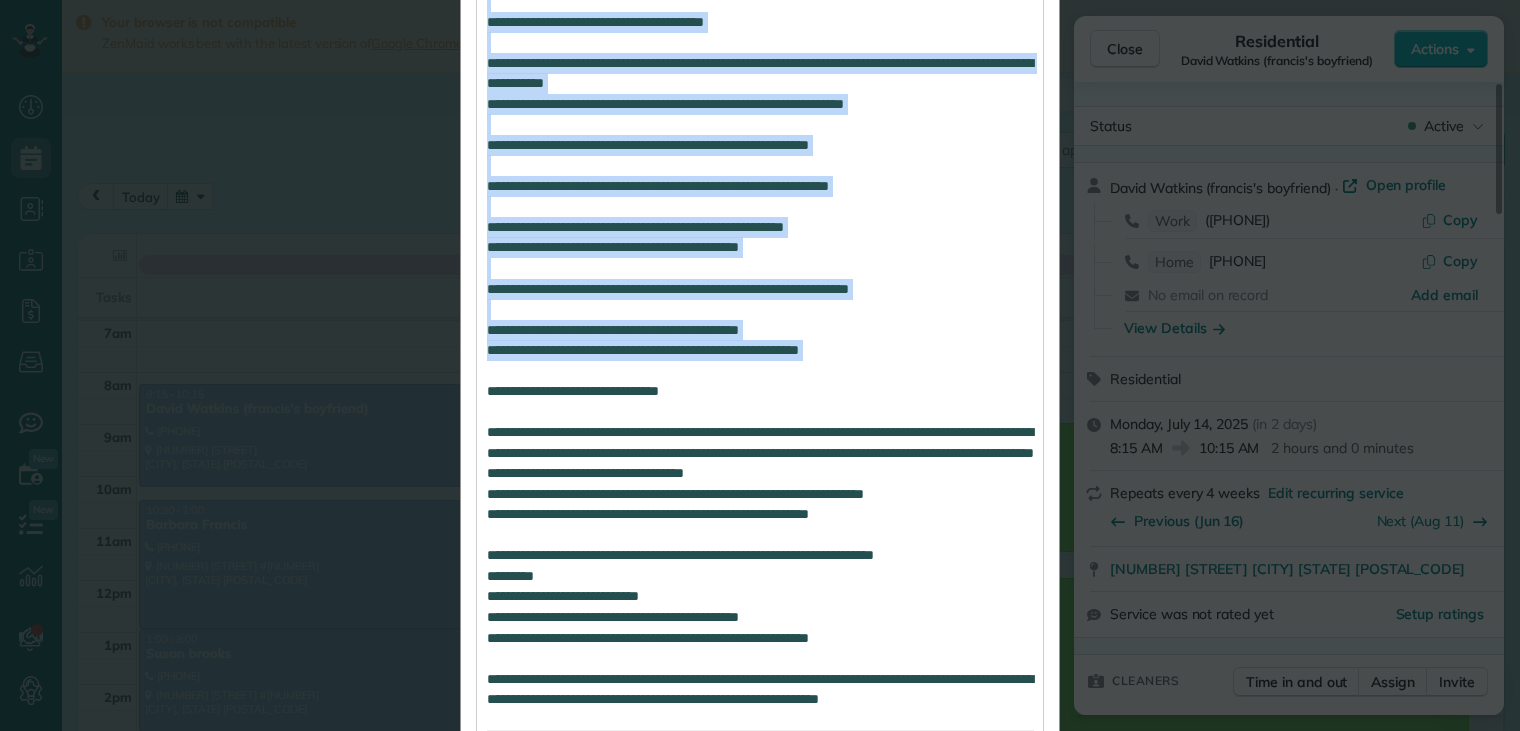 click on "**********" at bounding box center [760, 298] 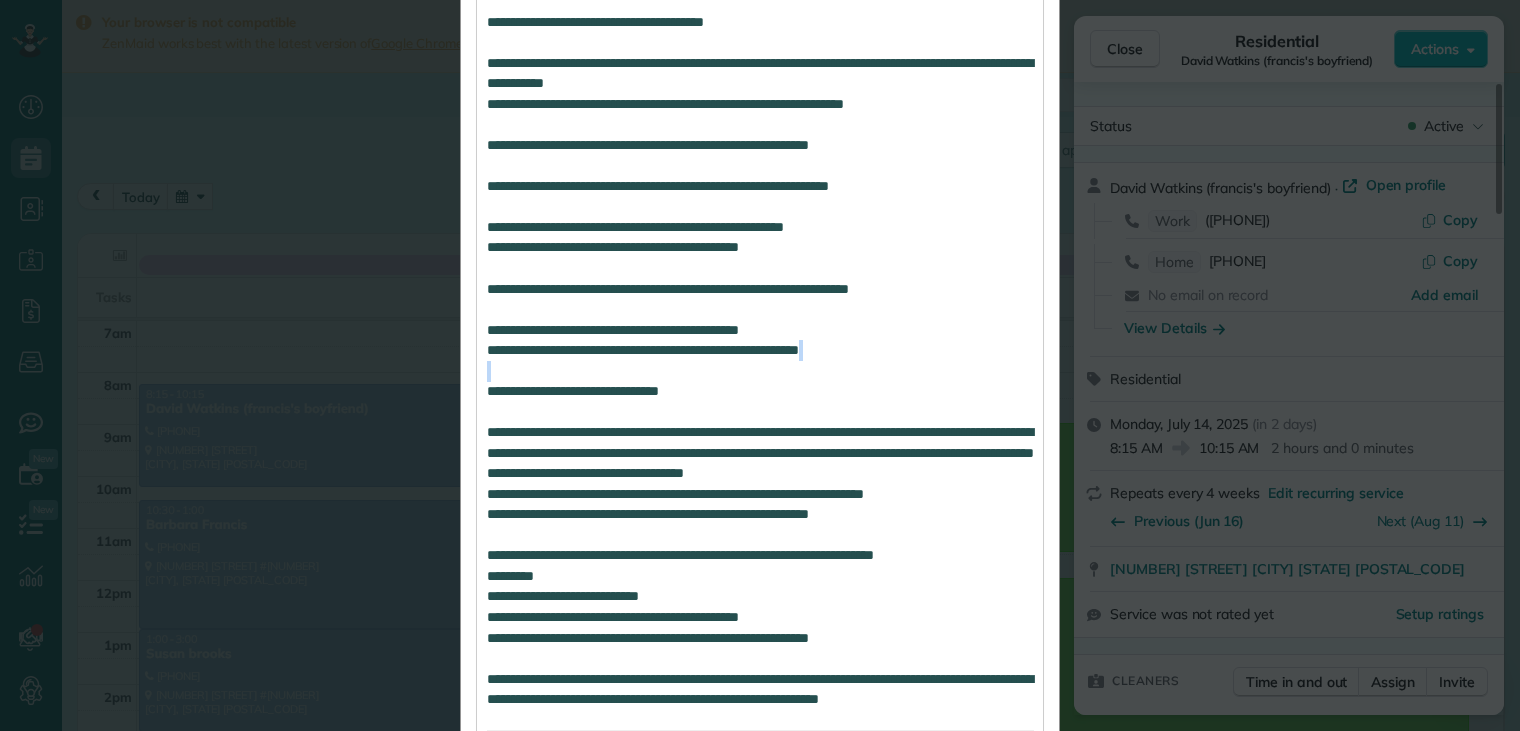 click on "**********" at bounding box center (760, 298) 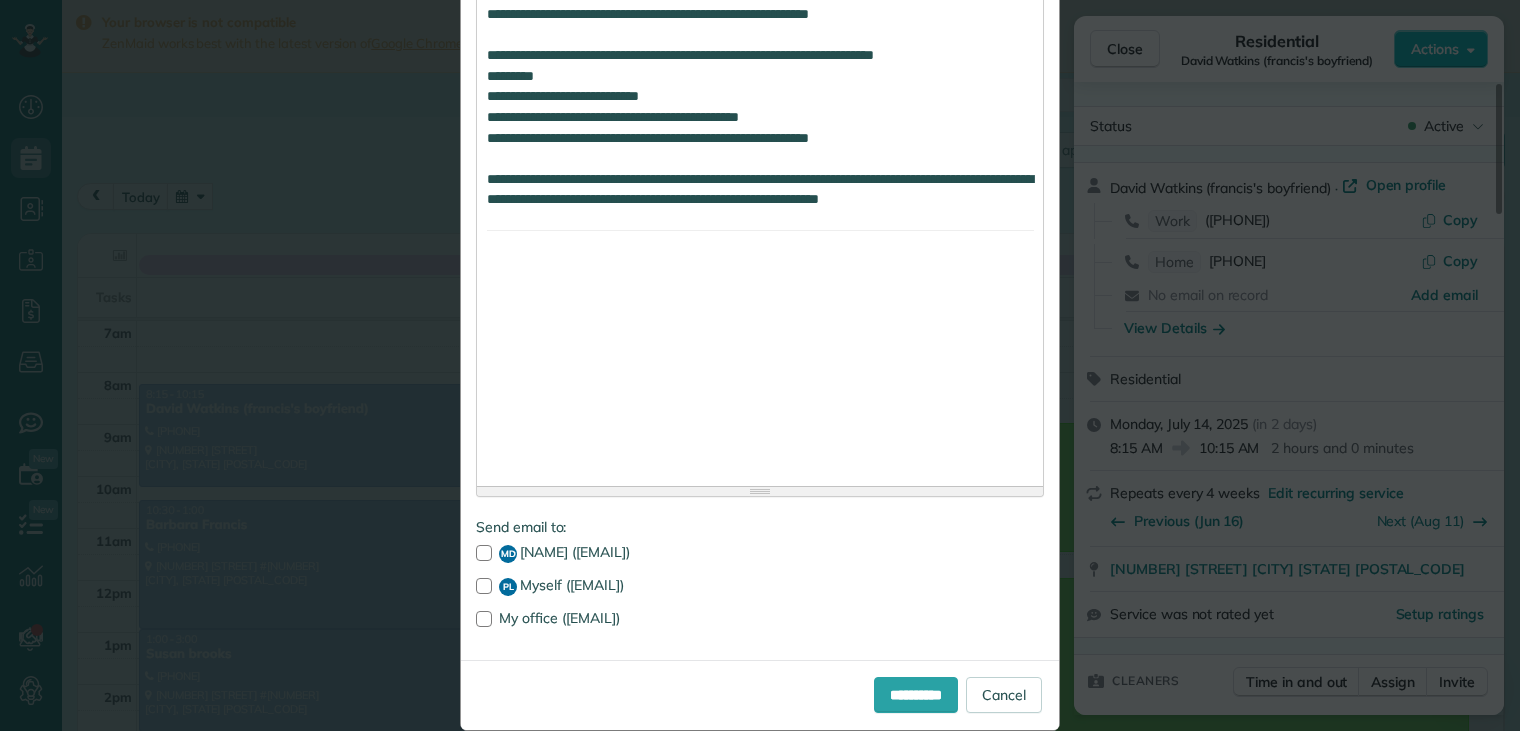 click on "**********" at bounding box center (760, -871) 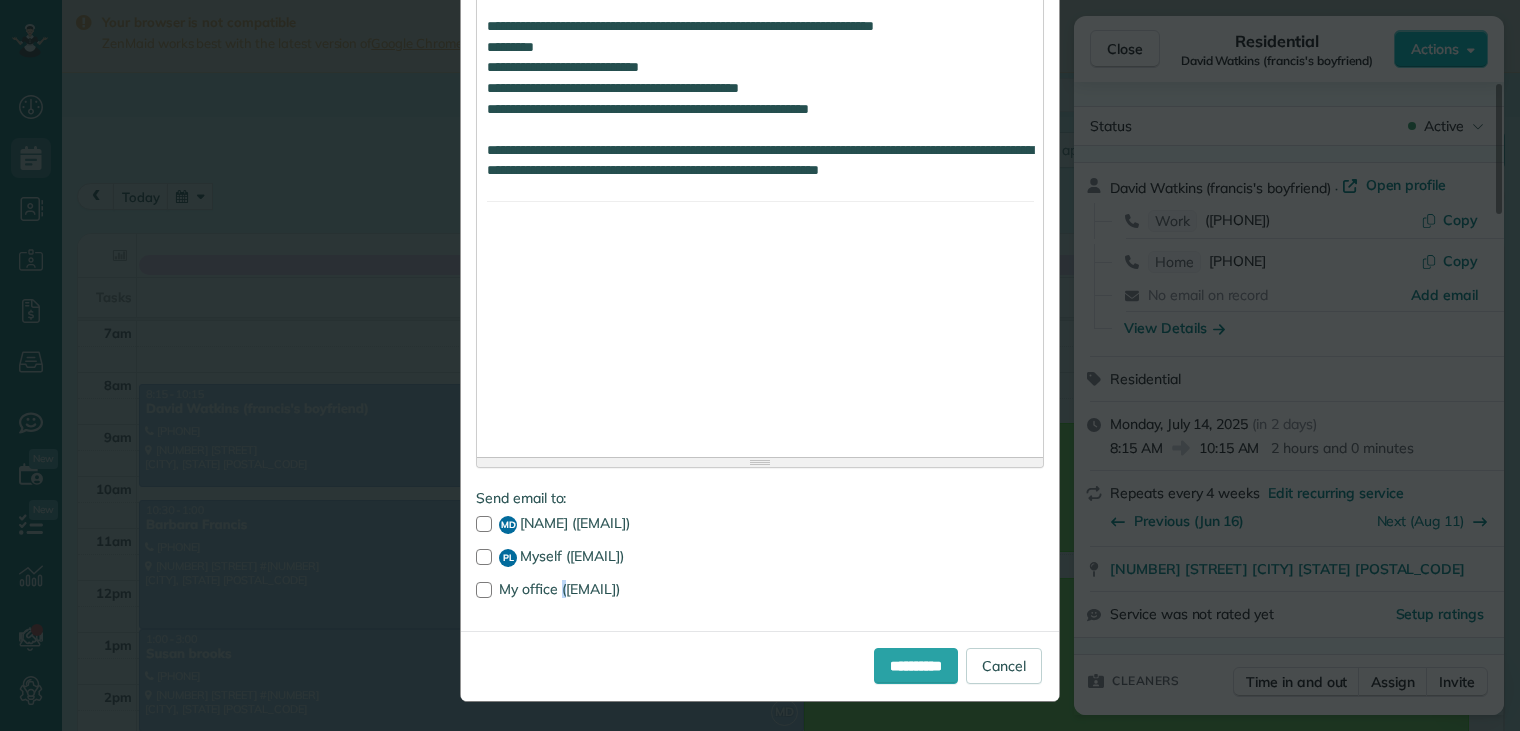 click on "**********" at bounding box center [760, -900] 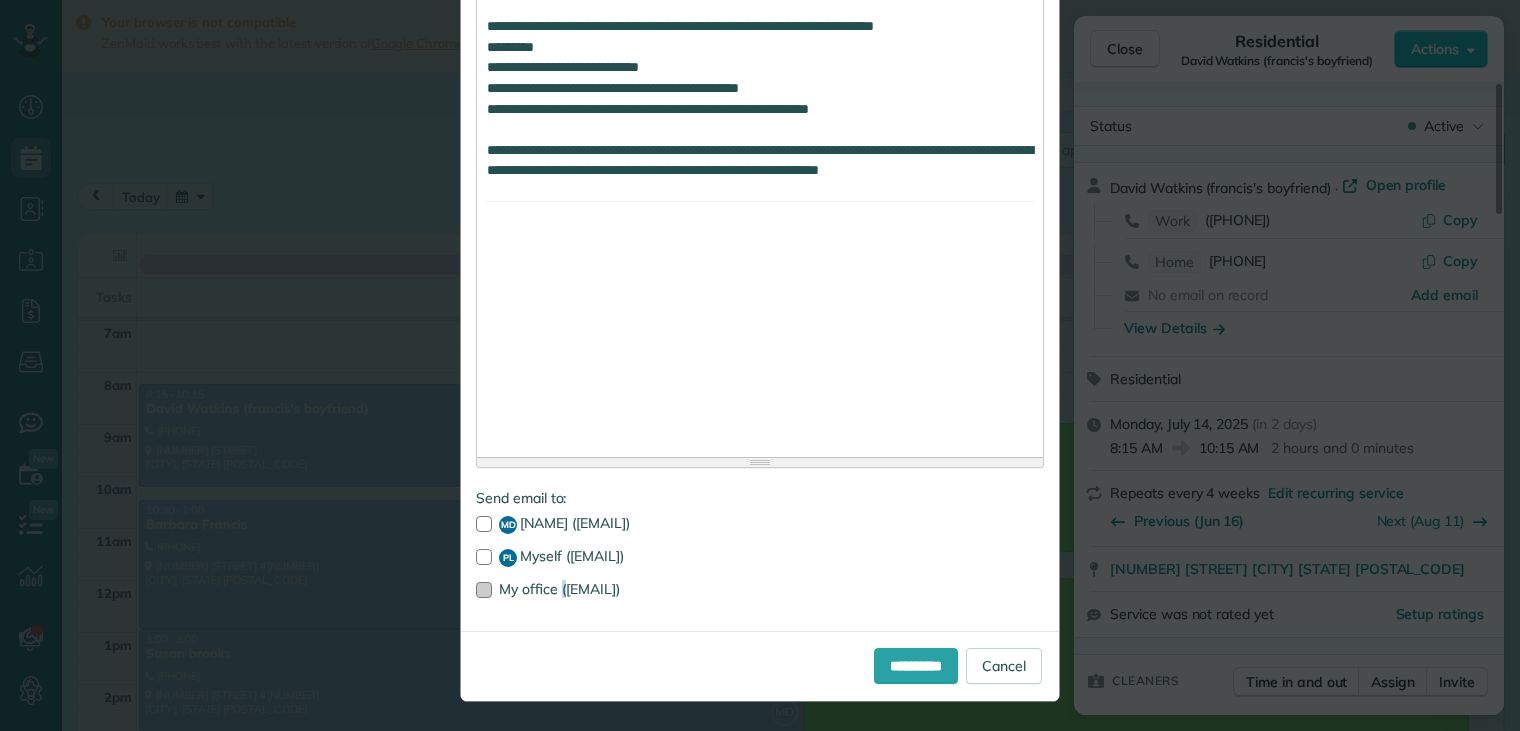 click at bounding box center (484, 590) 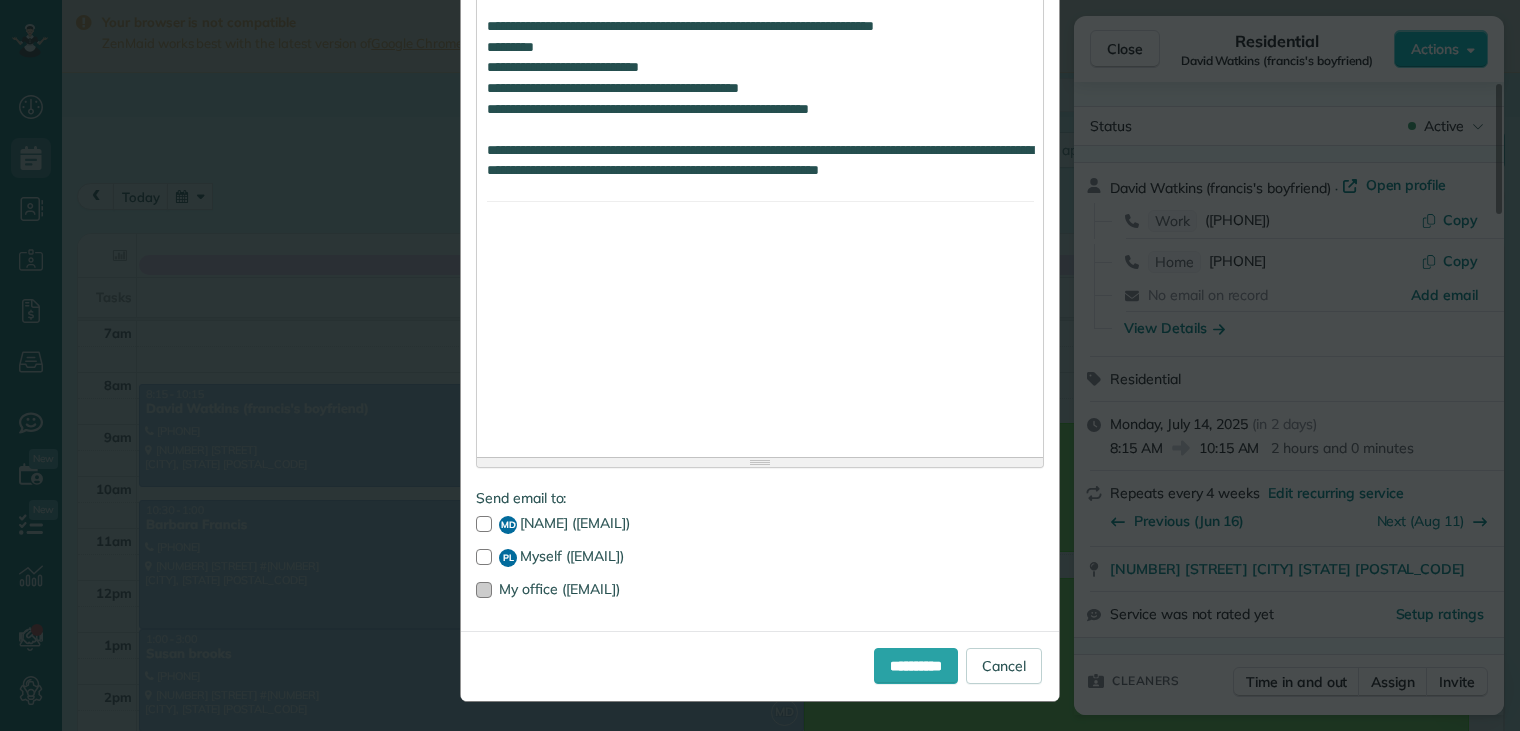 click at bounding box center (484, 590) 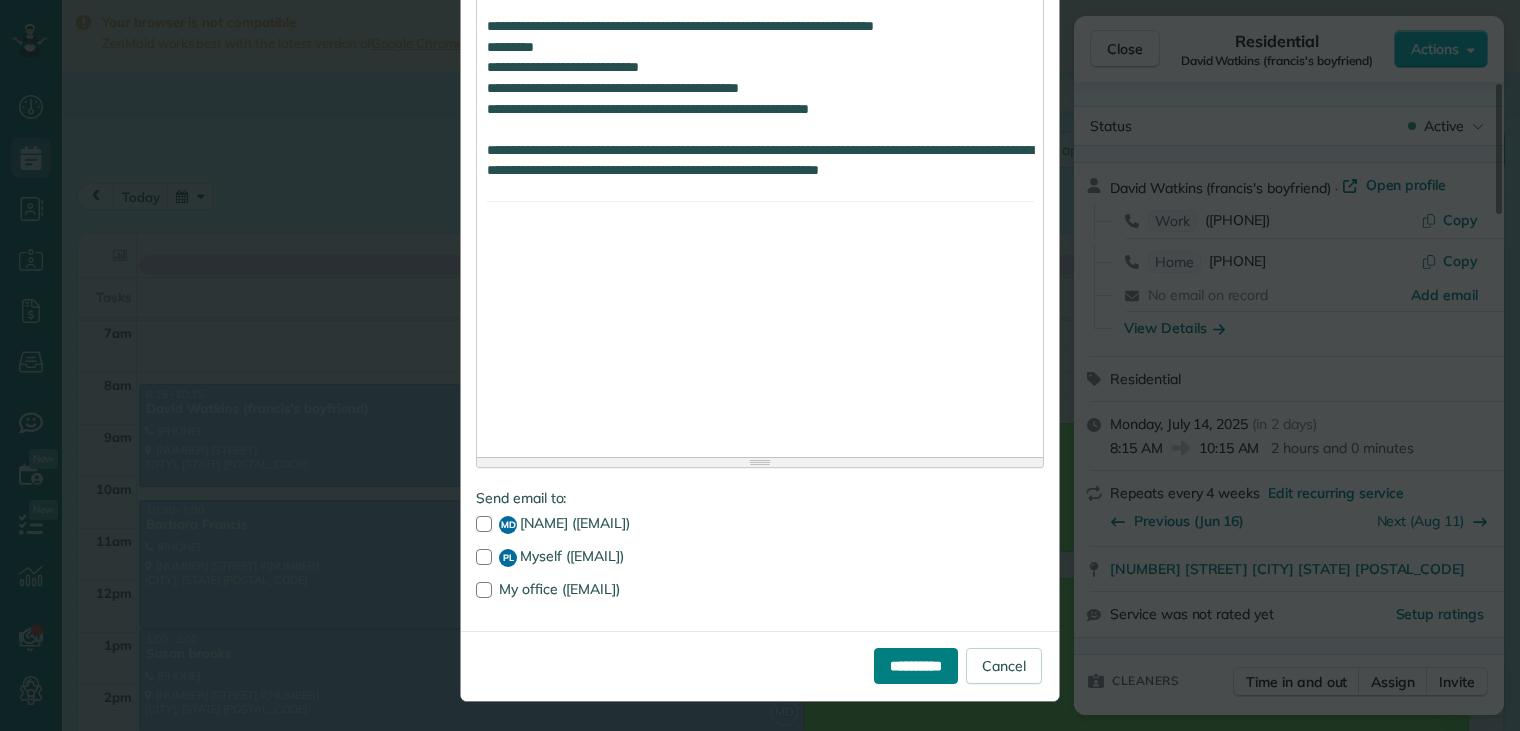 click on "**********" at bounding box center (916, 666) 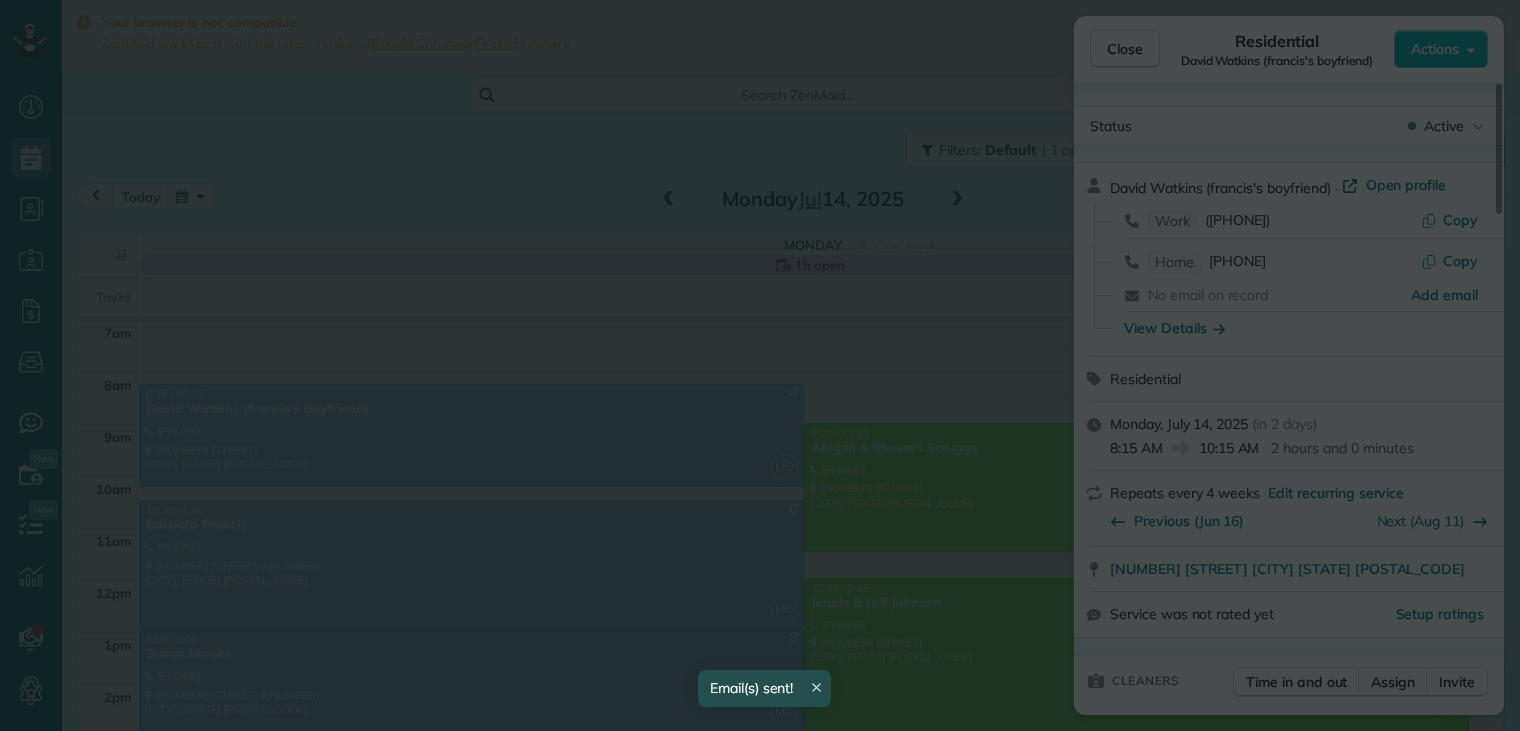 scroll, scrollTop: 0, scrollLeft: 0, axis: both 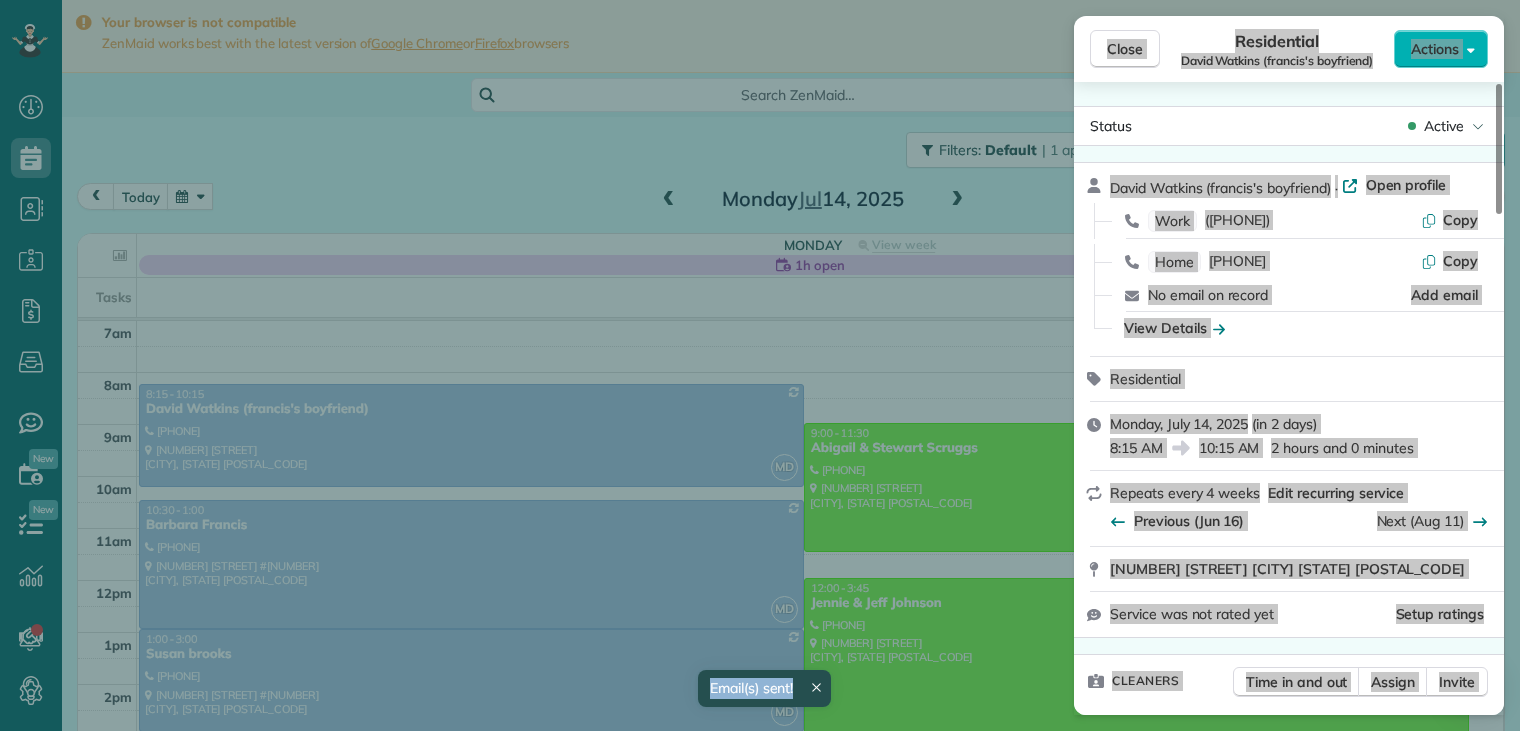 drag, startPoint x: 876, startPoint y: 646, endPoint x: 1295, endPoint y: 391, distance: 490.49567 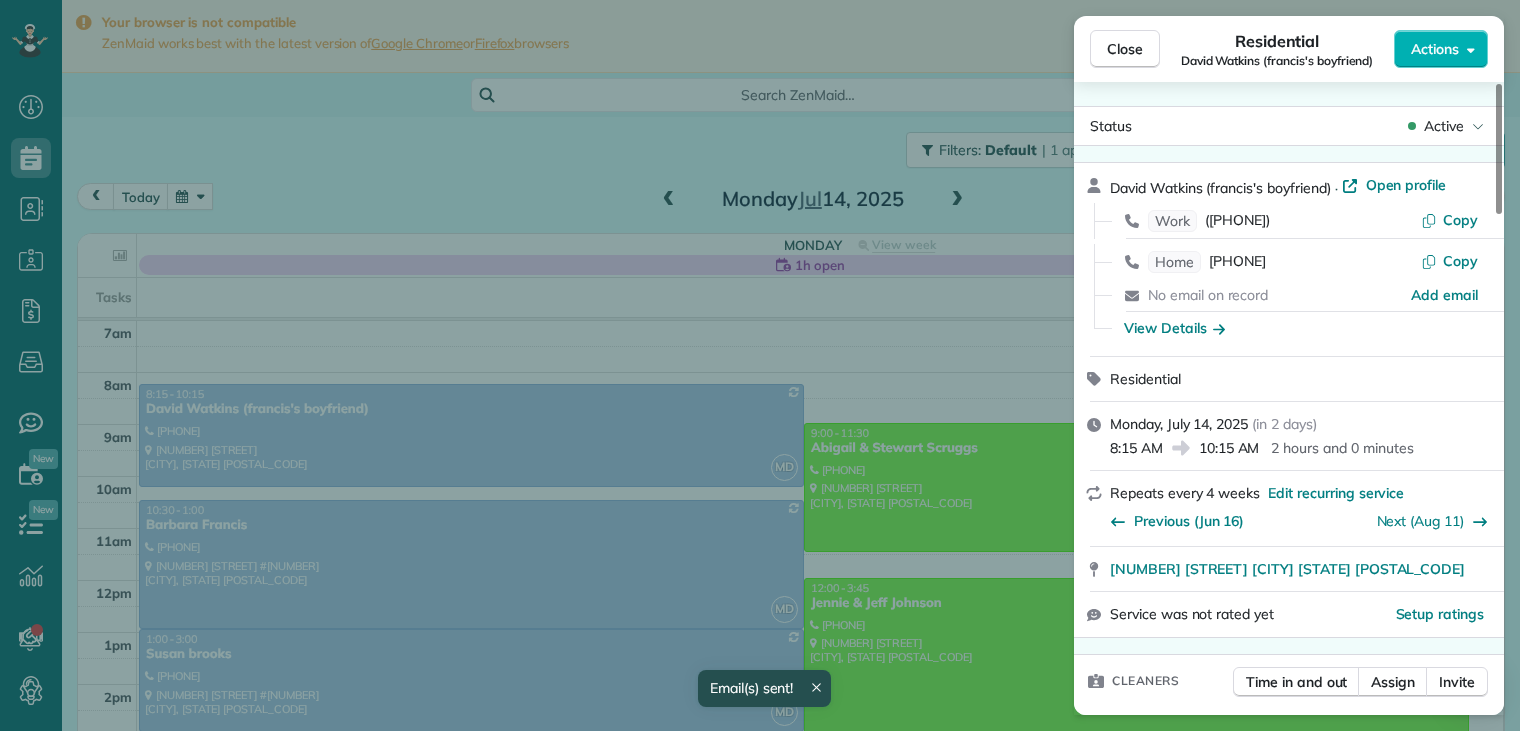 click on "View Details" at bounding box center [1301, 328] 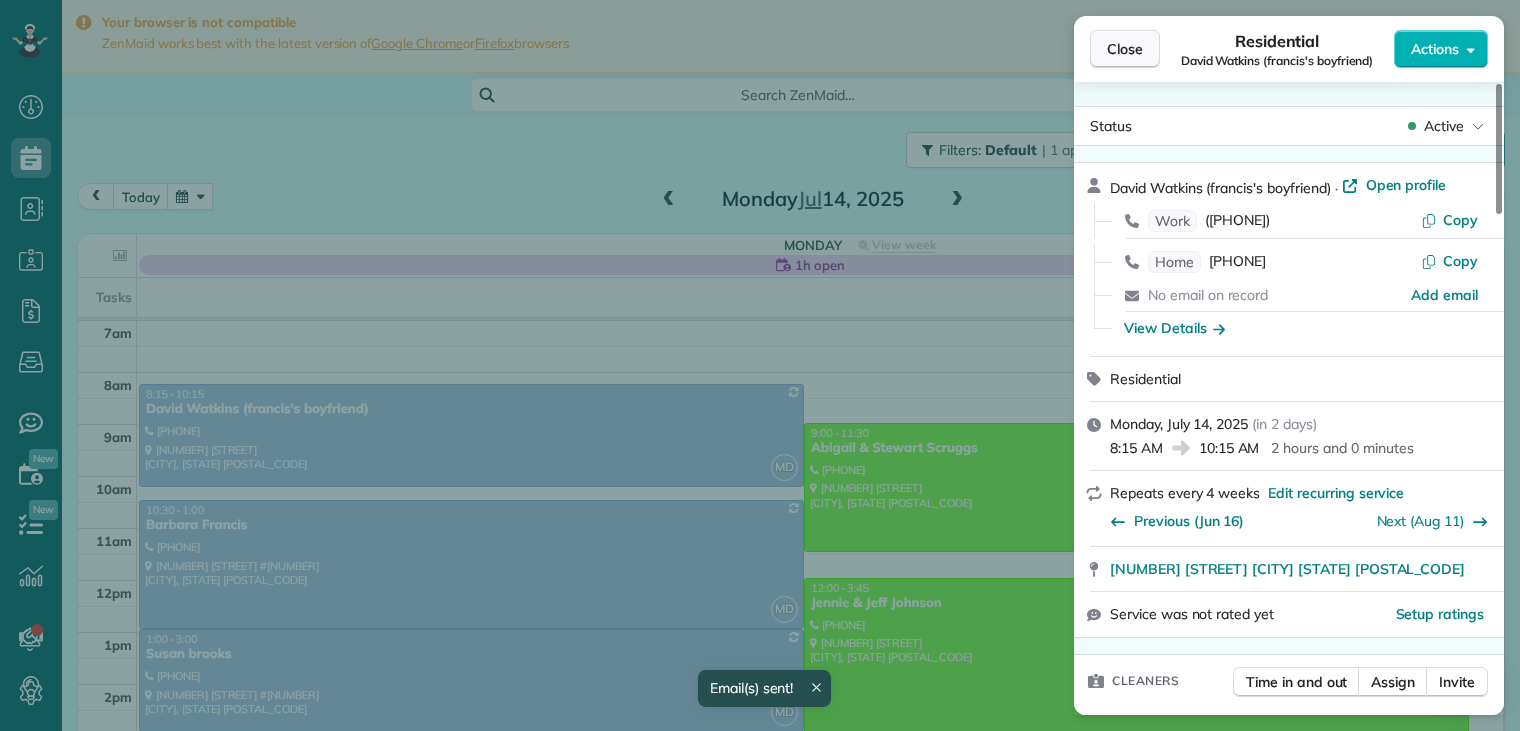 click on "Close" at bounding box center [1125, 49] 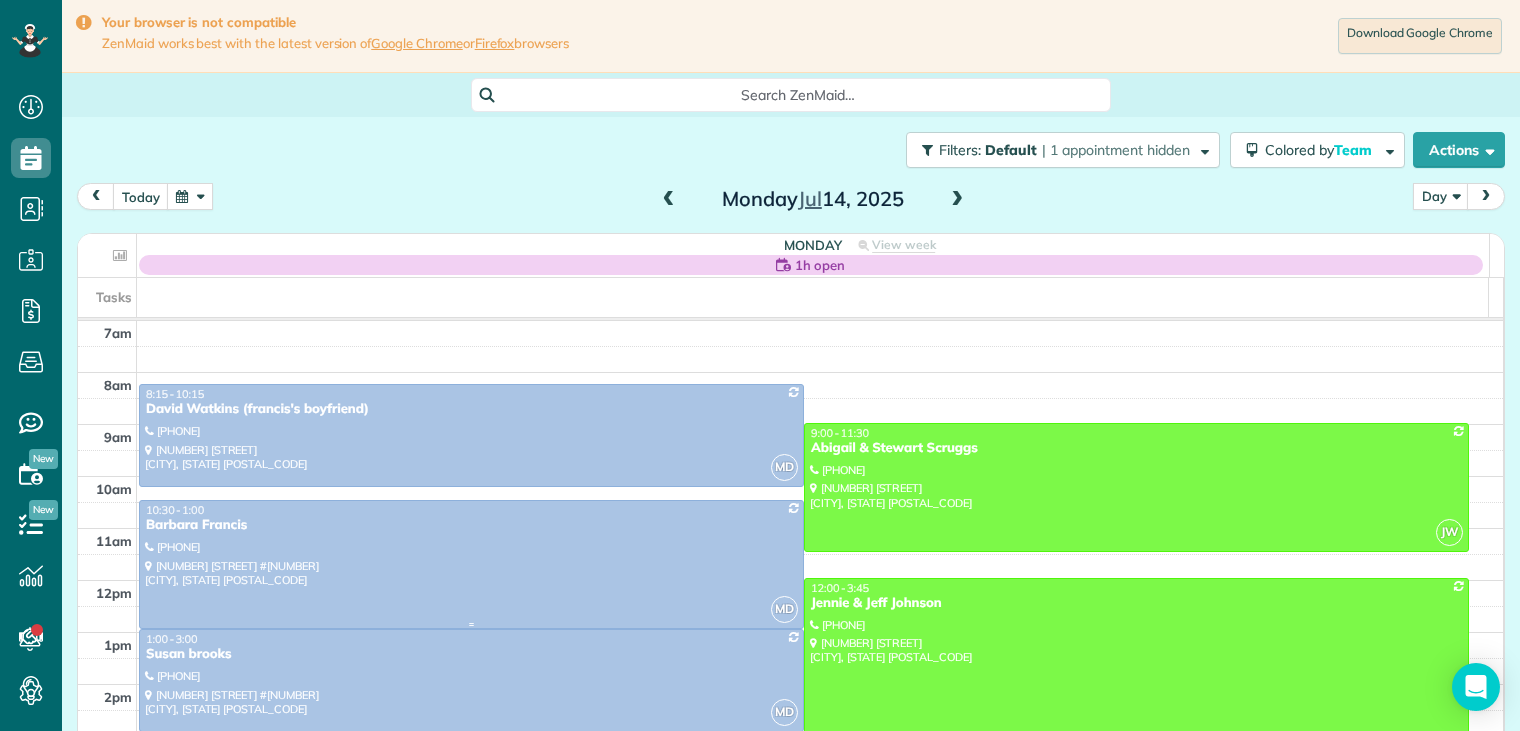 click on "Barbara Francis" at bounding box center [471, 525] 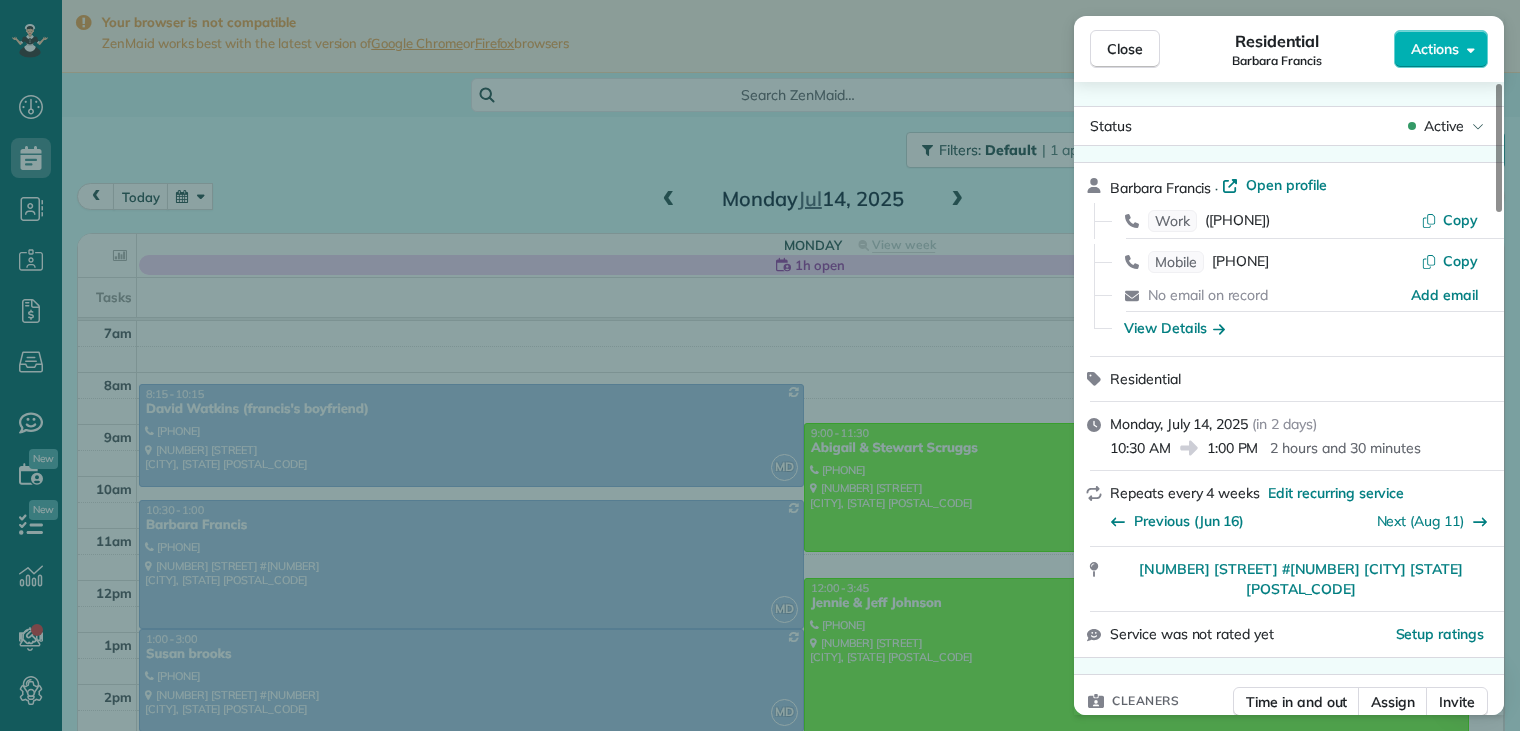 drag, startPoint x: 1437, startPoint y: 82, endPoint x: 1439, endPoint y: 105, distance: 23.086792 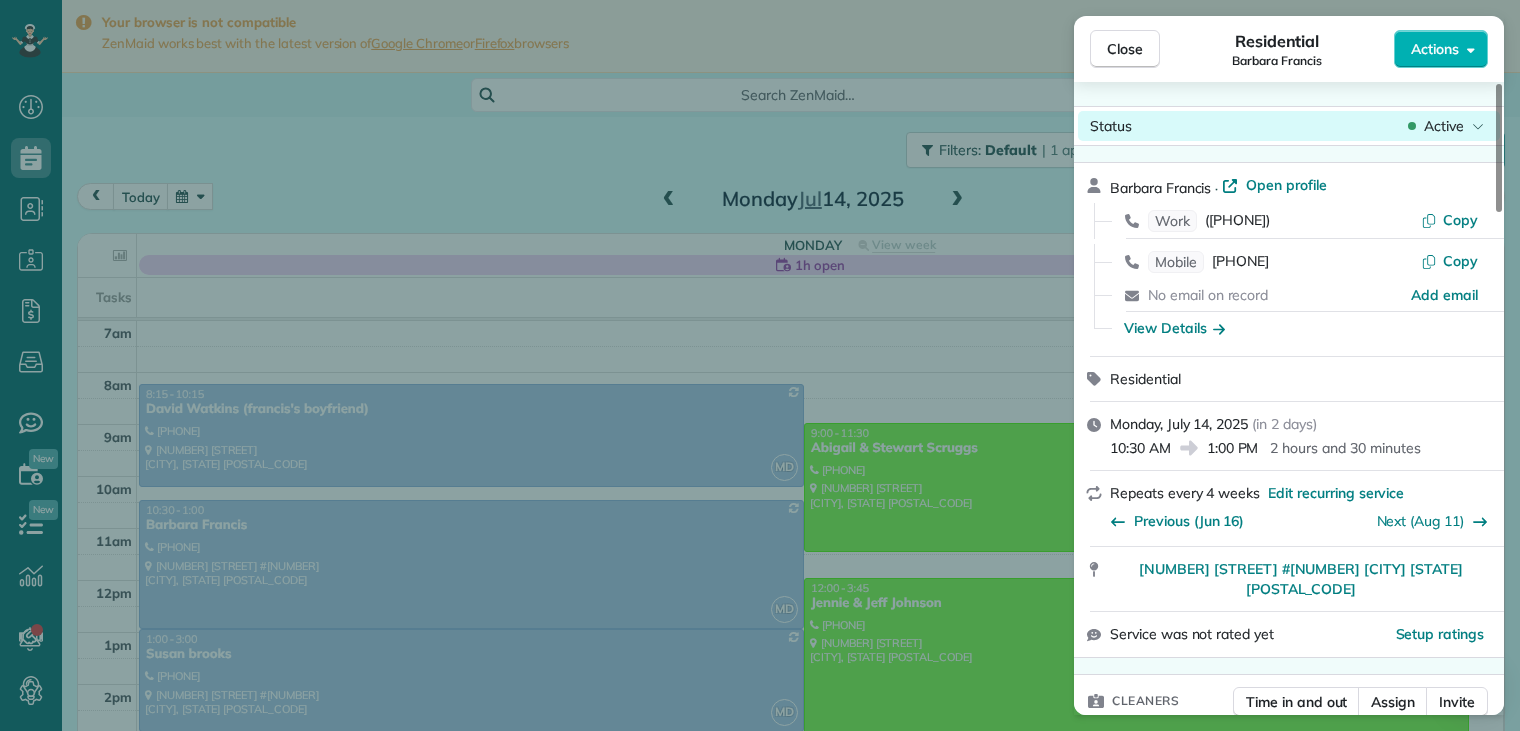 drag, startPoint x: 1373, startPoint y: 242, endPoint x: 1336, endPoint y: 117, distance: 130.36104 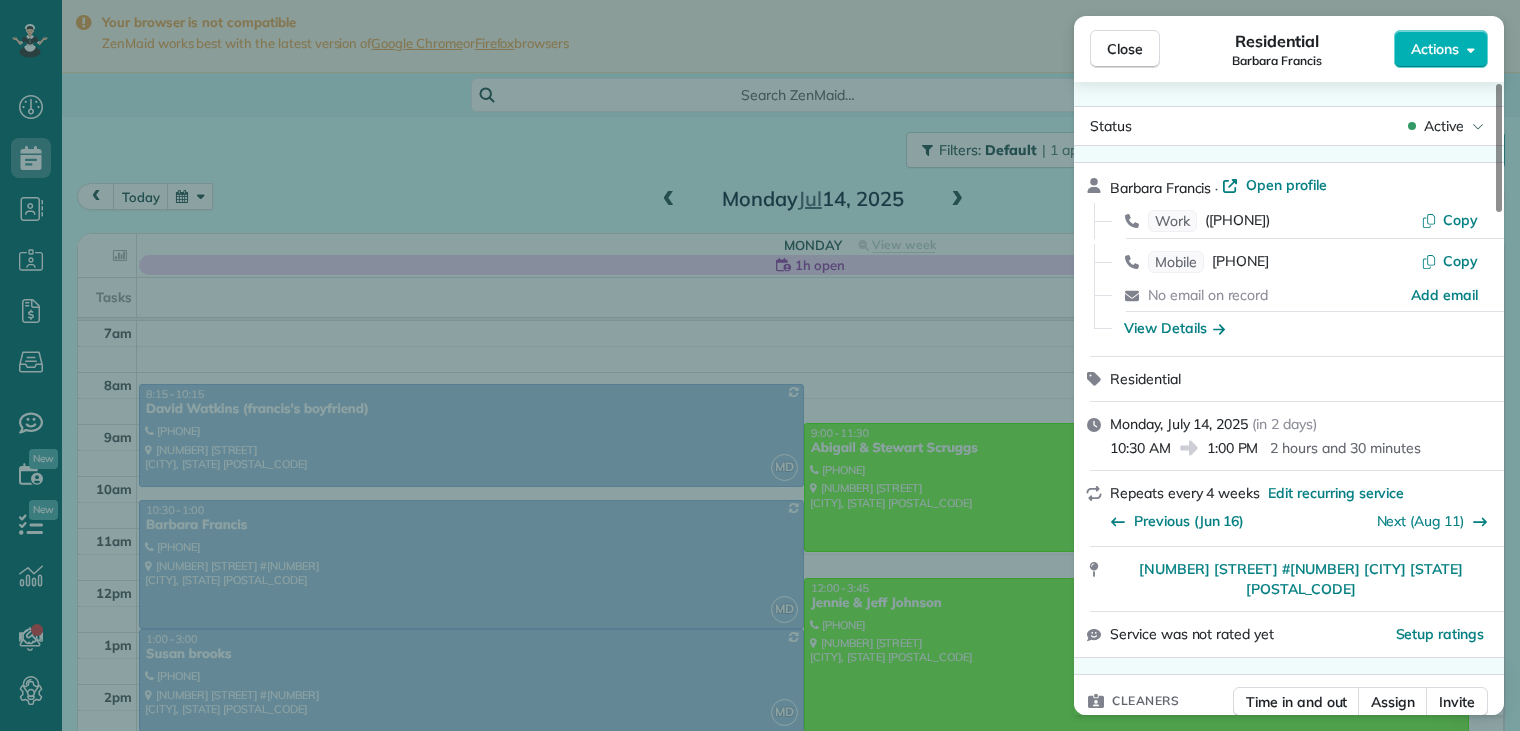 drag, startPoint x: 1266, startPoint y: 340, endPoint x: 1287, endPoint y: 392, distance: 56.0803 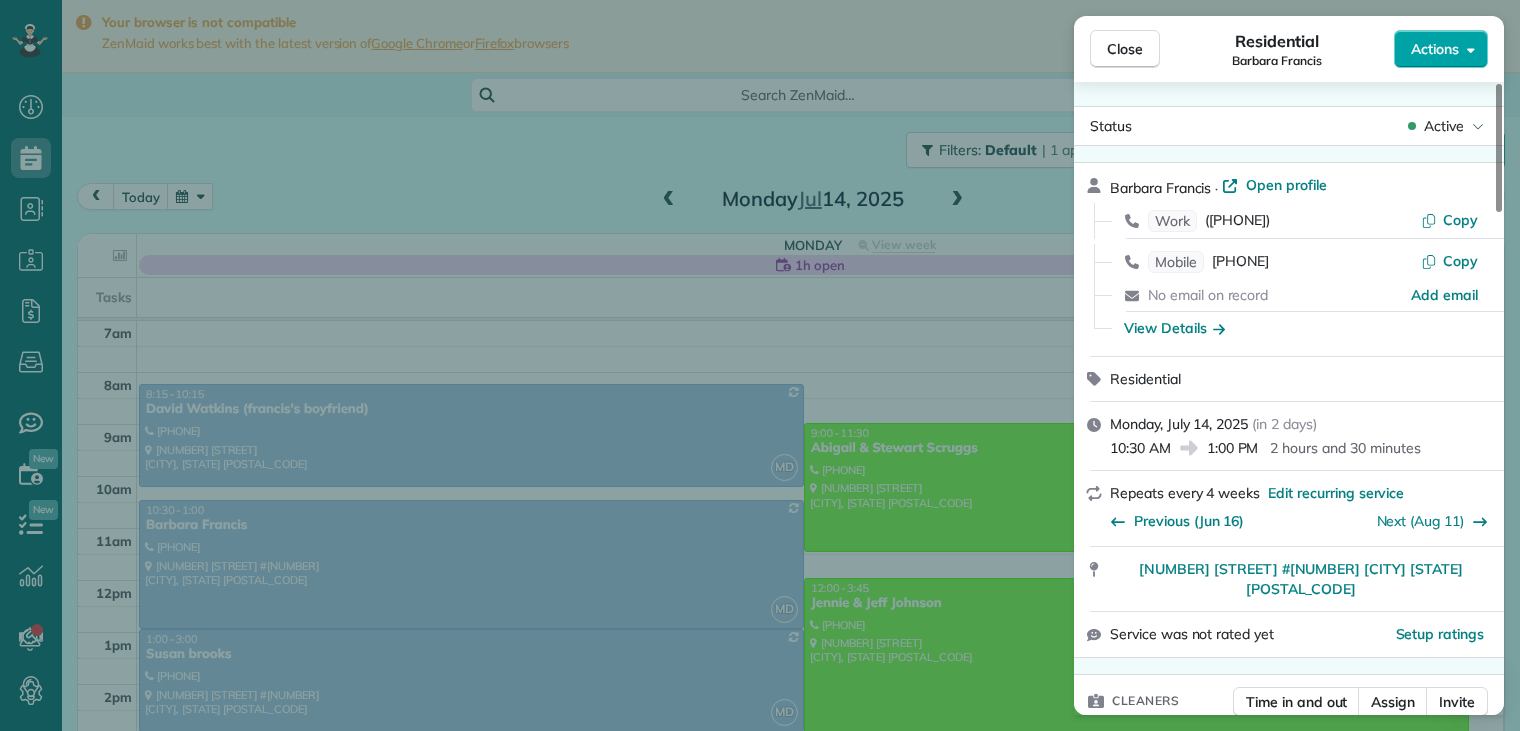 click on "Actions" at bounding box center (1435, 49) 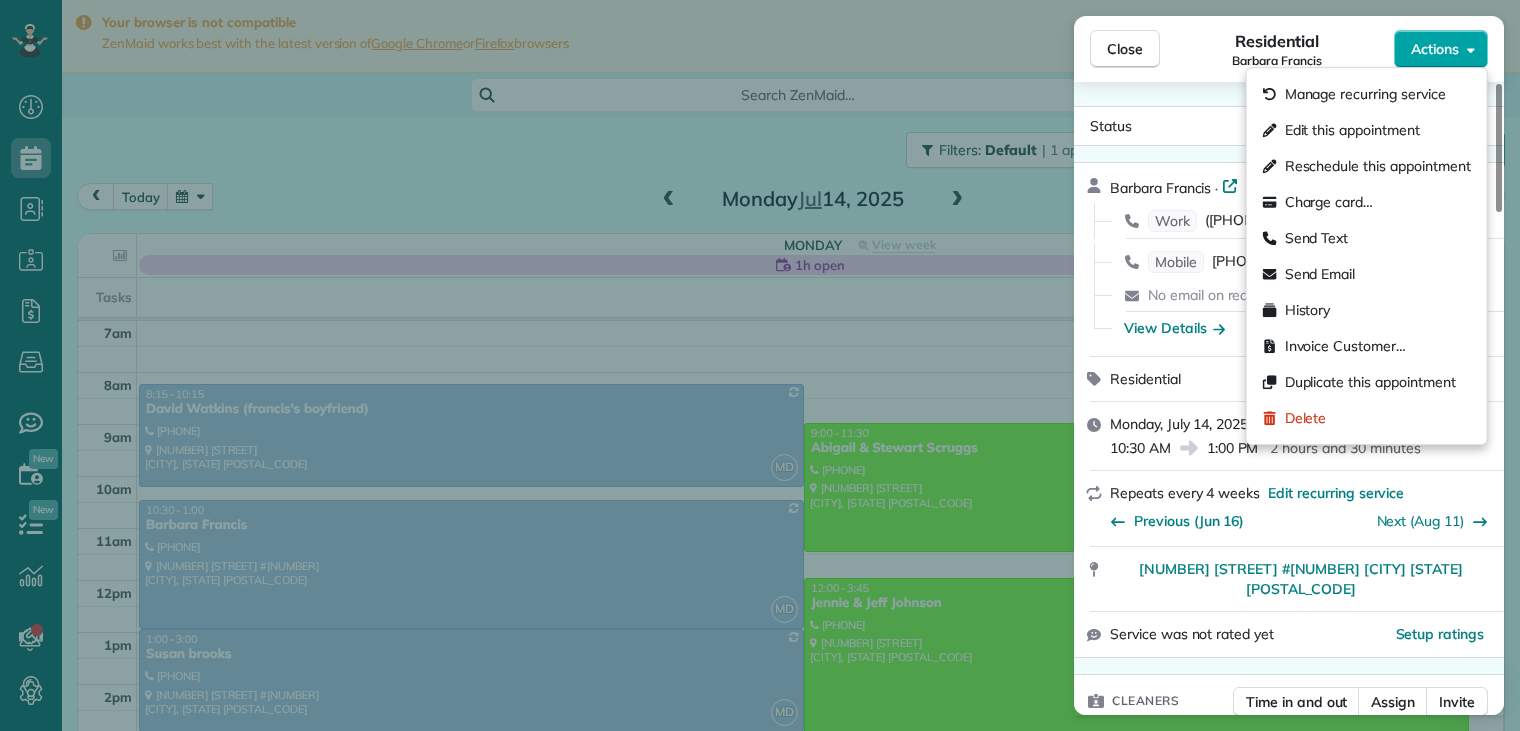 click on "Actions" at bounding box center [1435, 49] 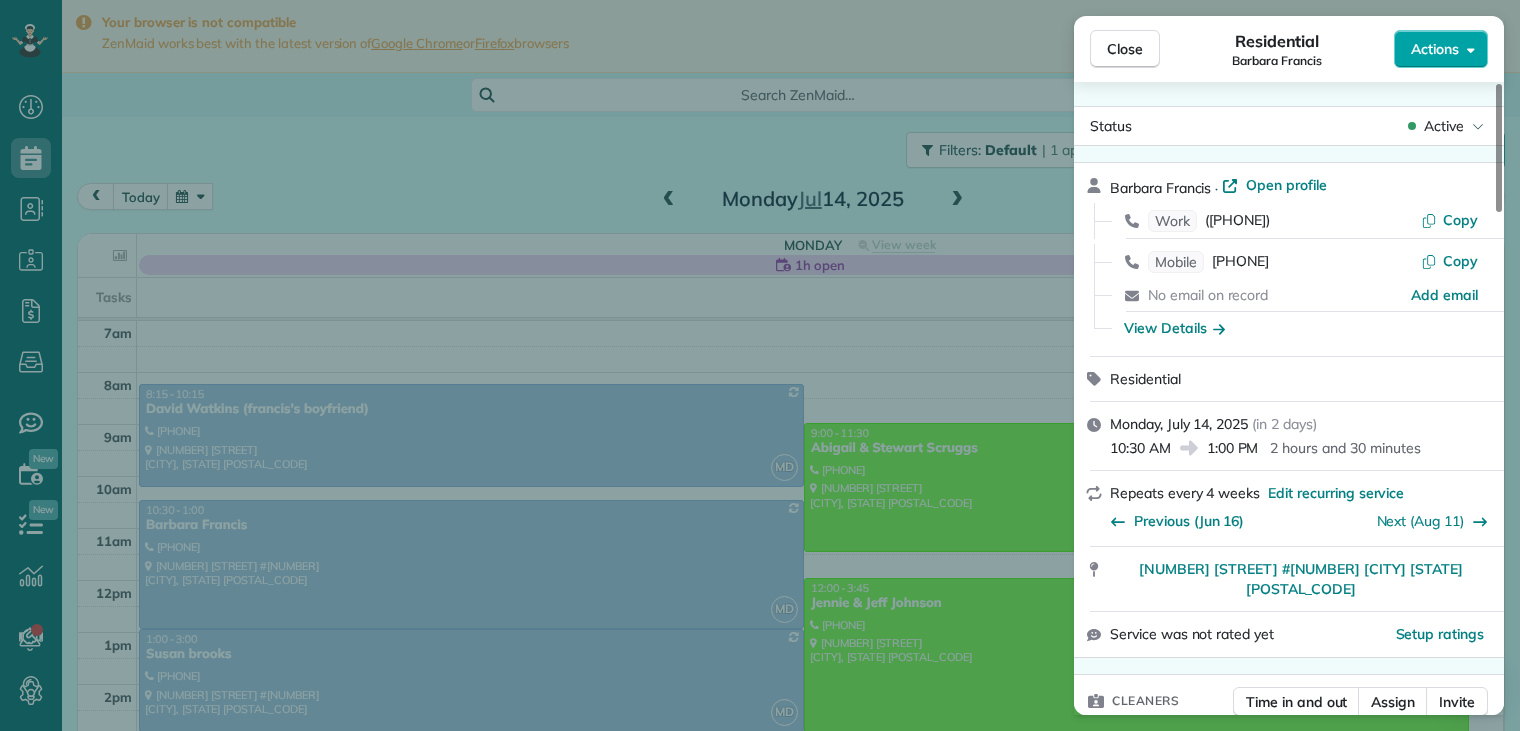 click on "Actions" at bounding box center [1435, 49] 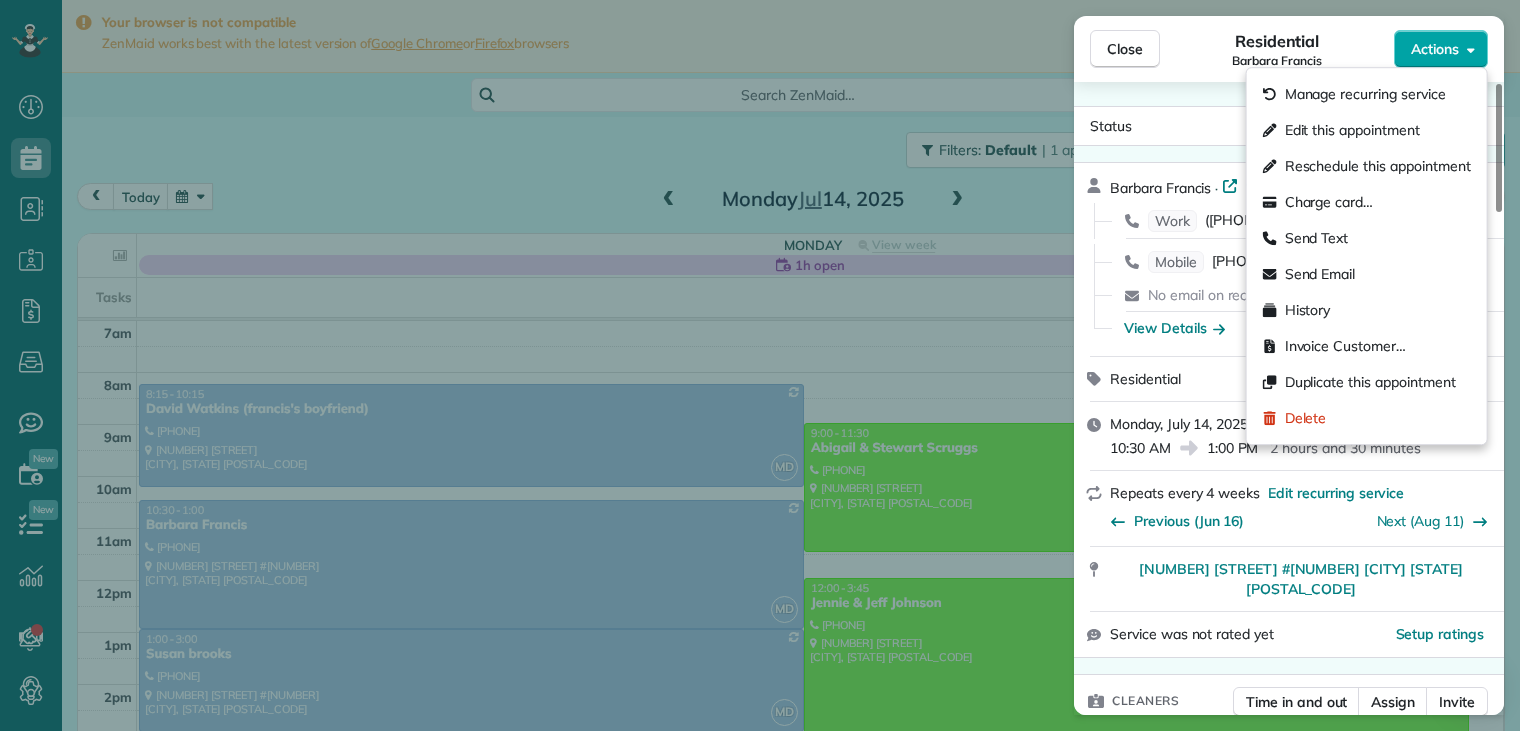 click on "Actions" at bounding box center [1435, 49] 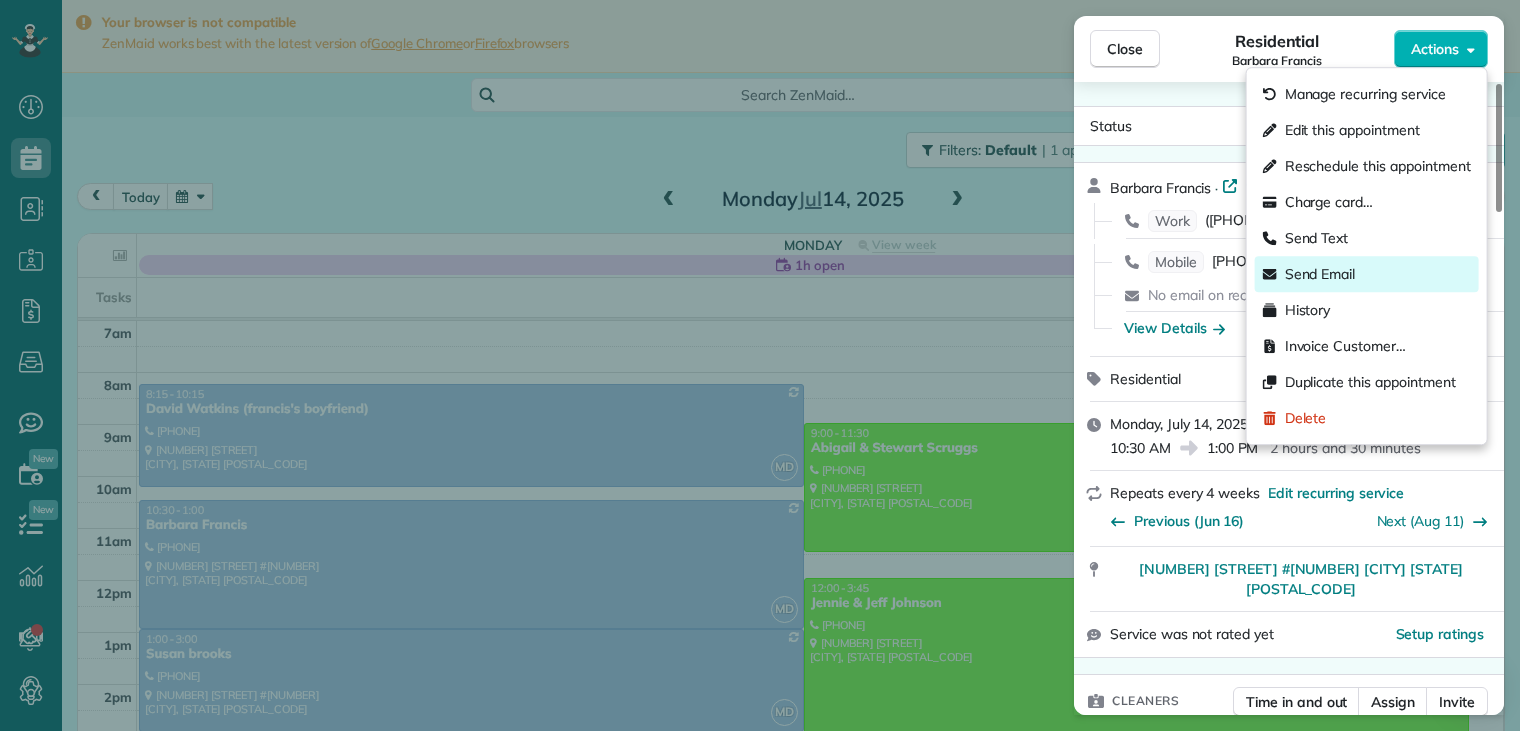 click on "Send Email" at bounding box center [1320, 274] 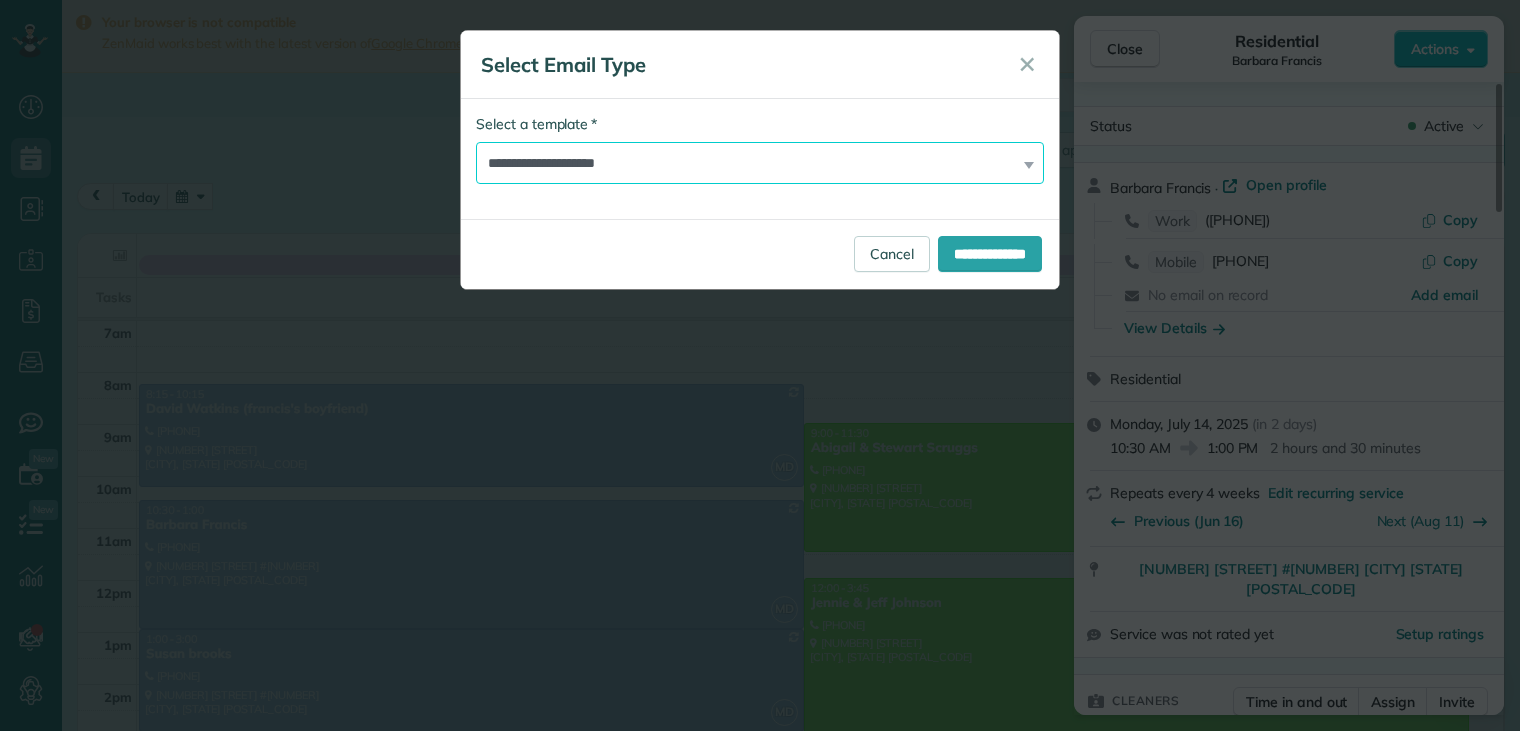 click on "**********" at bounding box center [760, 163] 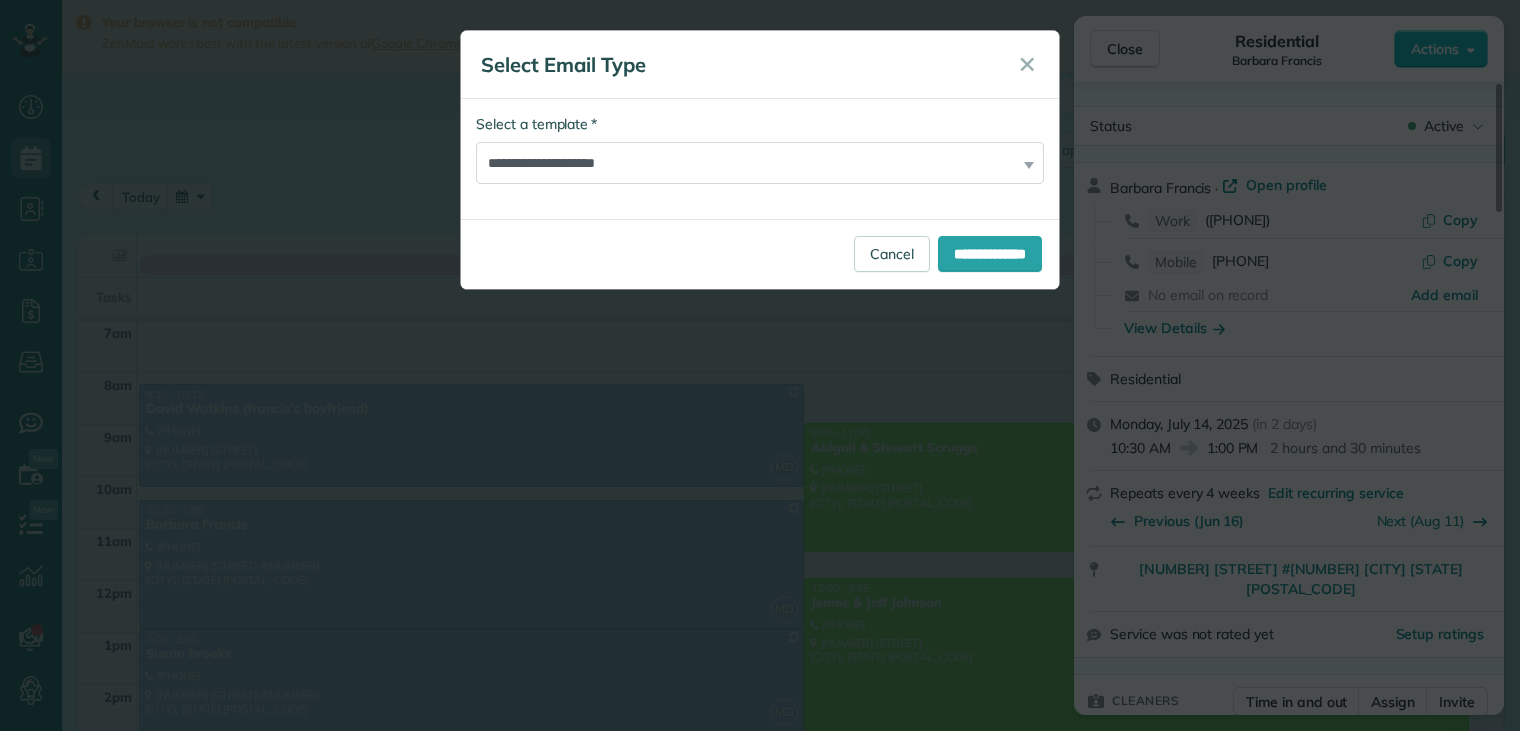 drag, startPoint x: 659, startPoint y: 187, endPoint x: 588, endPoint y: 280, distance: 117.00427 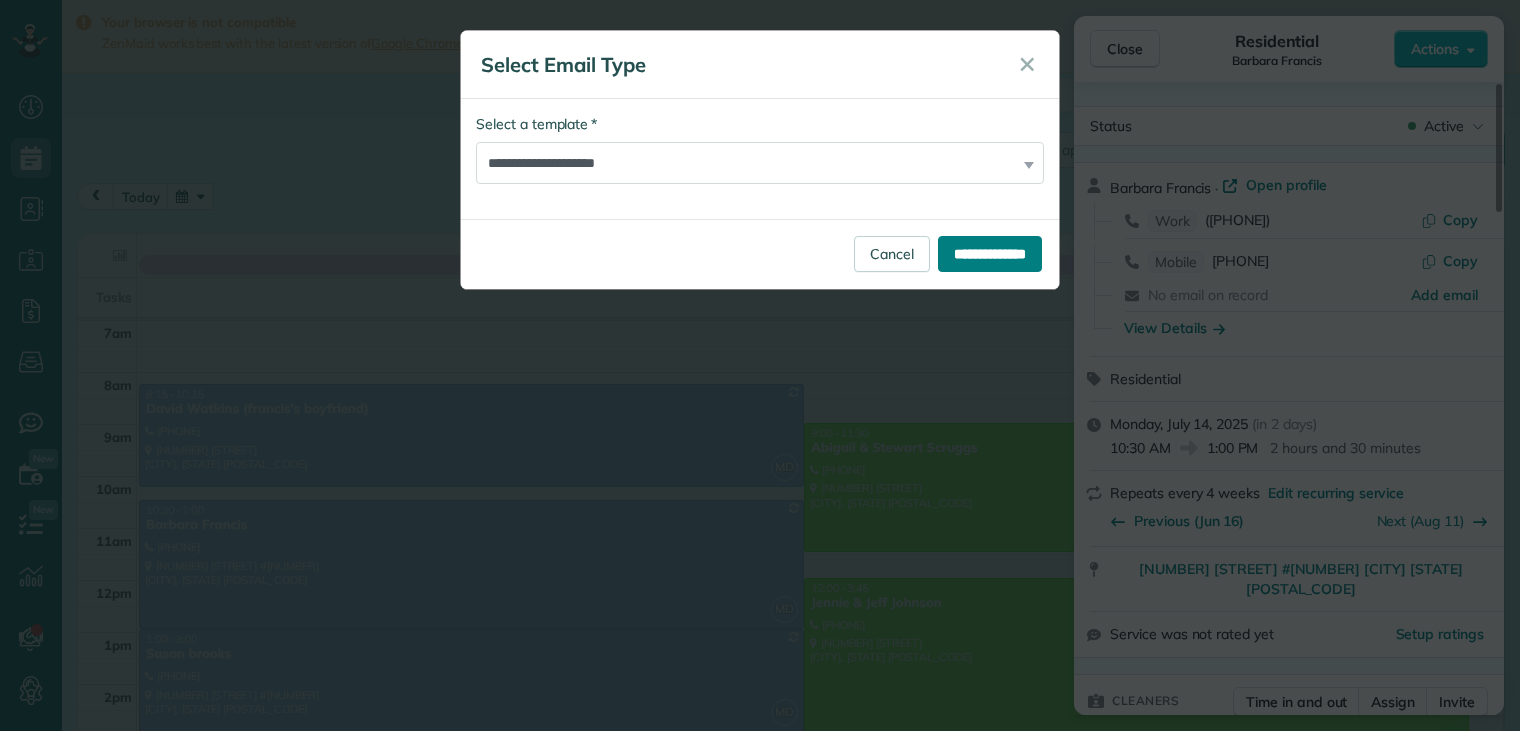 click on "**********" at bounding box center [990, 254] 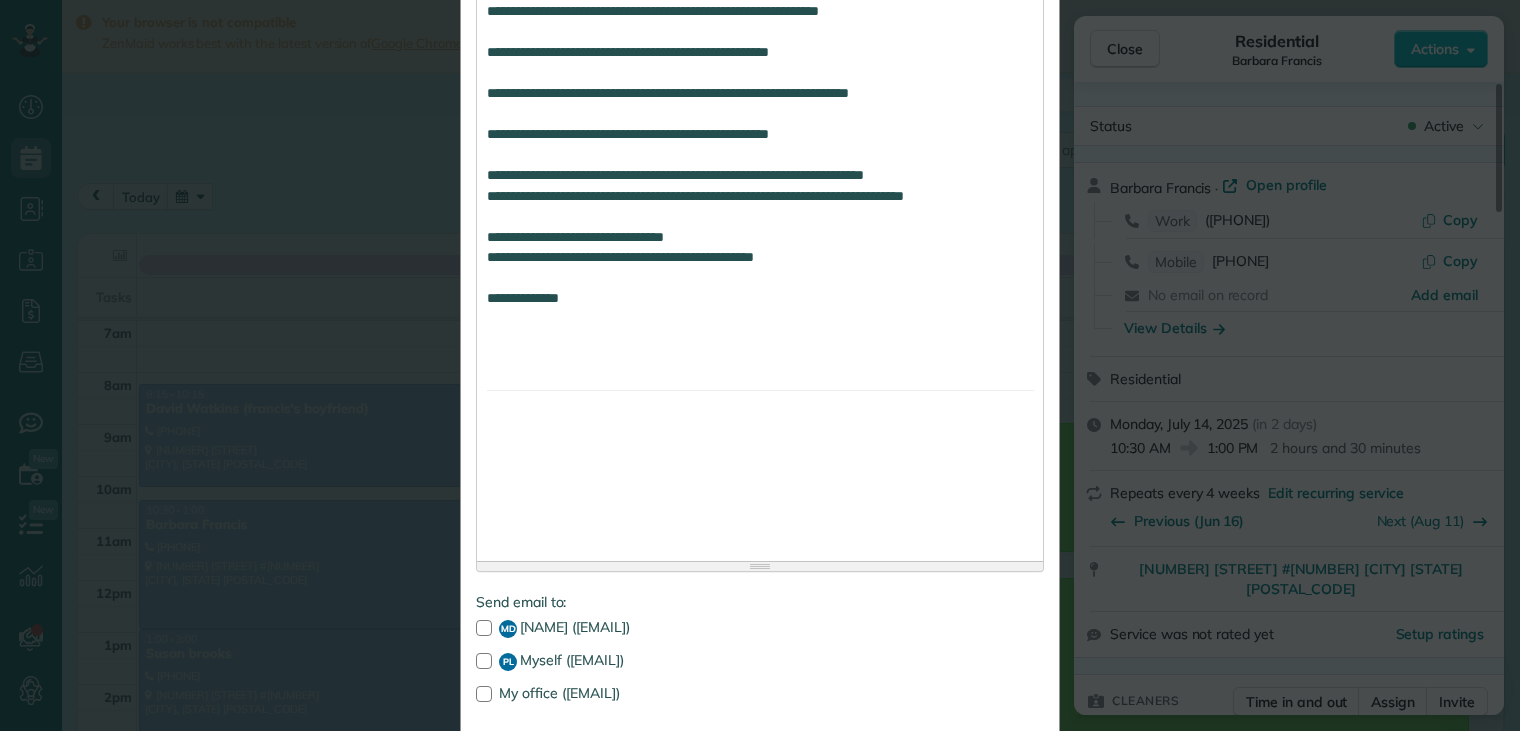 scroll, scrollTop: 1972, scrollLeft: 0, axis: vertical 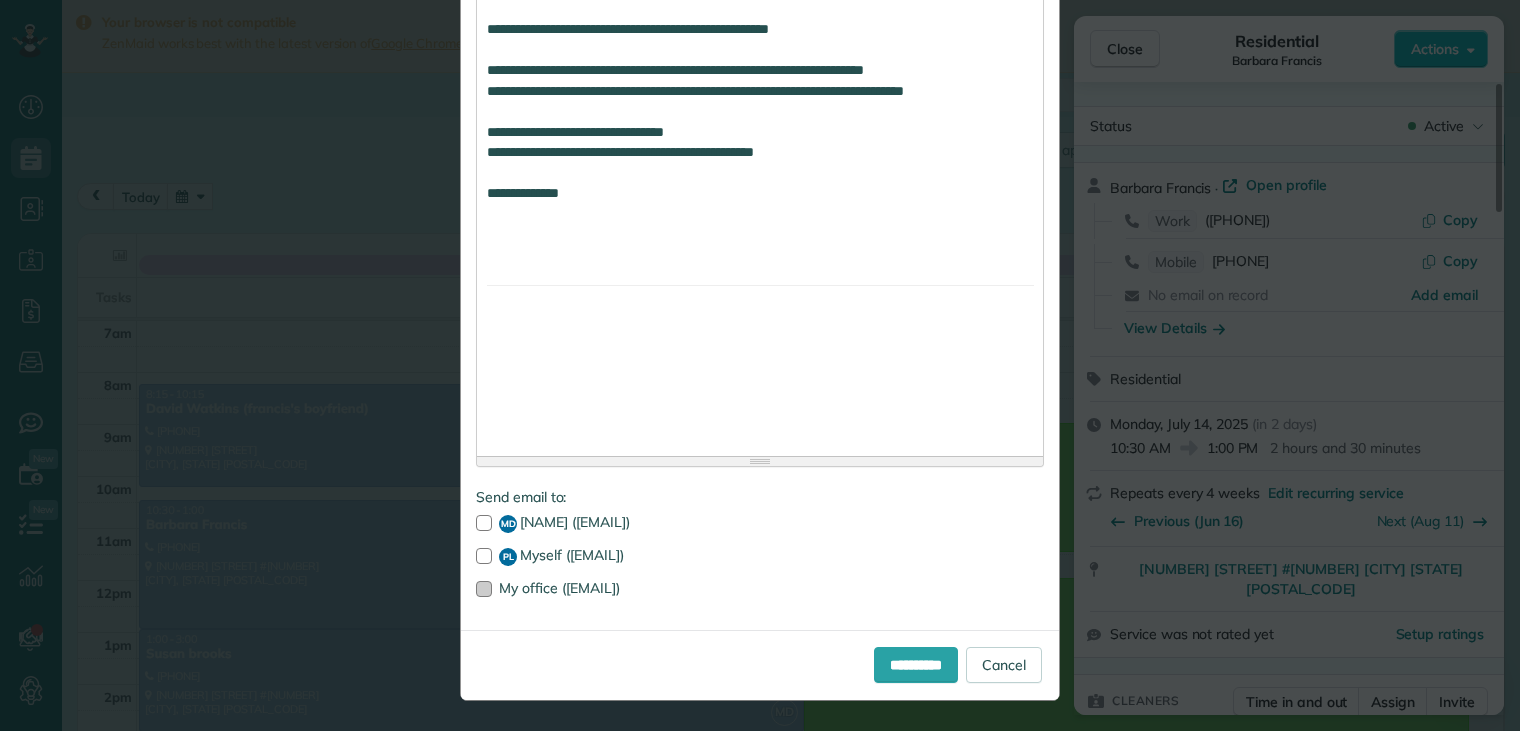 click at bounding box center (484, 589) 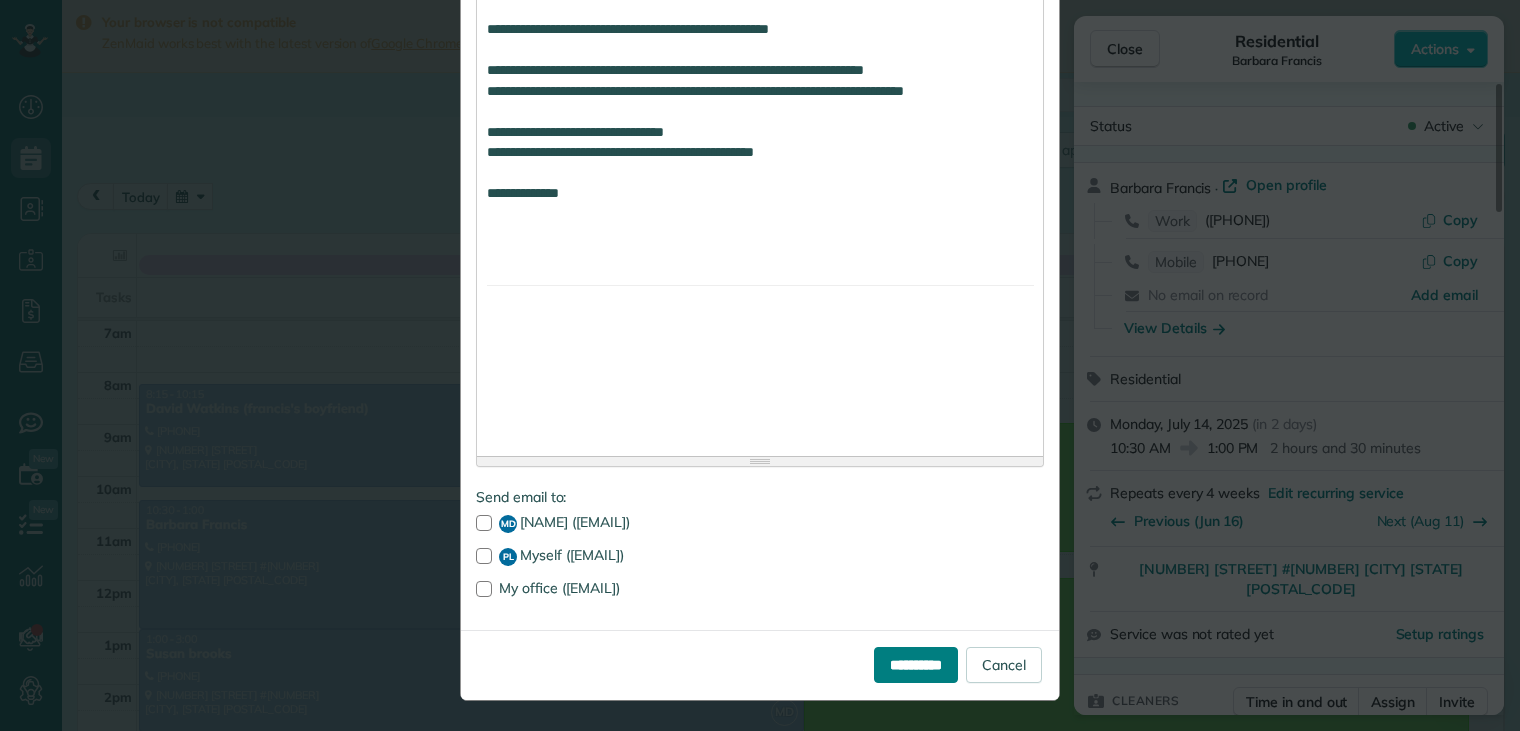 click on "**********" at bounding box center [916, 665] 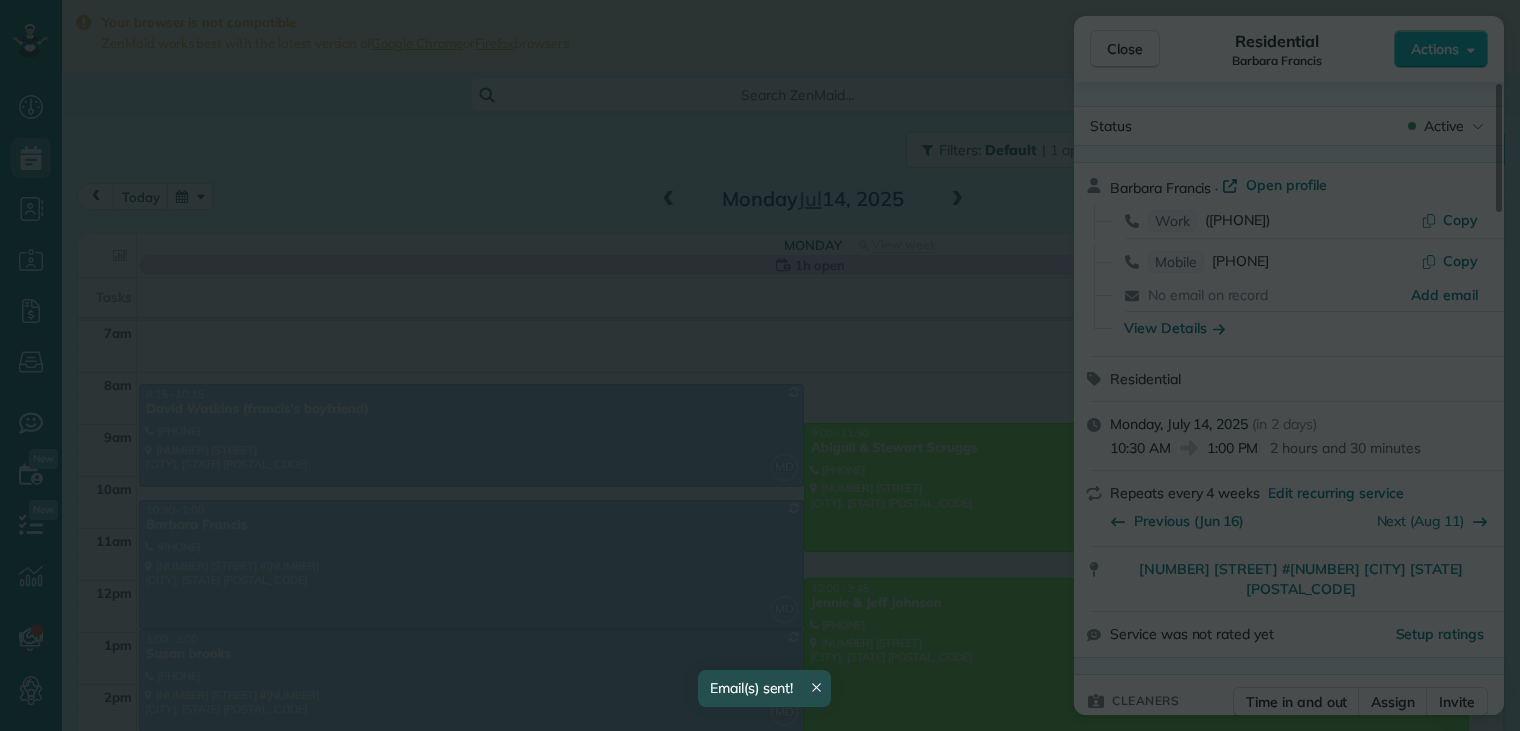 scroll, scrollTop: 0, scrollLeft: 0, axis: both 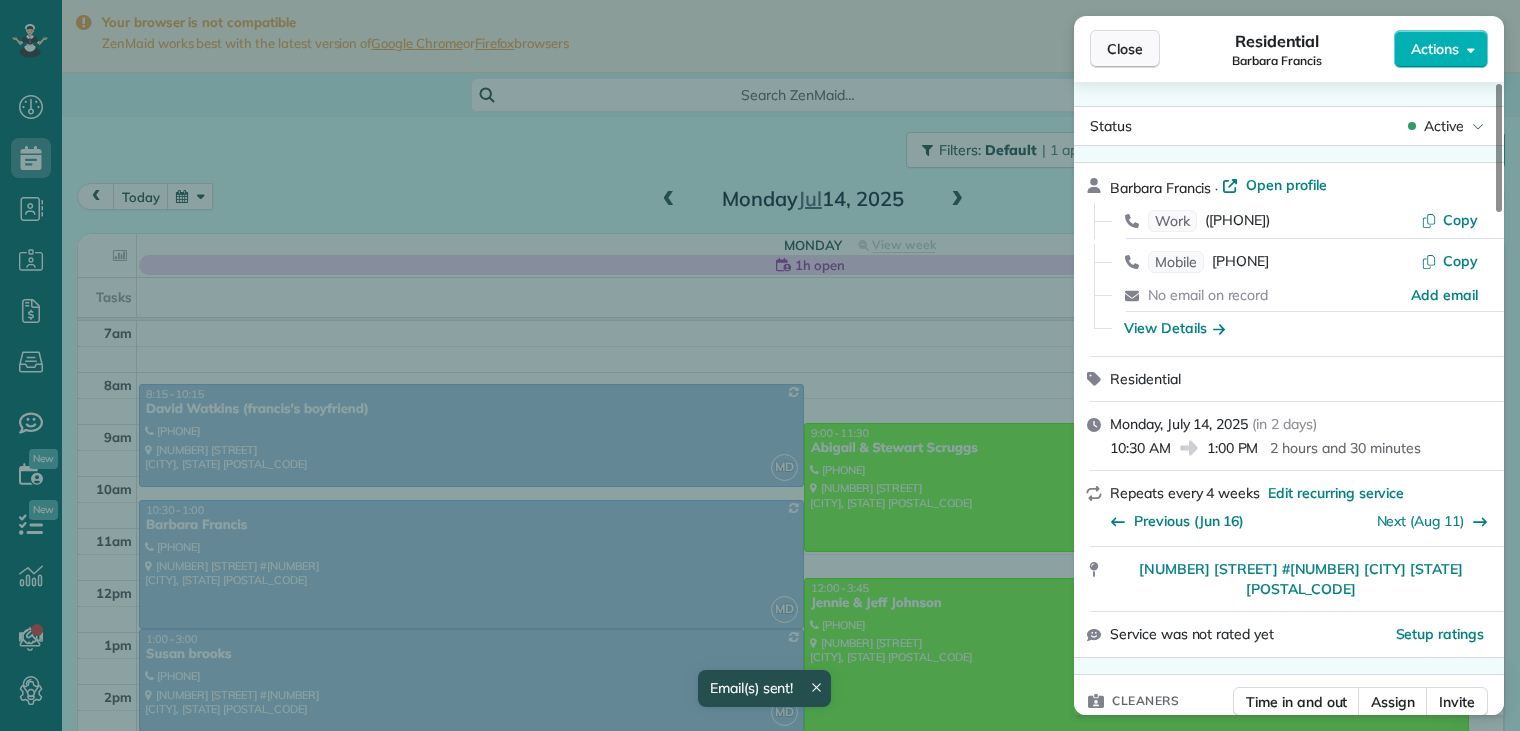 click on "Close" at bounding box center [1125, 49] 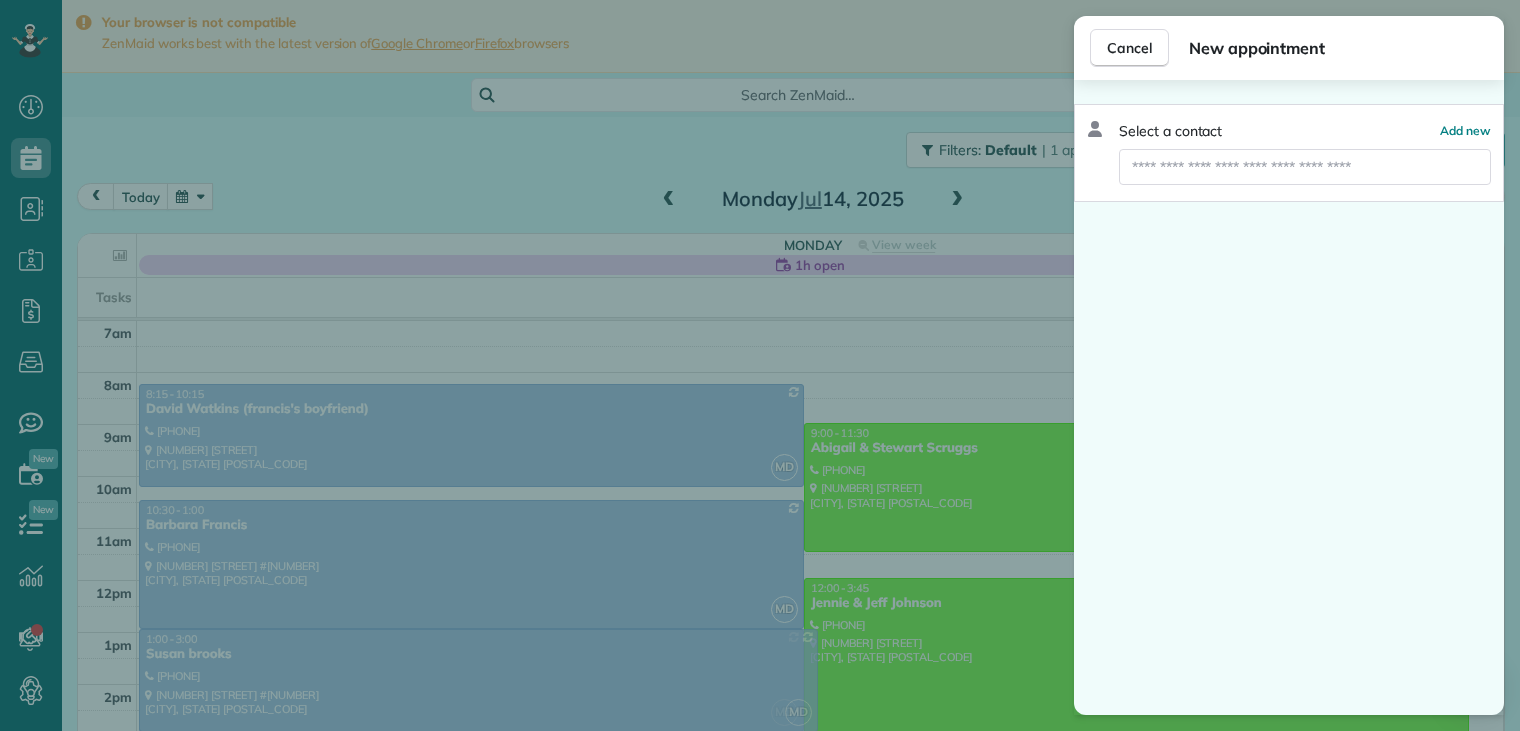 click on "Cancel New appointment Select a contact Add new" at bounding box center [760, 365] 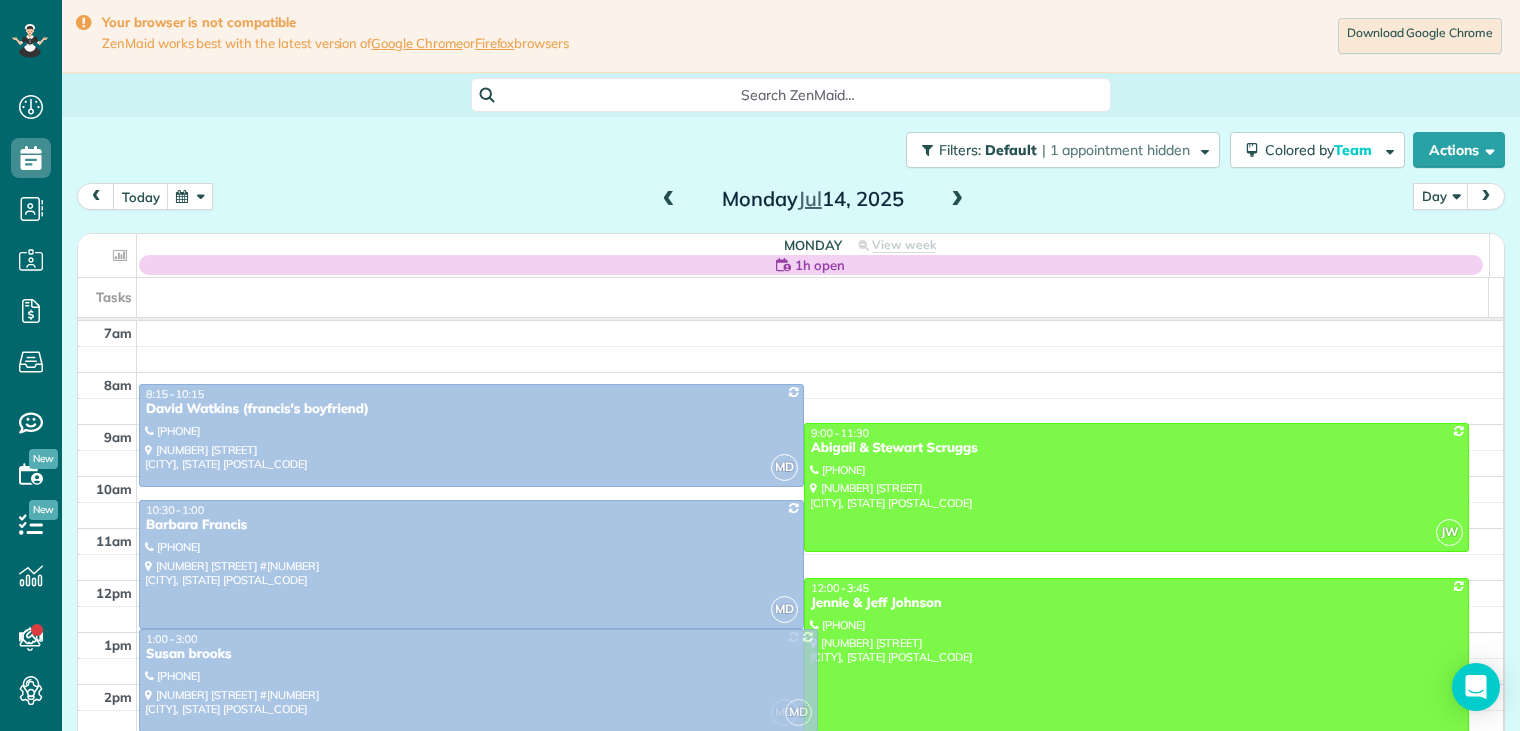 click on "Filters:   Default
|  1 appointment hidden
Colored by  Team
Color by Cleaner
Color by Team
Color by Status
Color by Recurrence
Color by Paid/Unpaid
Filters  Default
Schedule Changes
Actions
Create Appointment
Create Task
Clock In/Out
Send Work Orders
Print Route Sheets
Today's Emails/Texts
View Metrics" at bounding box center [791, 150] 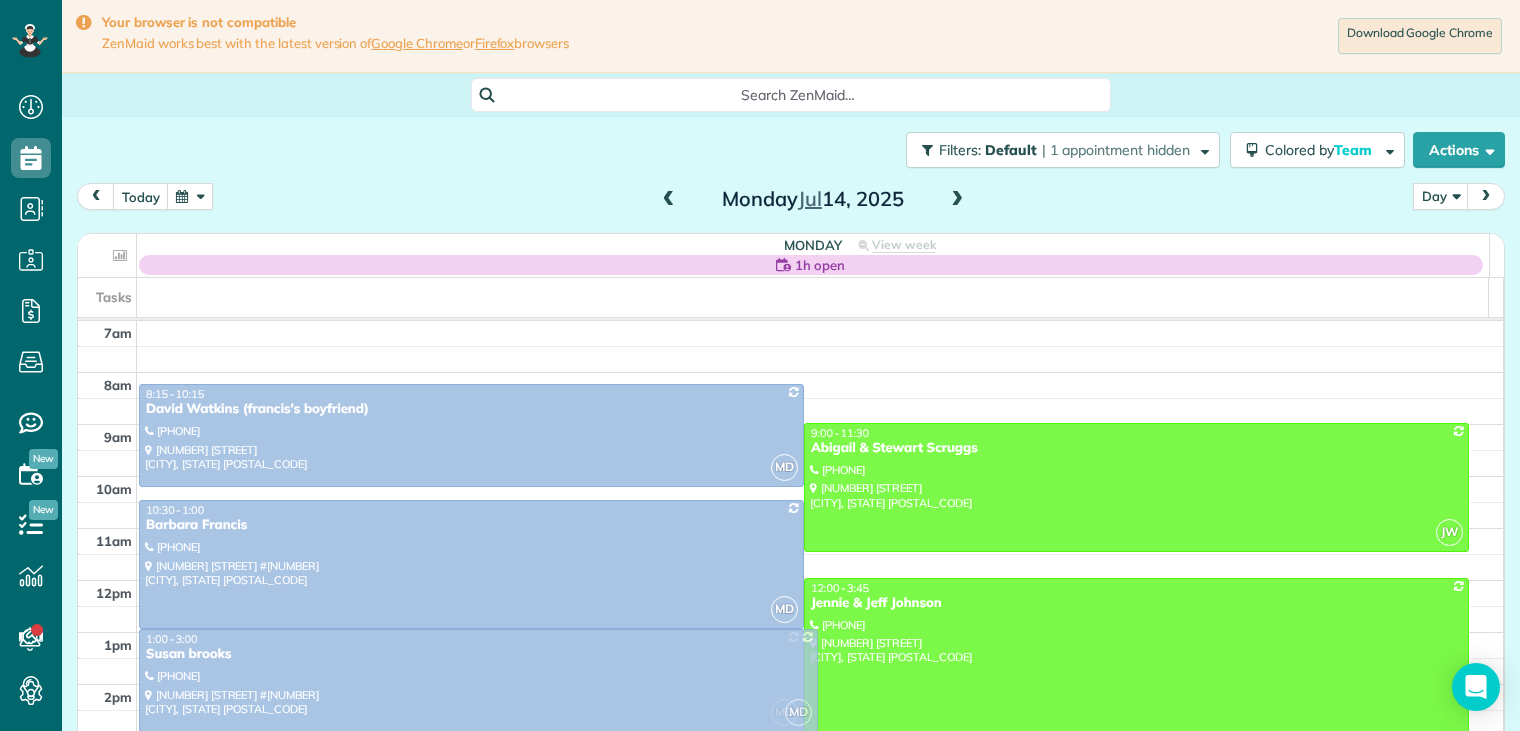 click on "MD [TIME] - [TIME] [NAME] ([PHONE]) [NUMBER] [STREET] #[NUMBER] [CITY], [STATE] [POSTAL_CODE]" at bounding box center [804, 165] 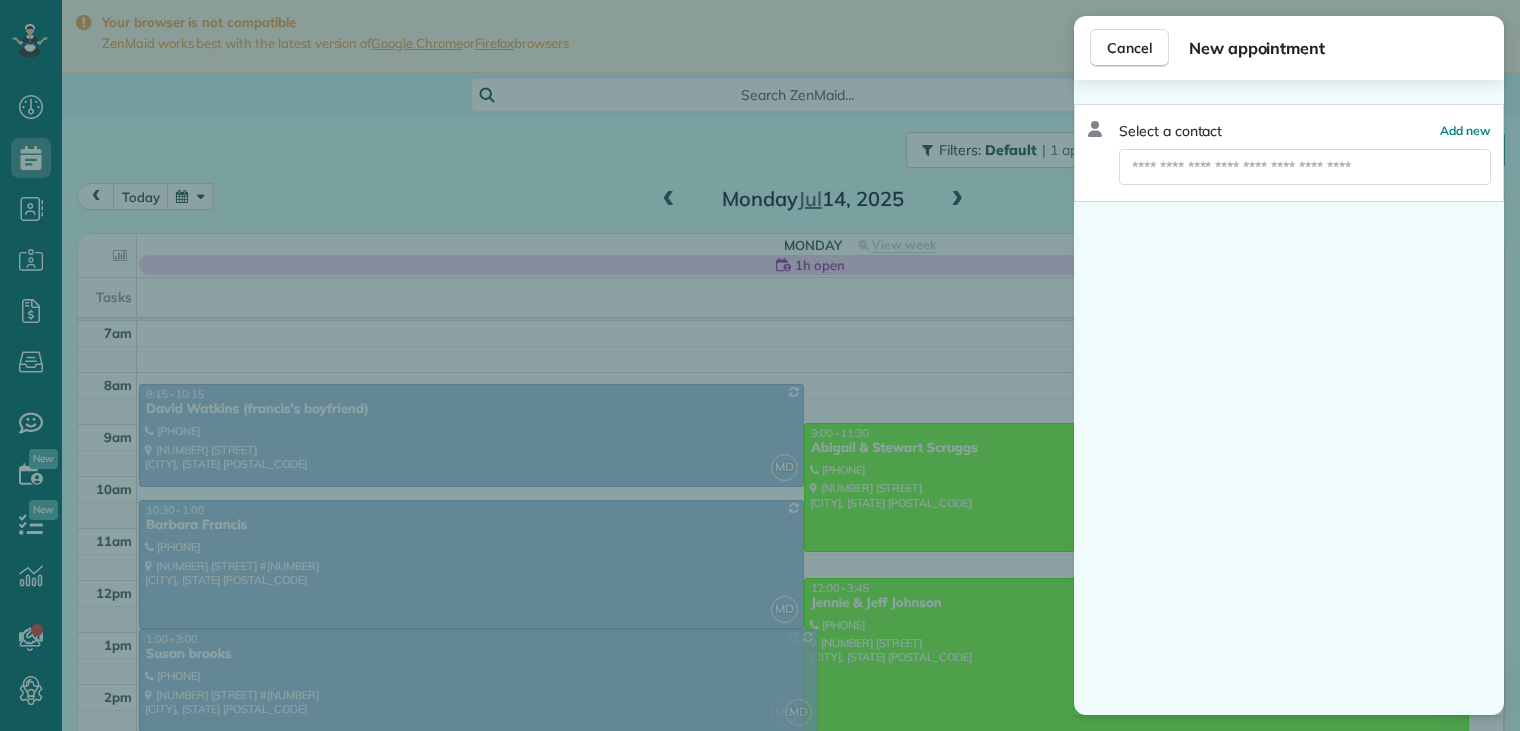 click on "Cancel New appointment Select a contact Add new" at bounding box center (760, 365) 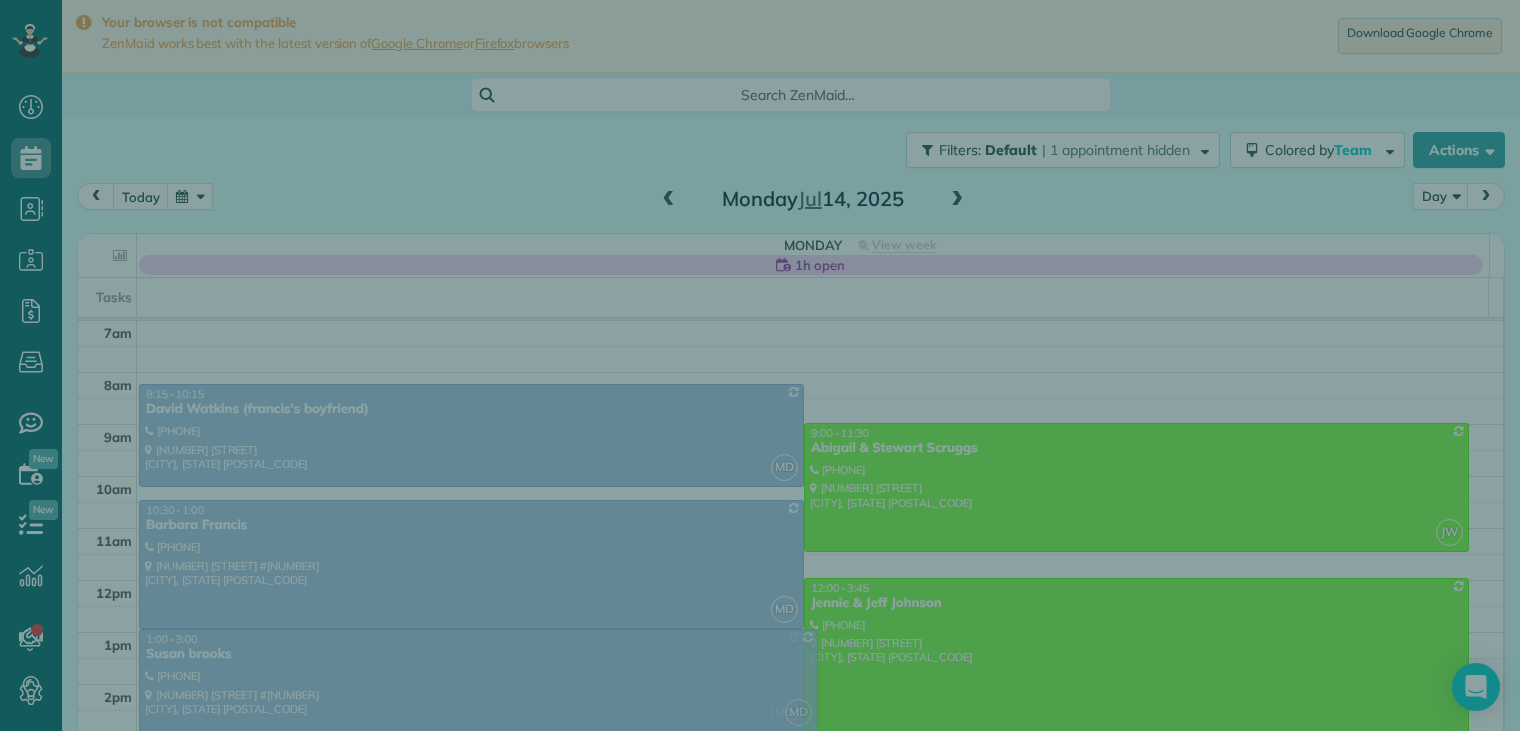 click on "Cancel New appointment Select a contact Add new" at bounding box center (760, 365) 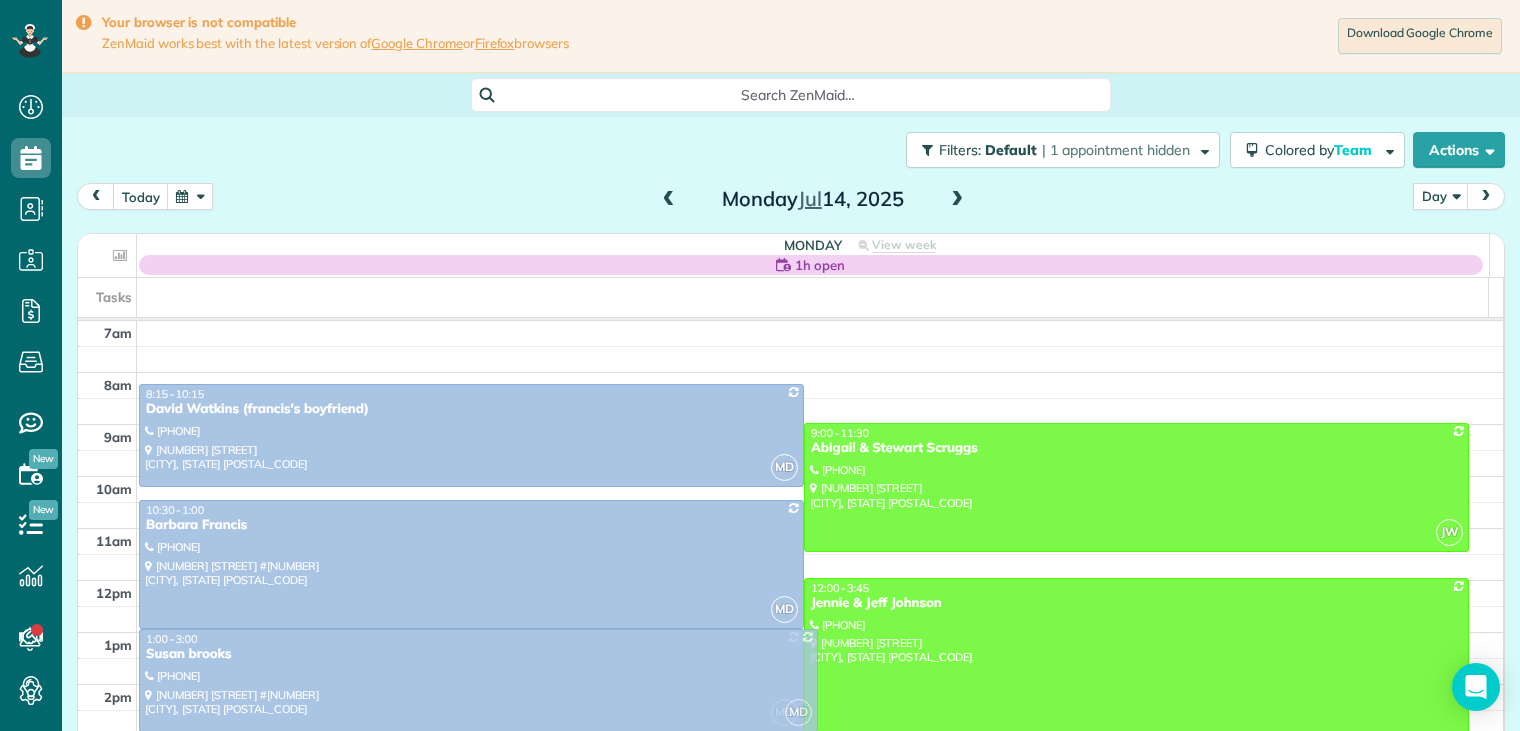 drag, startPoint x: 494, startPoint y: 160, endPoint x: 173, endPoint y: 663, distance: 596.6993 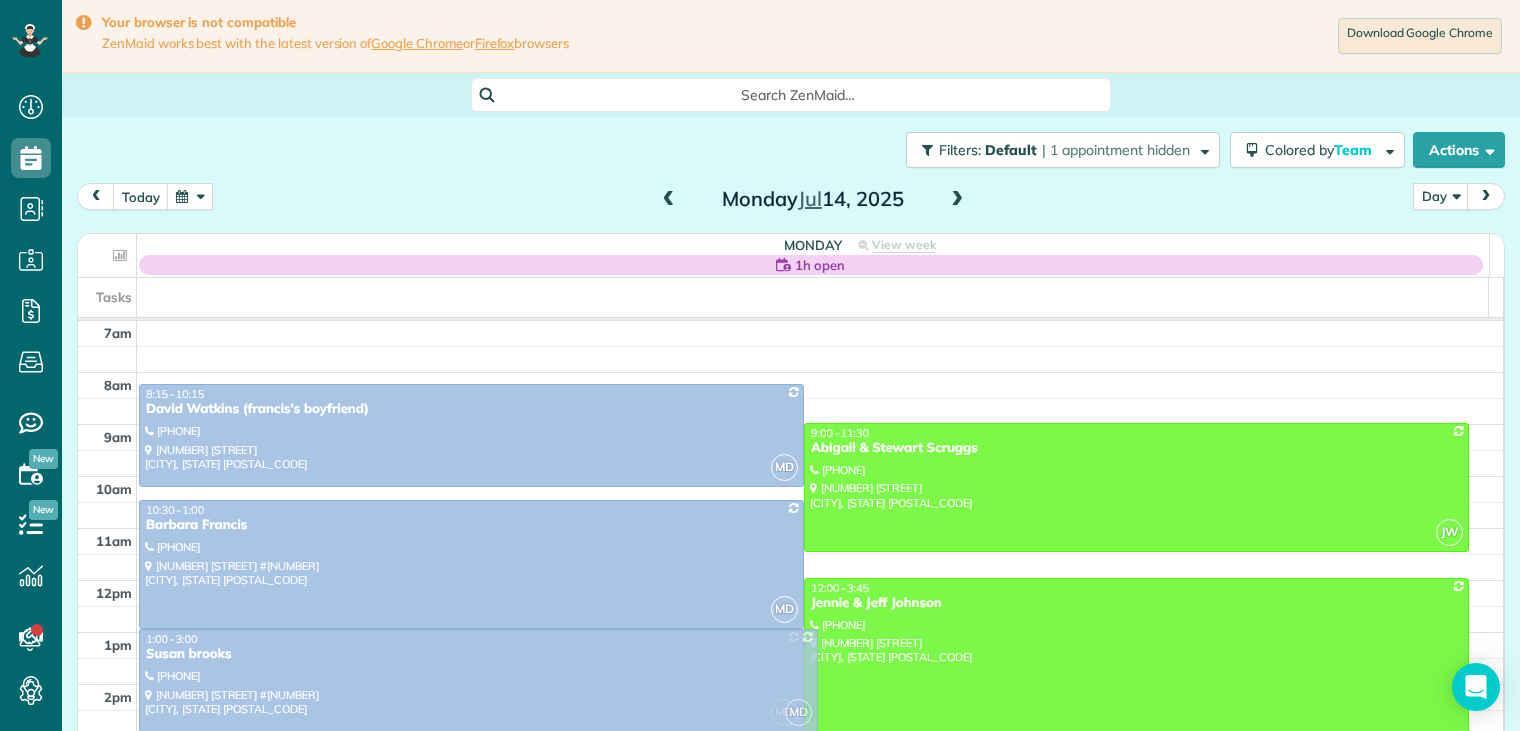 click on "Dashboard
Scheduling
Calendar View
List View
Dispatch View - Weekly scheduling (Beta)" at bounding box center [760, 365] 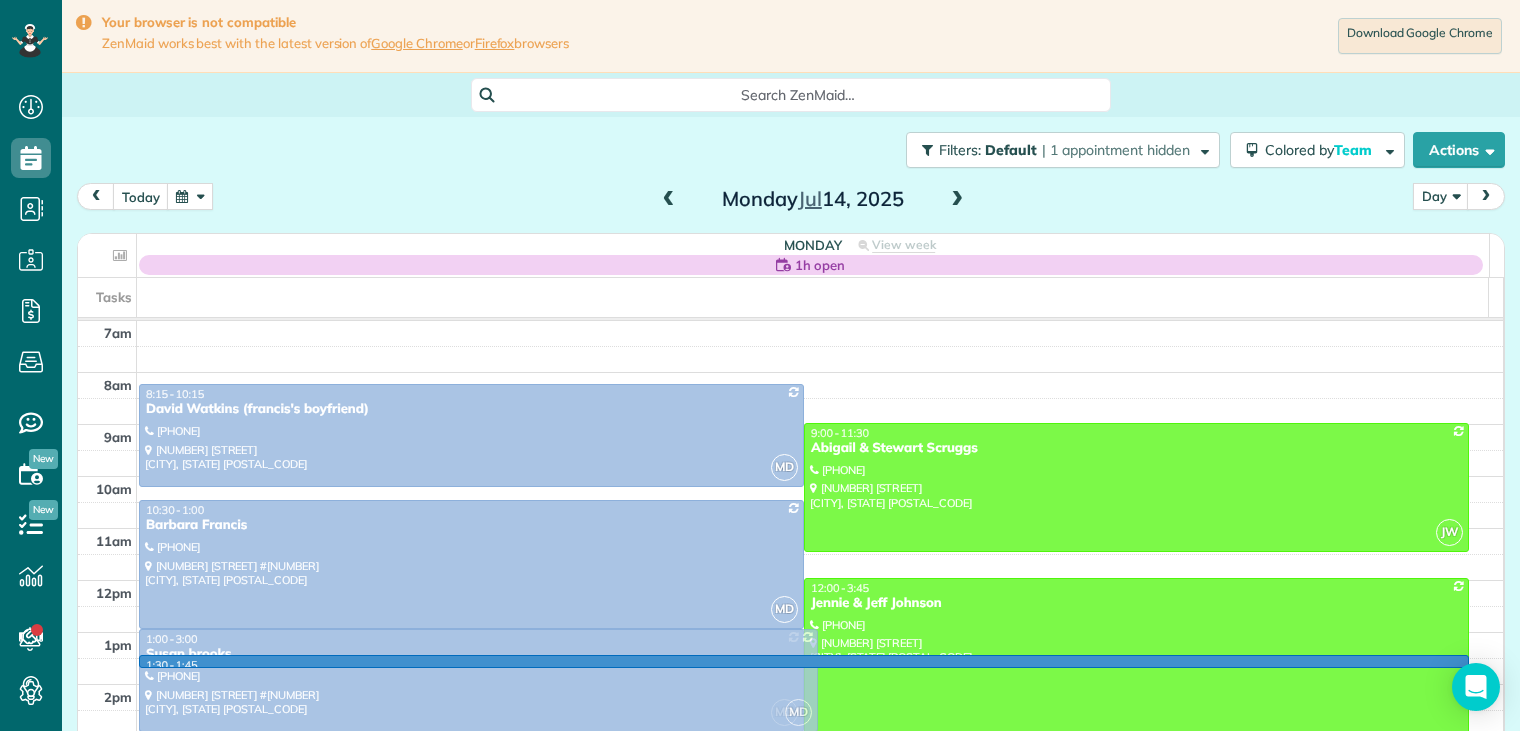 click on "MD 1:00 - 3:00 [PERSON] ([PHONE]) [NUMBER] [STREET] [CITY], [STATE] [POSTAL_CODE] 1:30 - 1:45" at bounding box center (804, 165) 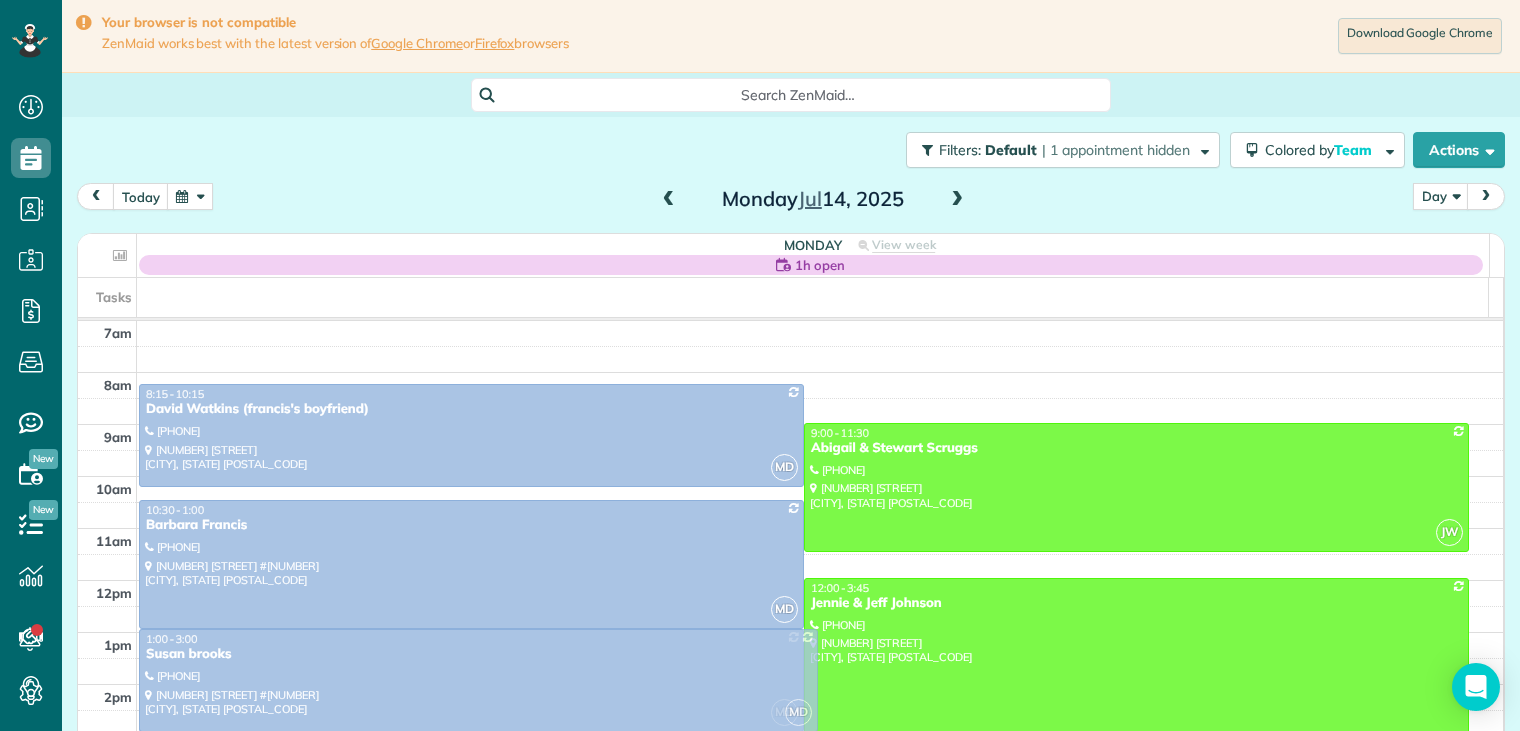 click on "MD [TIME] - [TIME] [NAME] ([PHONE]) [NUMBER] [STREET] #[NUMBER] [CITY], [STATE] [POSTAL_CODE]" at bounding box center (804, 165) 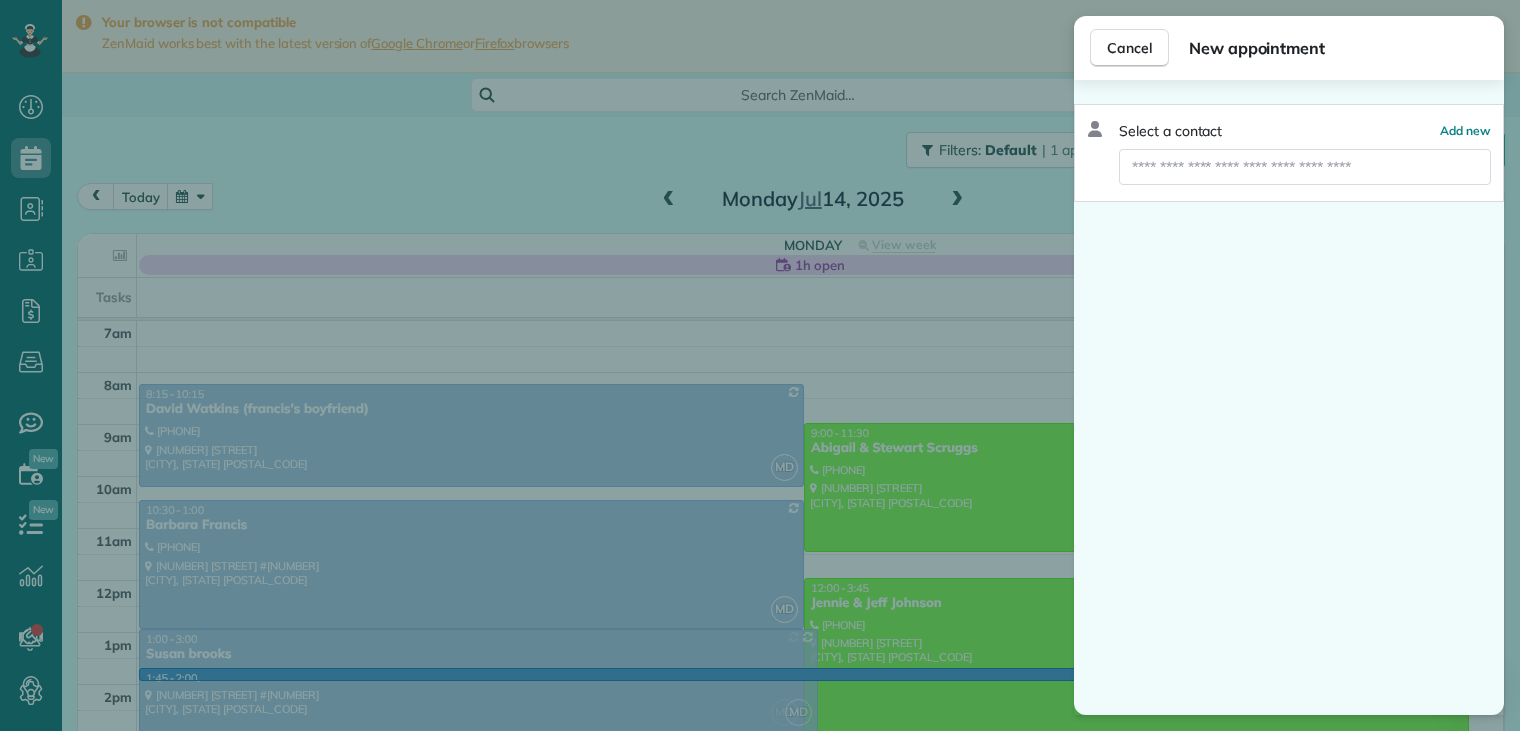 click on "Cancel New appointment Select a contact Add new" at bounding box center (760, 365) 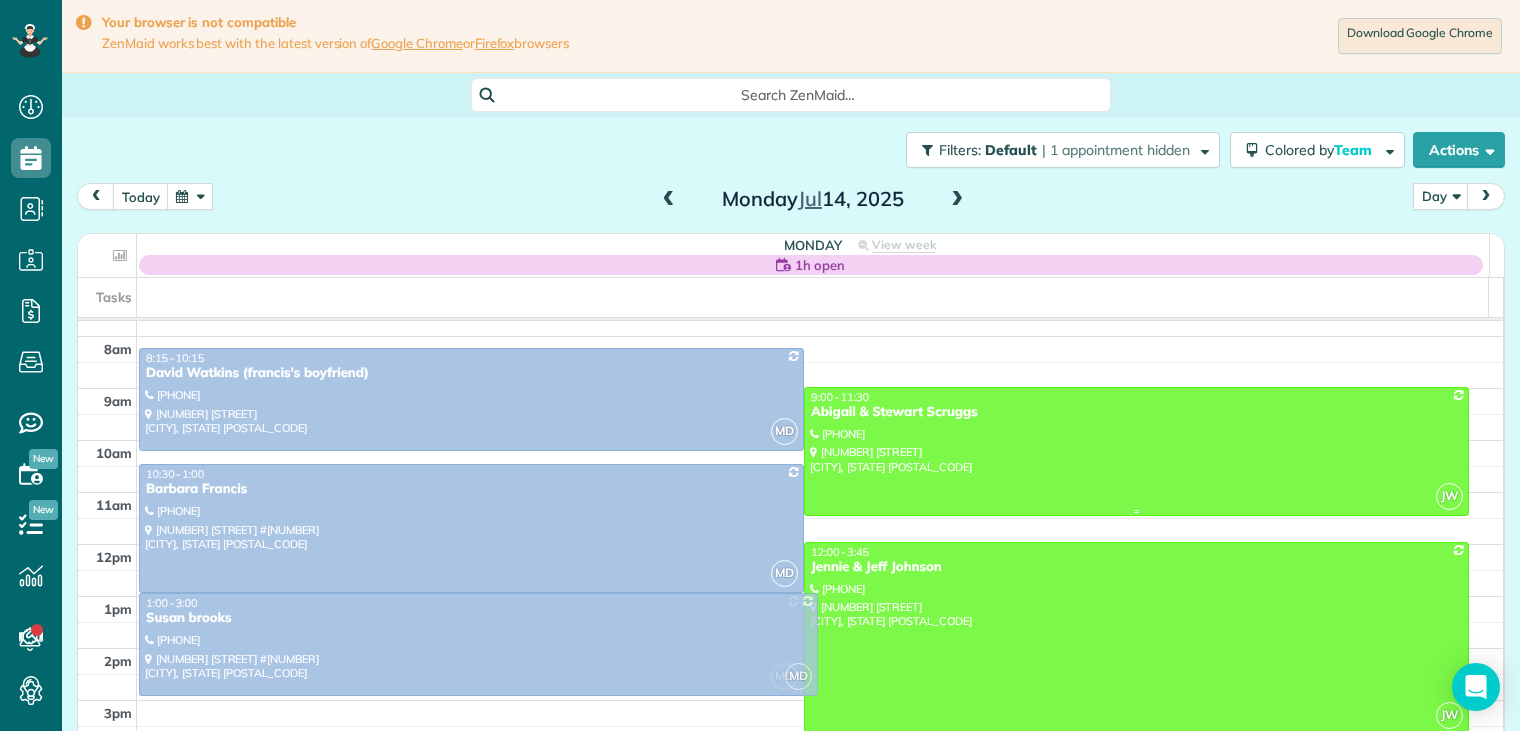 scroll, scrollTop: 212, scrollLeft: 0, axis: vertical 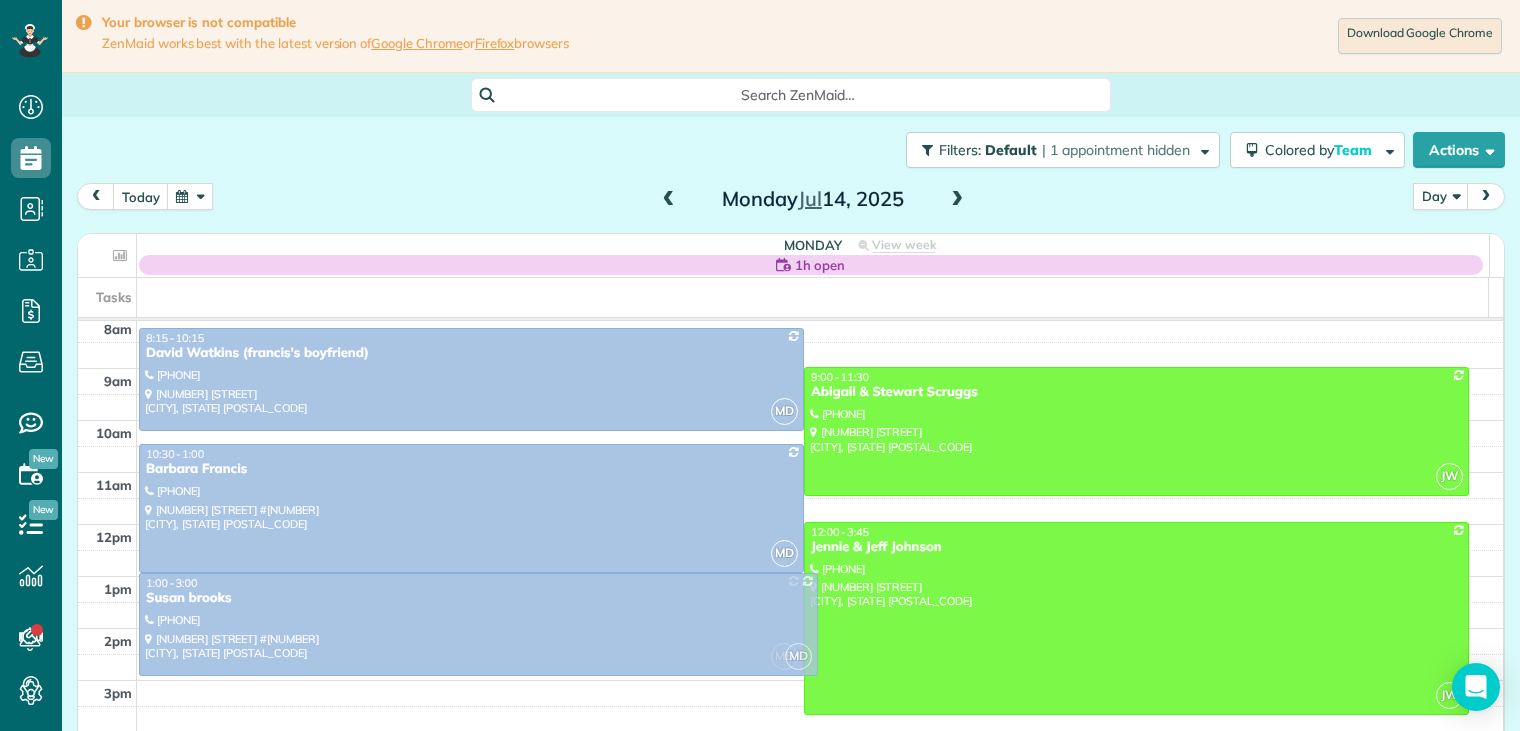 click on "MD [TIME] - [TIME] [NAME] ([PHONE]) [NUMBER] [STREET] #[NUMBER] [CITY], [STATE] [POSTAL_CODE]" at bounding box center [804, 109] 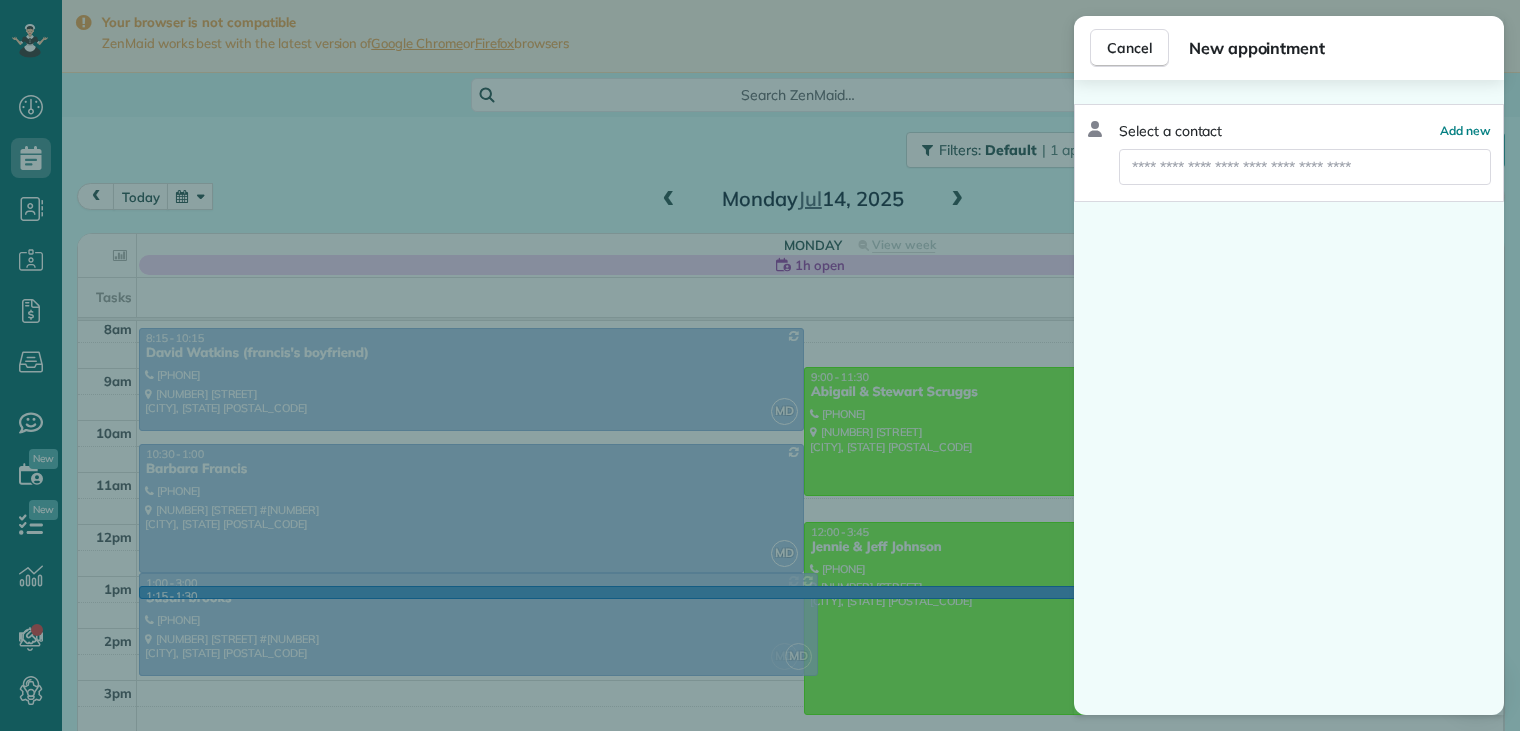 click on "Cancel New appointment Select a contact Add new" at bounding box center (760, 365) 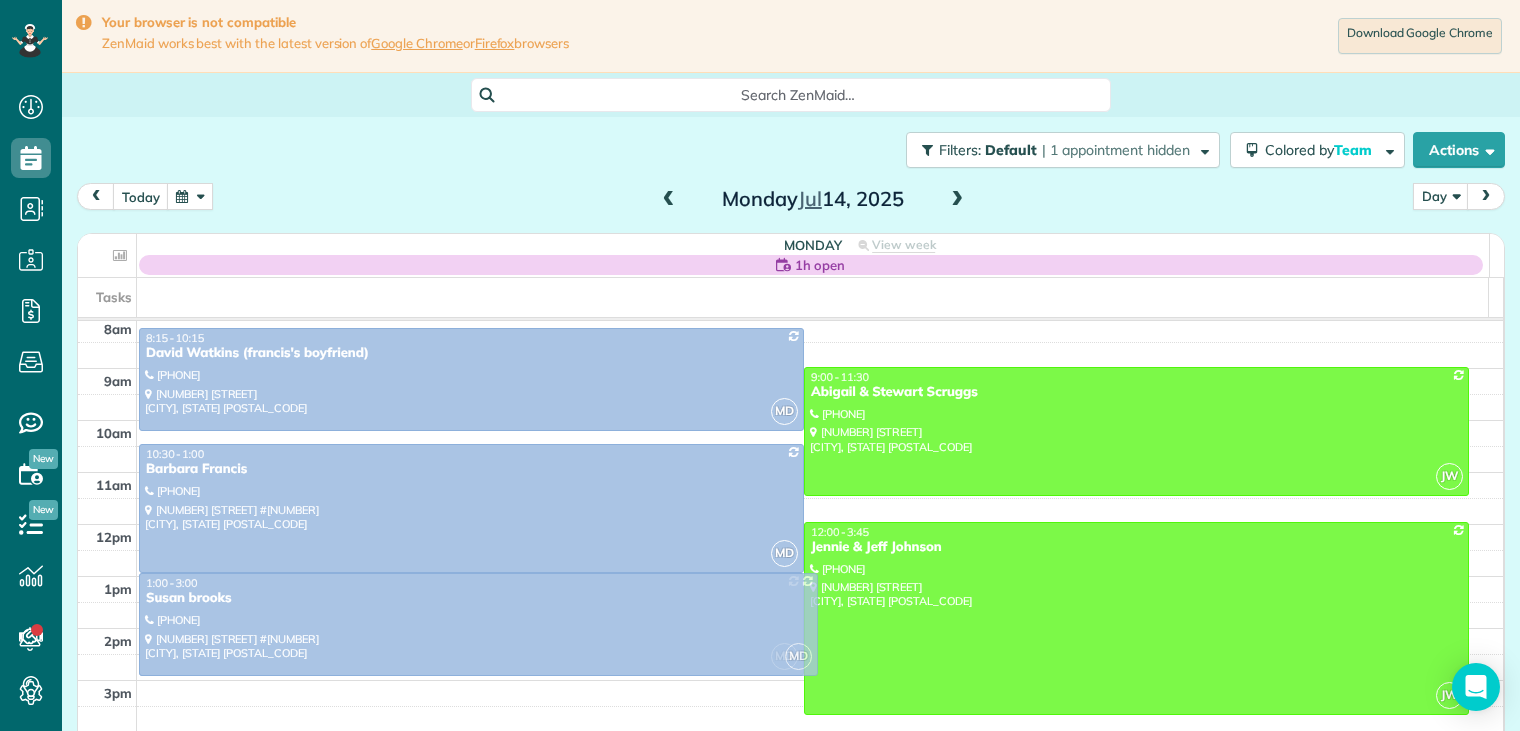 click on "MD [TIME] - [TIME] [NAME] ([PHONE]) [NUMBER] [STREET] #[NUMBER] [CITY], [STATE] [POSTAL_CODE]" at bounding box center (804, 109) 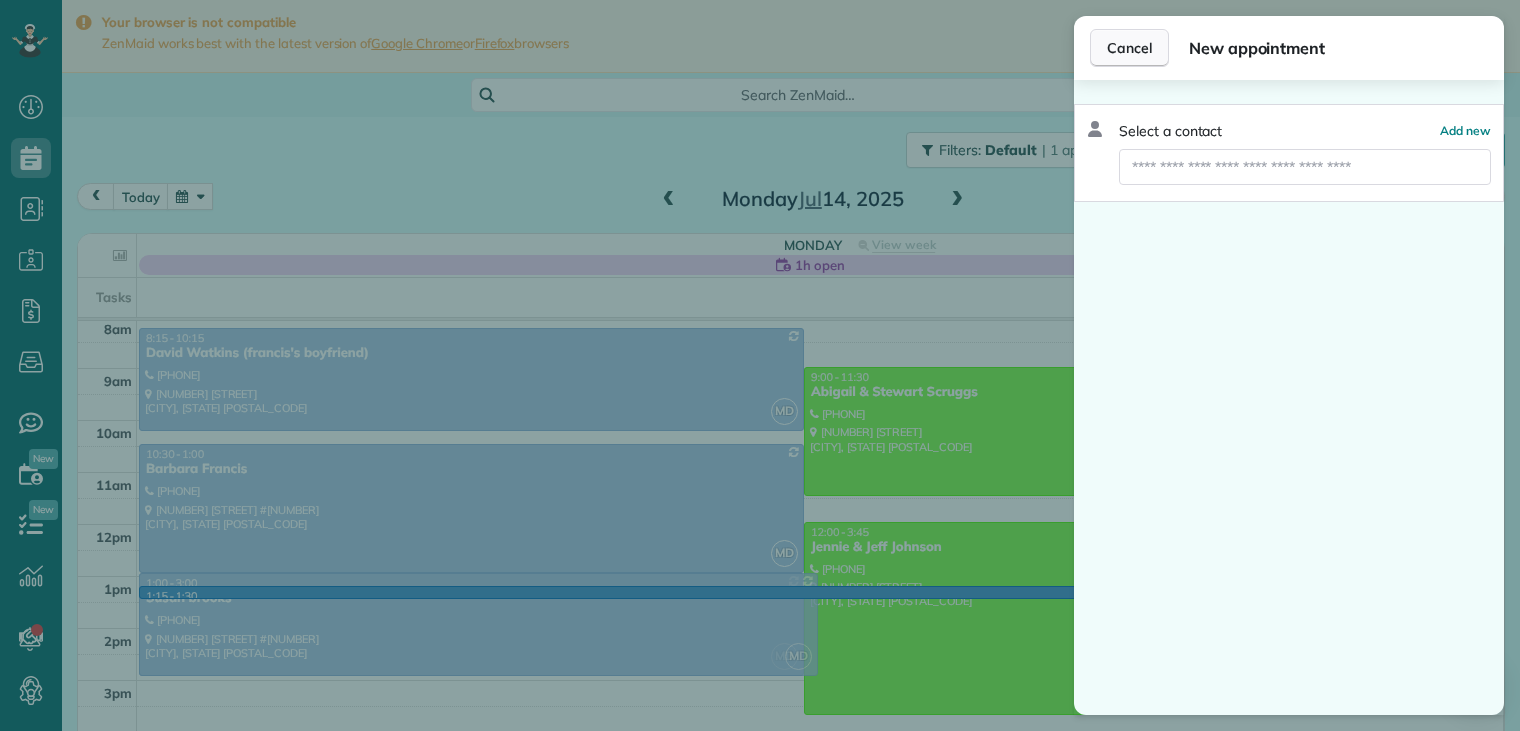 click on "Cancel" at bounding box center (1129, 48) 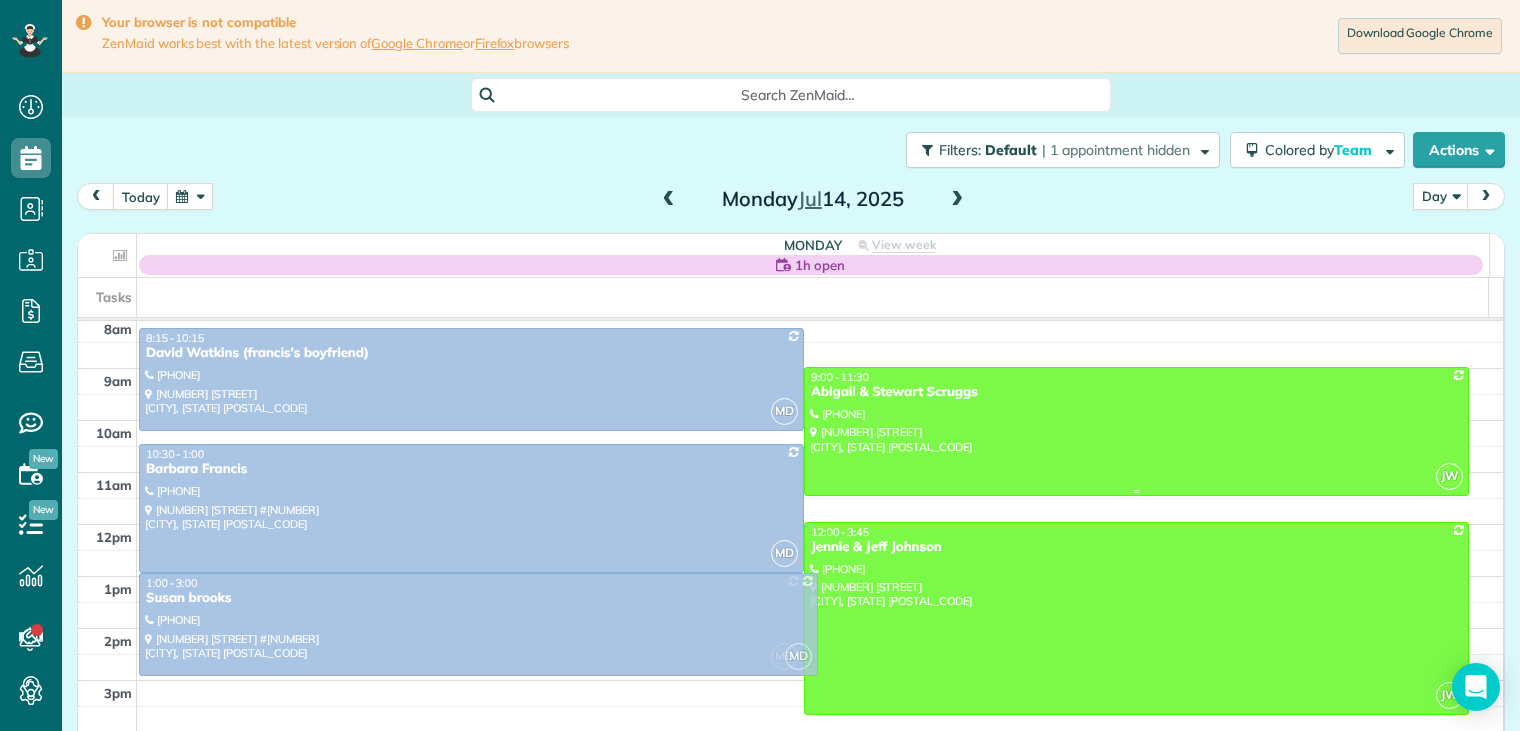 click on "9:00 - 11:30" at bounding box center (1136, 377) 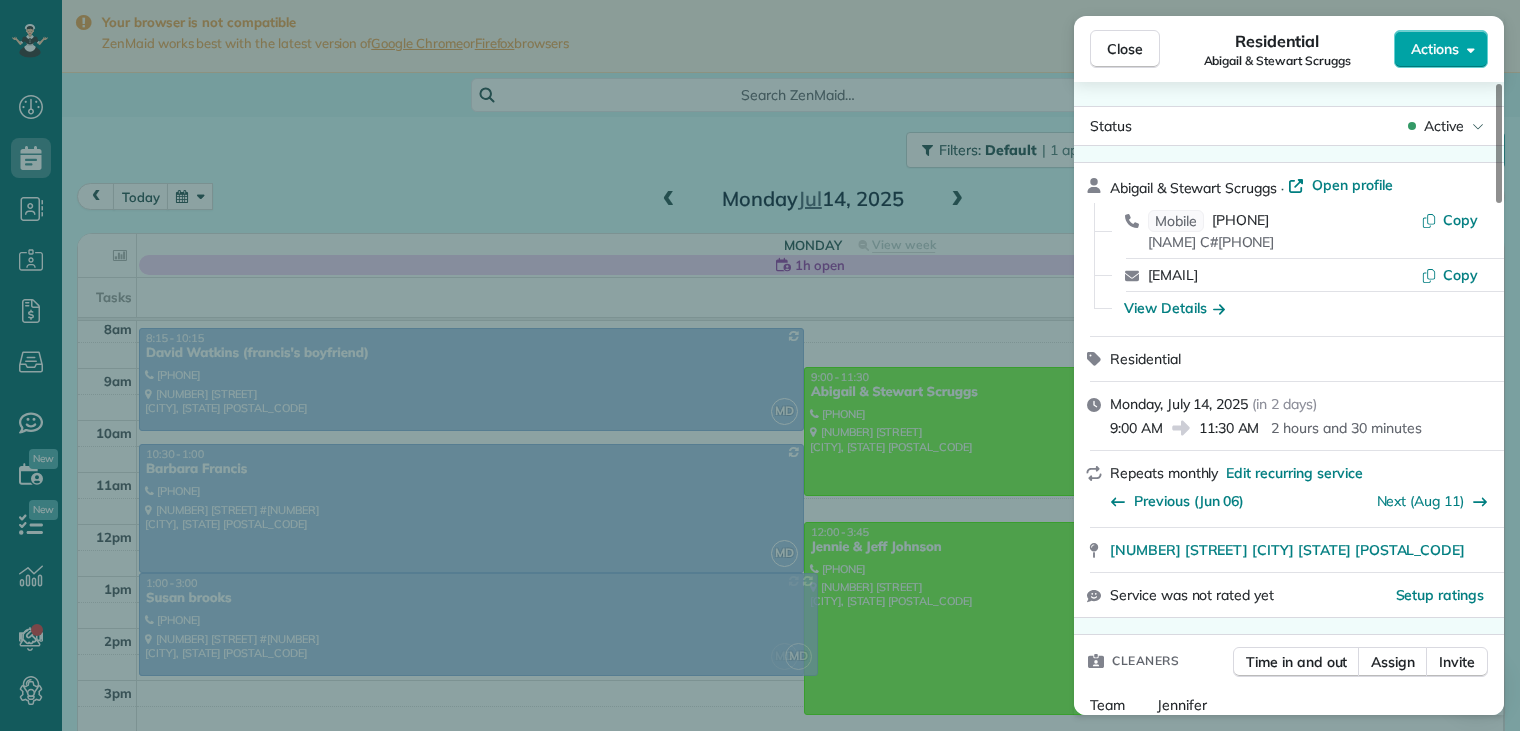 click on "Actions" at bounding box center [1435, 49] 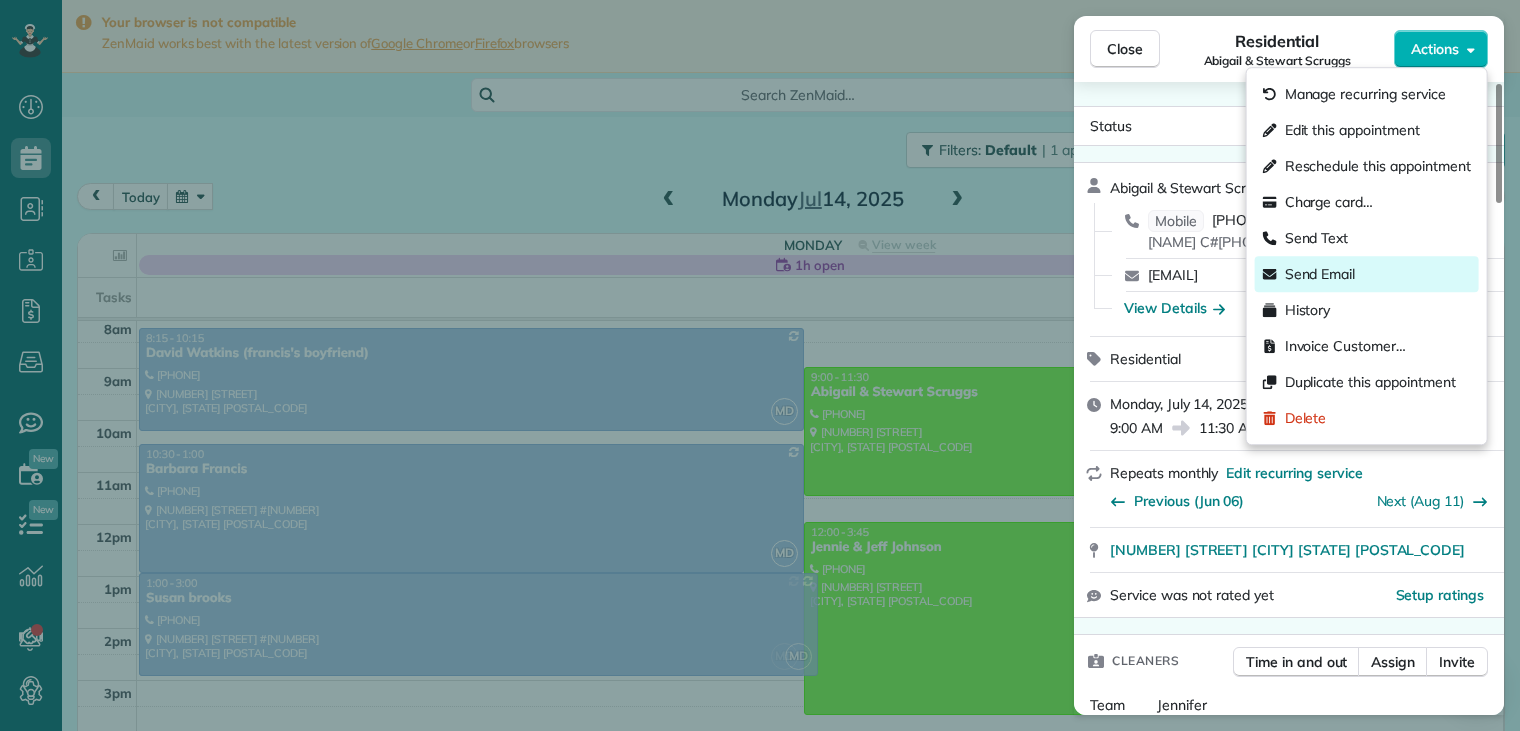 click on "Send Email" at bounding box center (1320, 274) 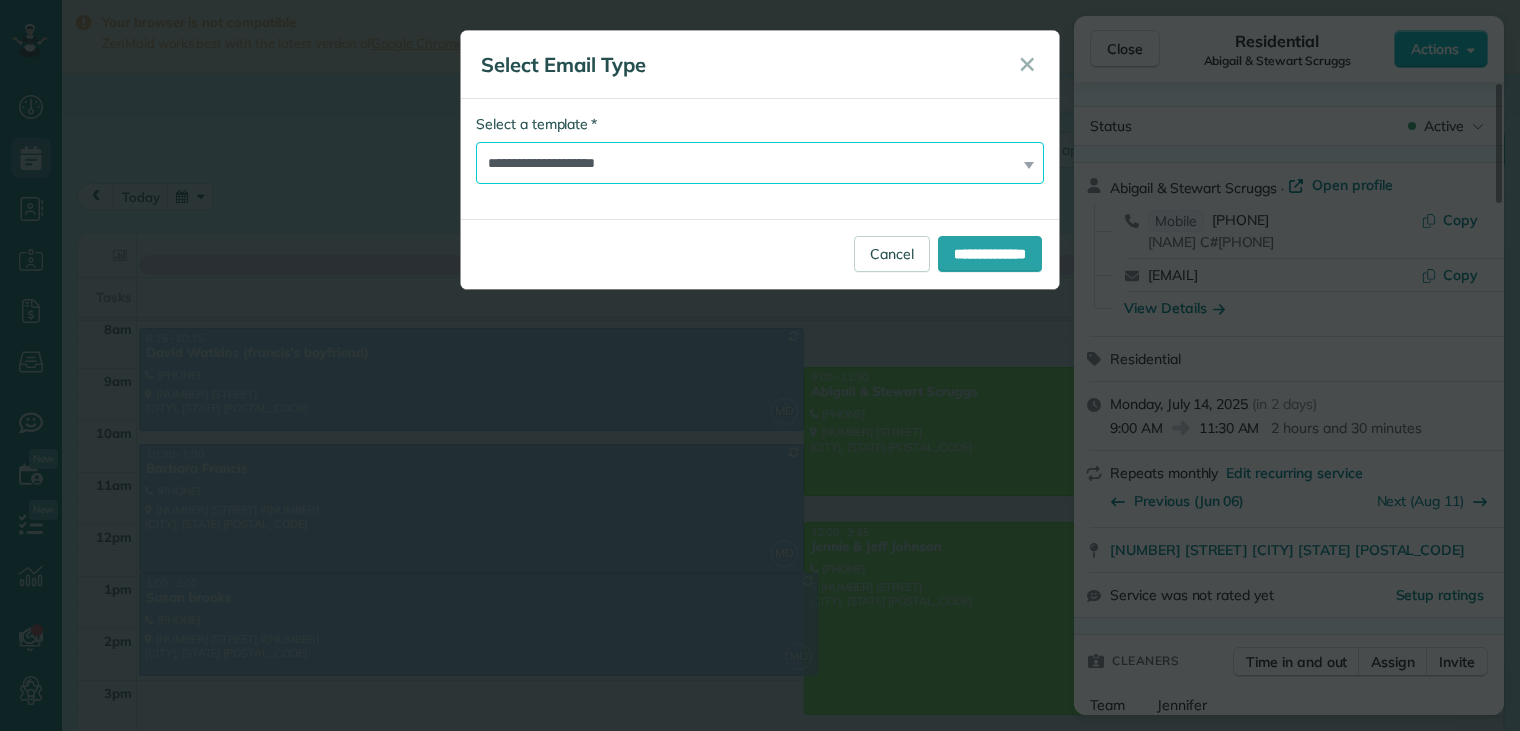 click on "**********" at bounding box center (760, 163) 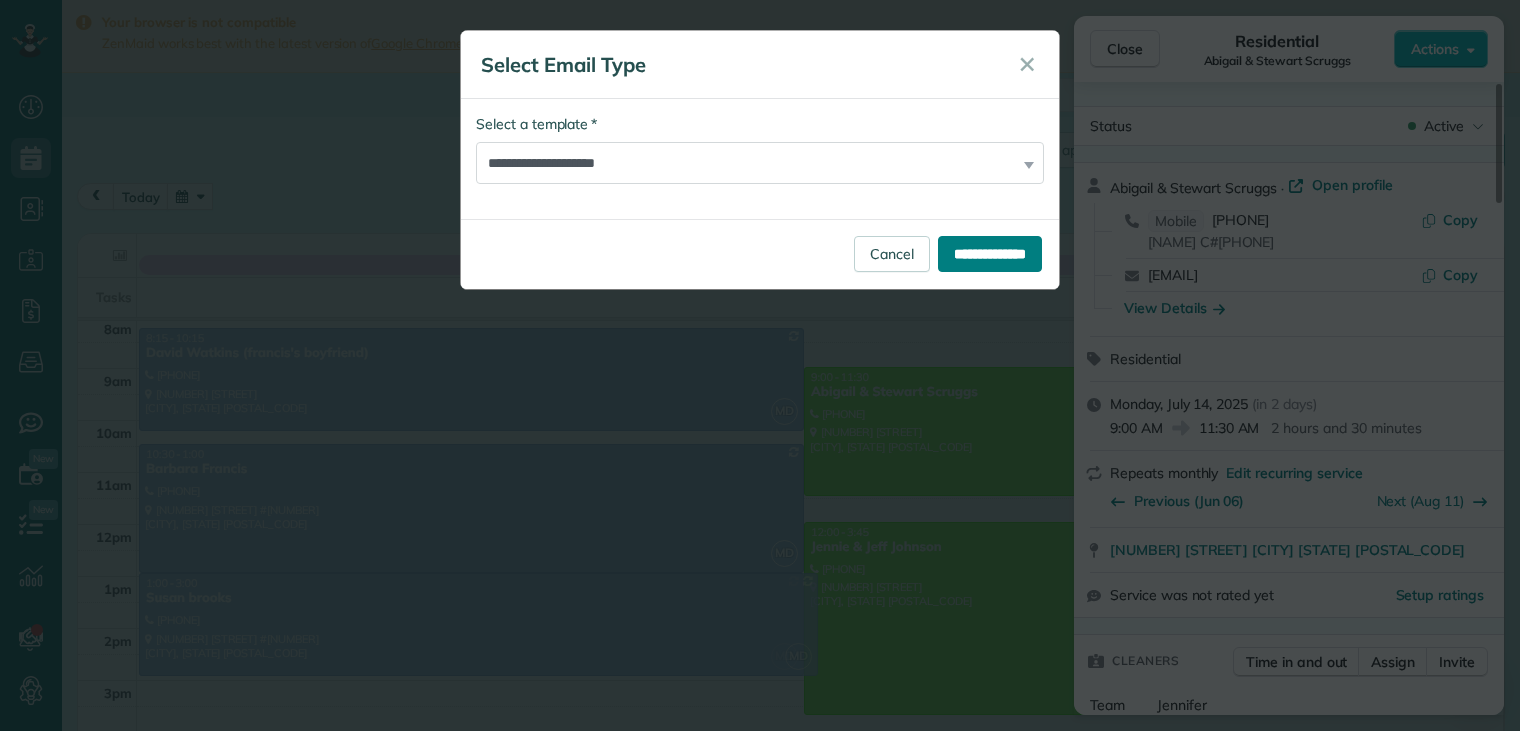 click on "**********" at bounding box center (990, 254) 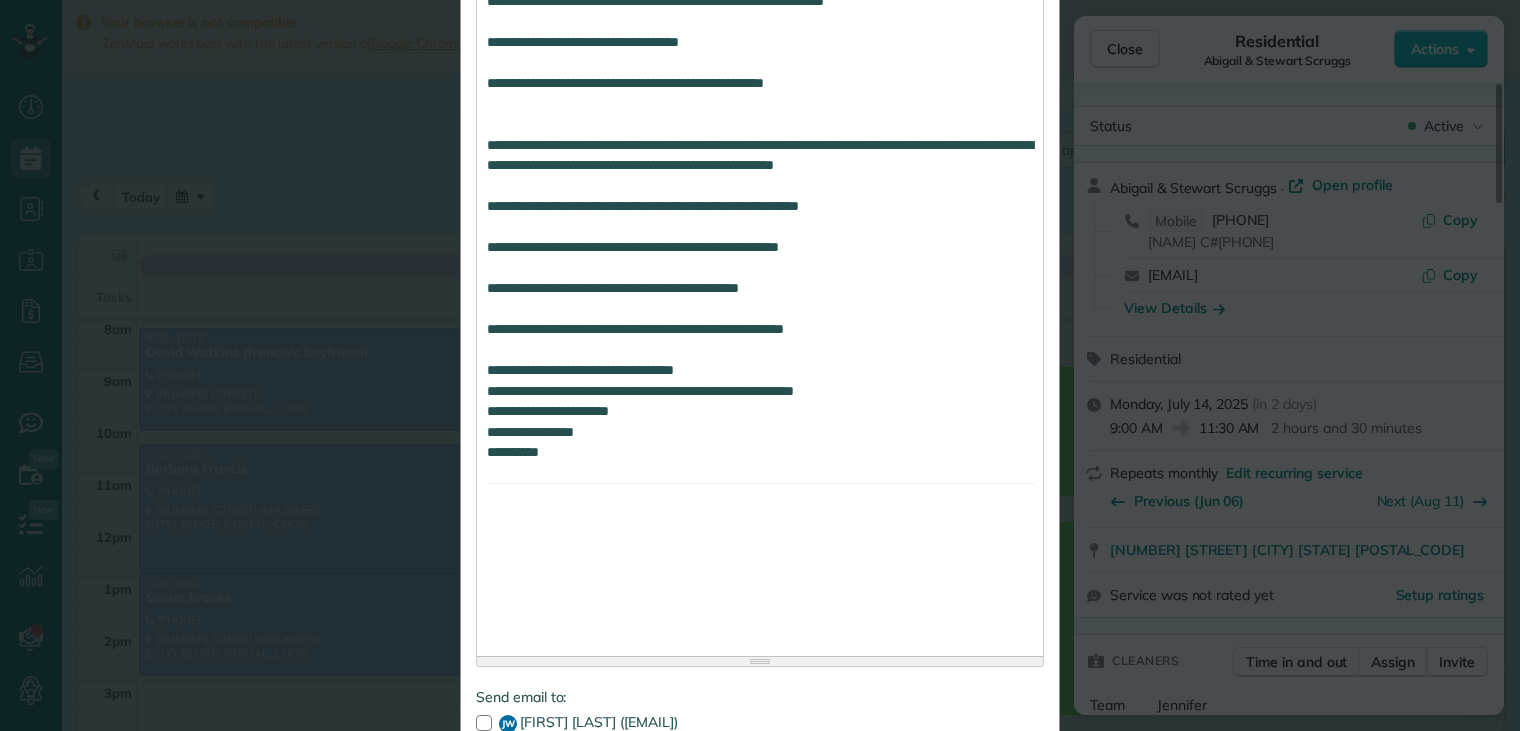 scroll, scrollTop: 2436, scrollLeft: 0, axis: vertical 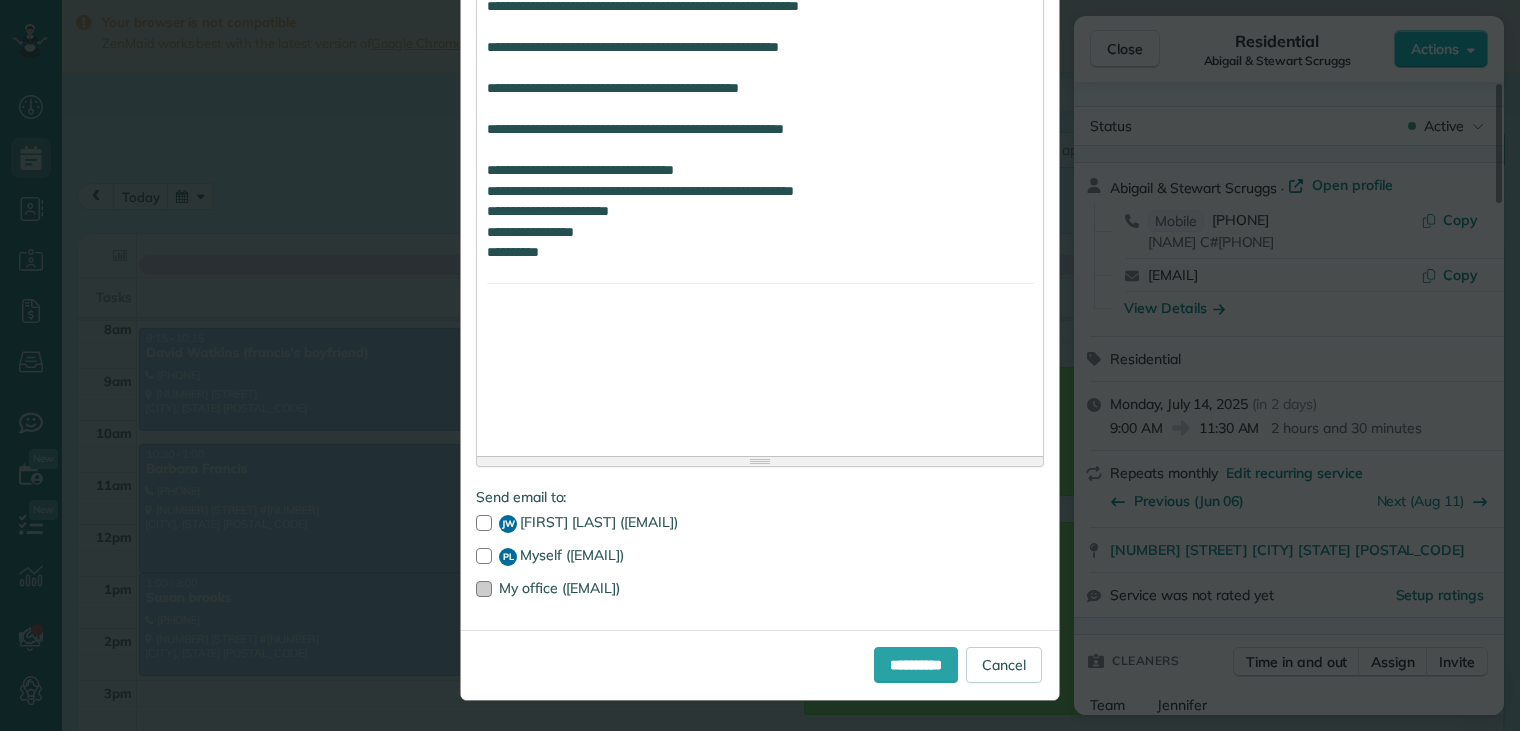 click at bounding box center [484, 589] 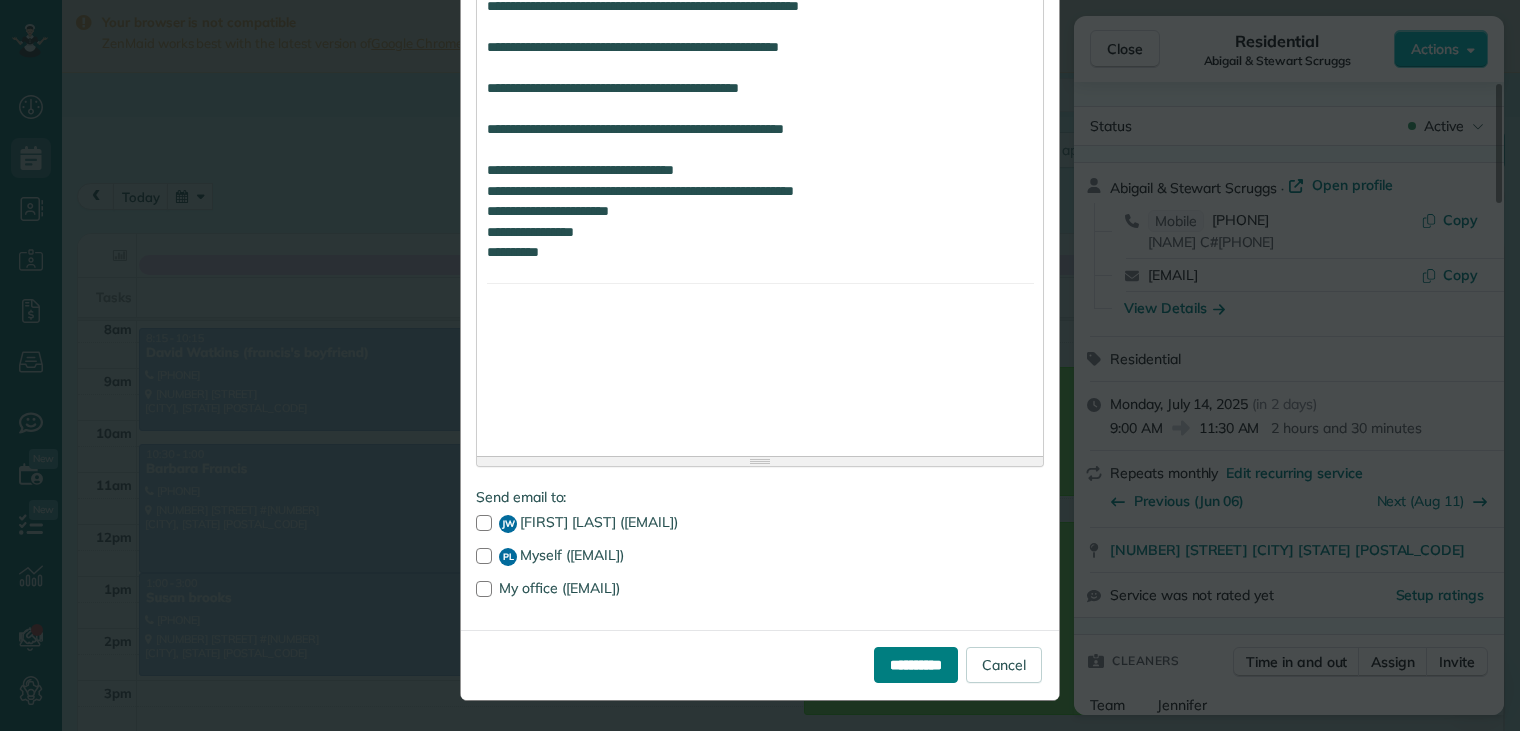 click on "**********" at bounding box center (916, 665) 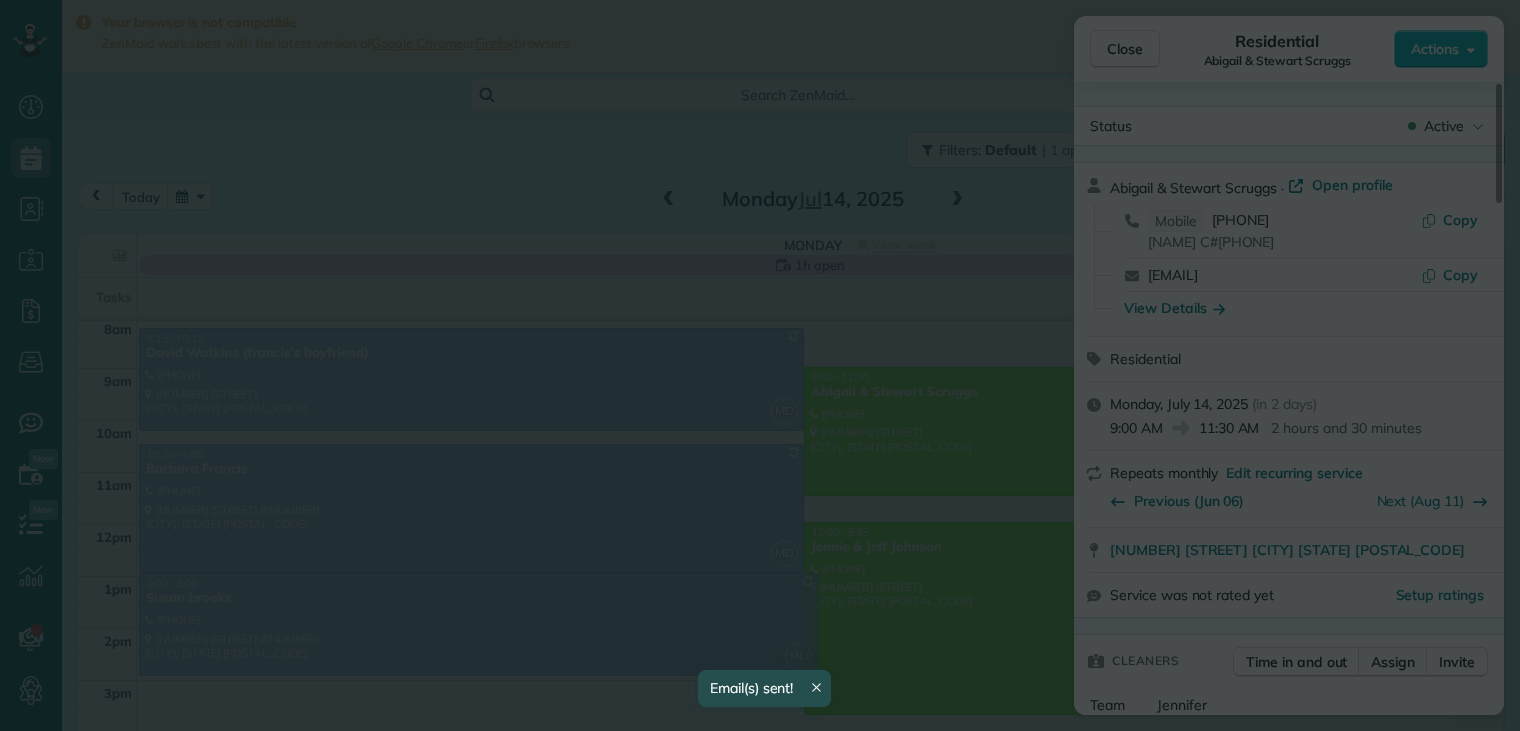 scroll, scrollTop: 0, scrollLeft: 0, axis: both 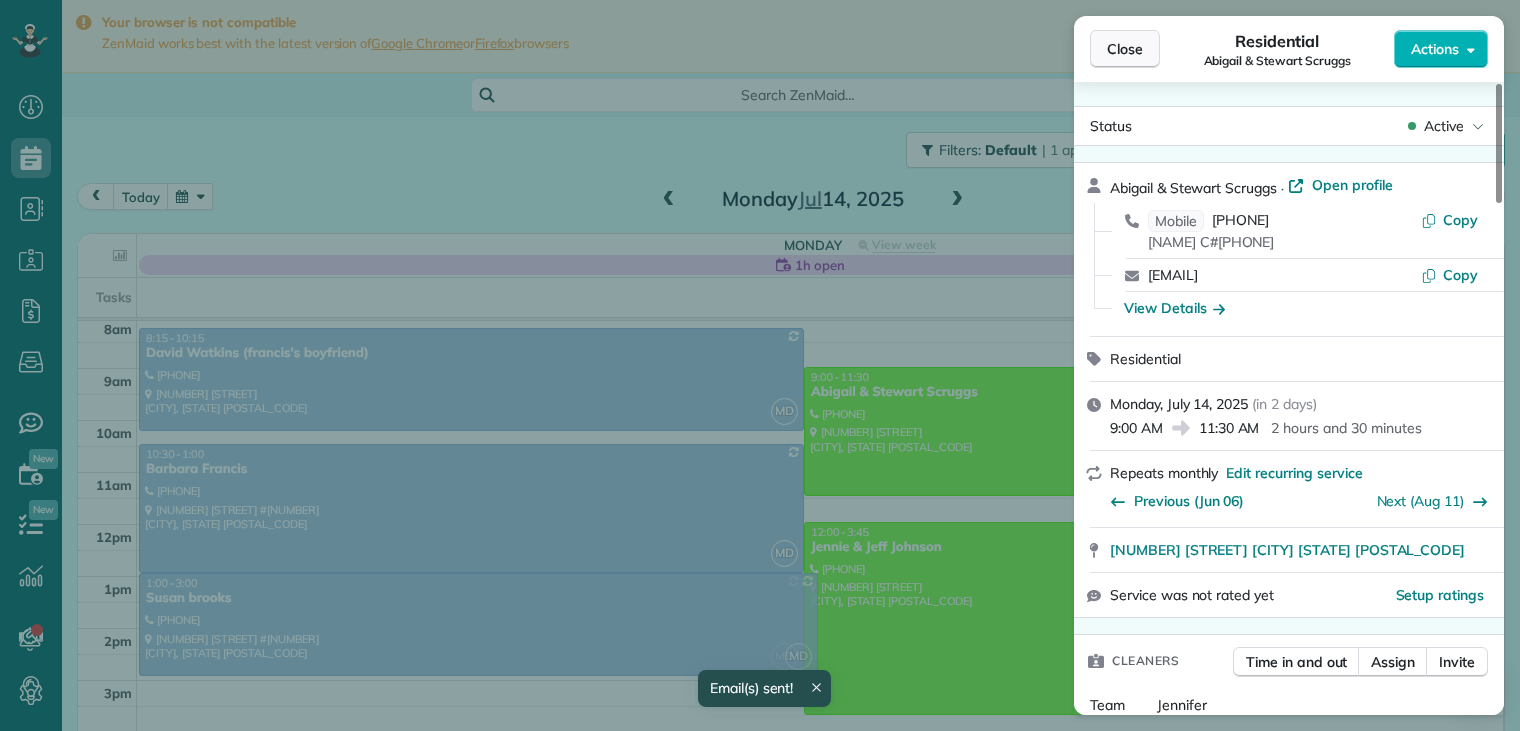 click on "Close" at bounding box center [1125, 49] 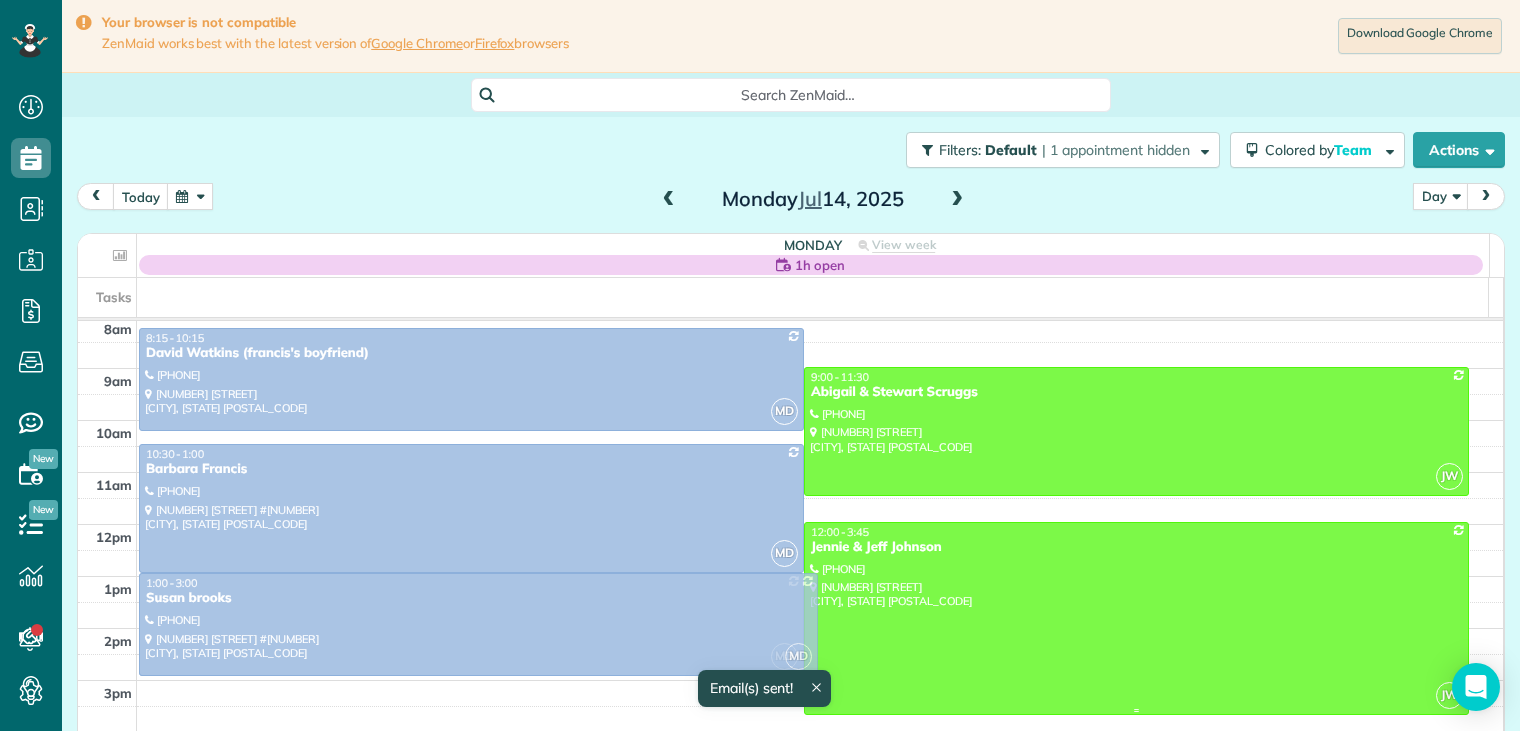 click on "Jennie & Jeff Johnson" at bounding box center [1136, 547] 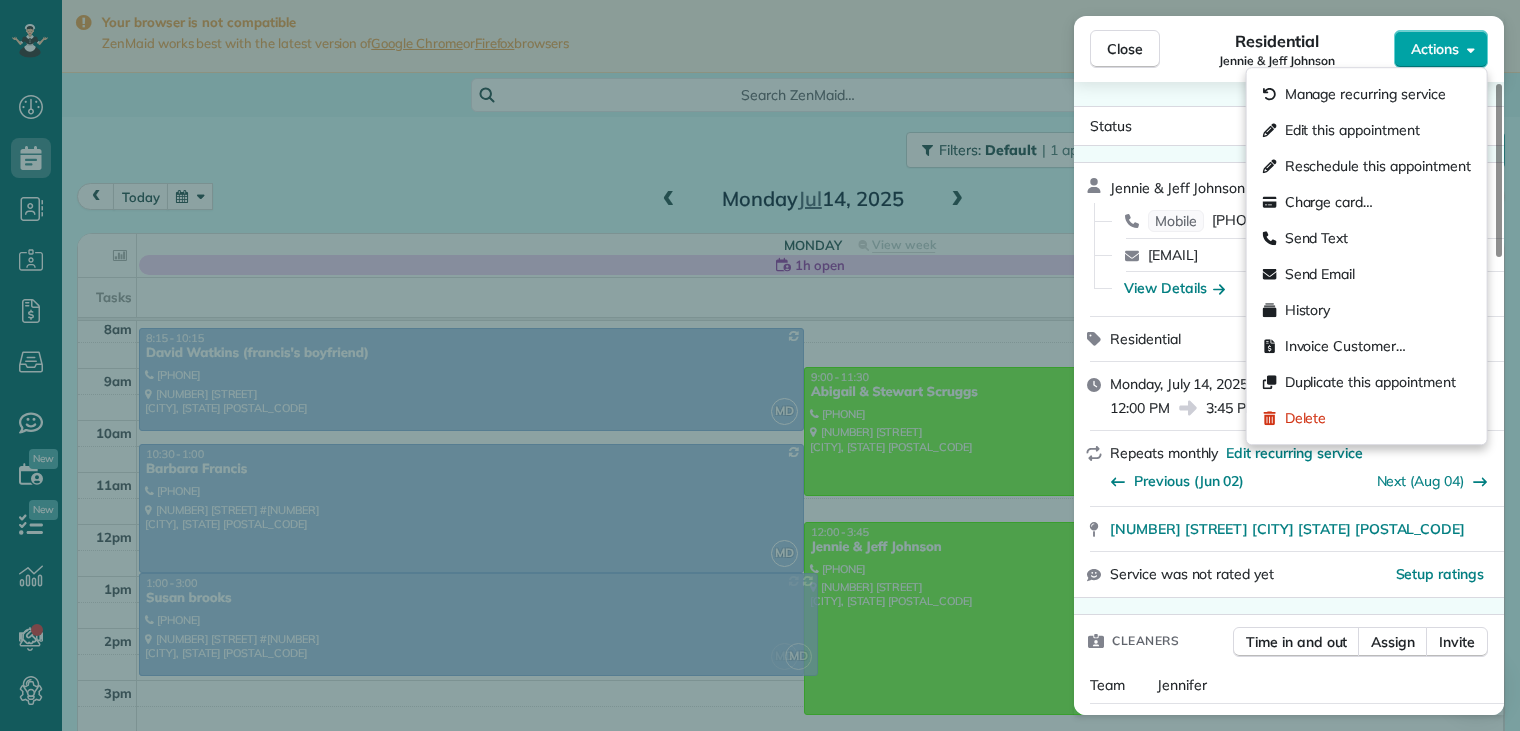 click on "Actions" at bounding box center (1441, 49) 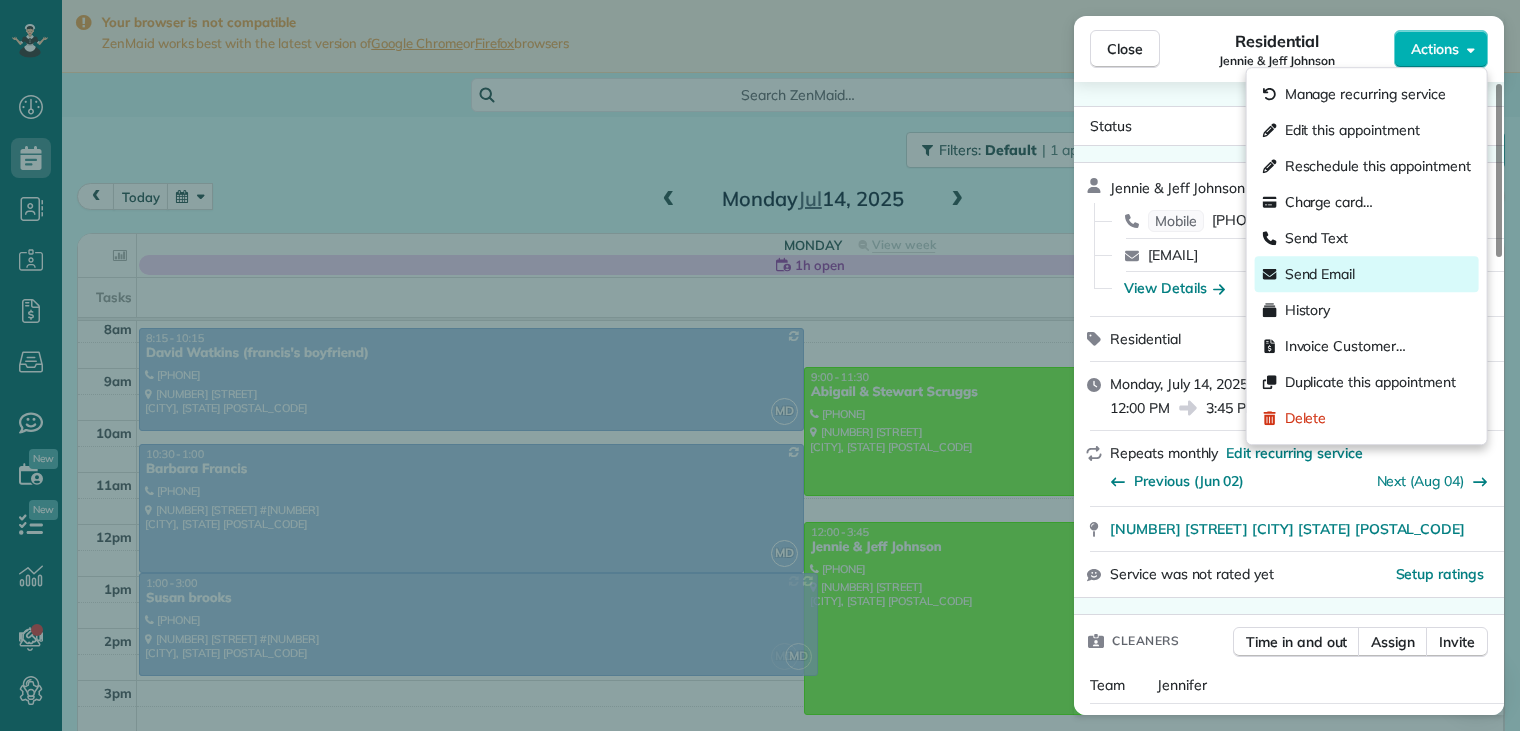 click on "Send Email" at bounding box center (1320, 274) 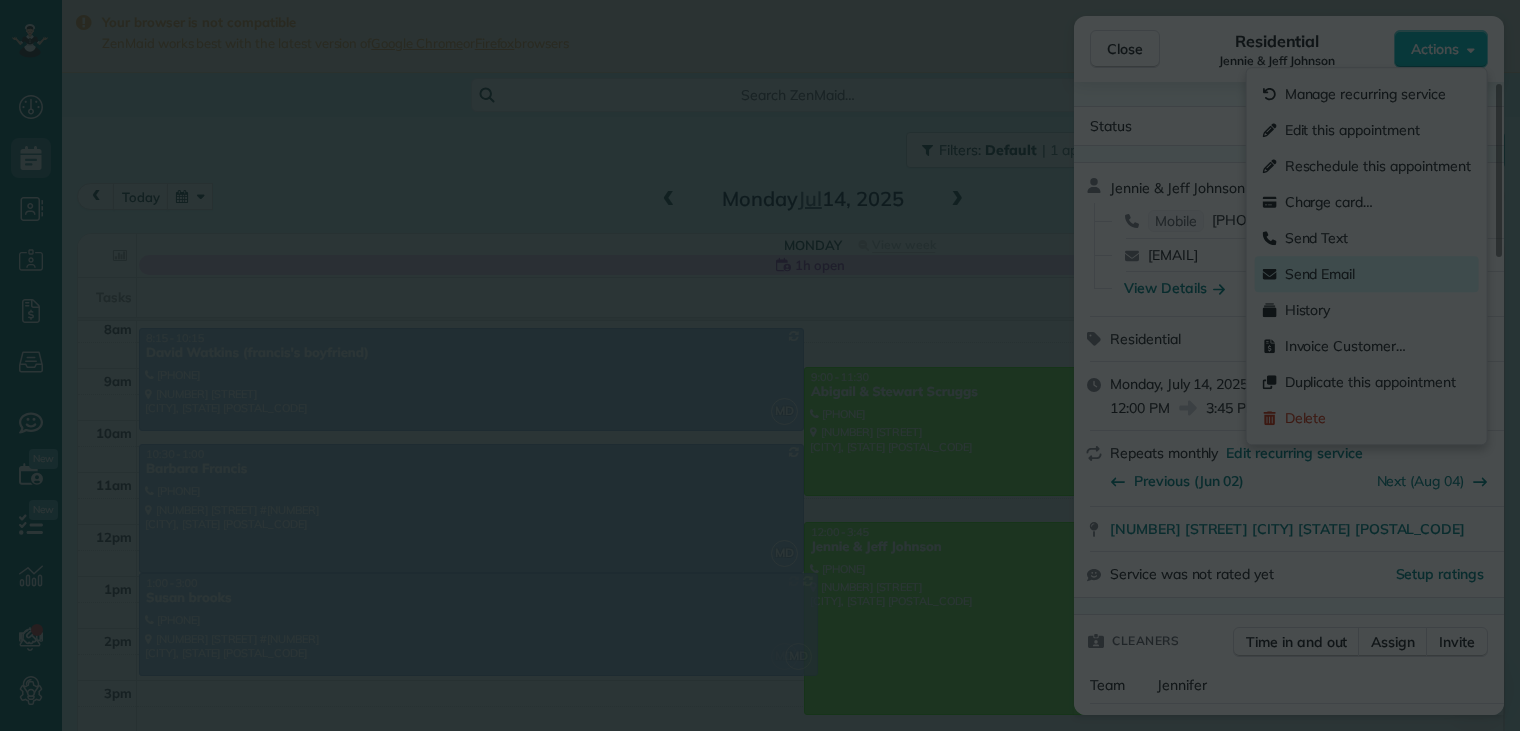 click at bounding box center (760, 365) 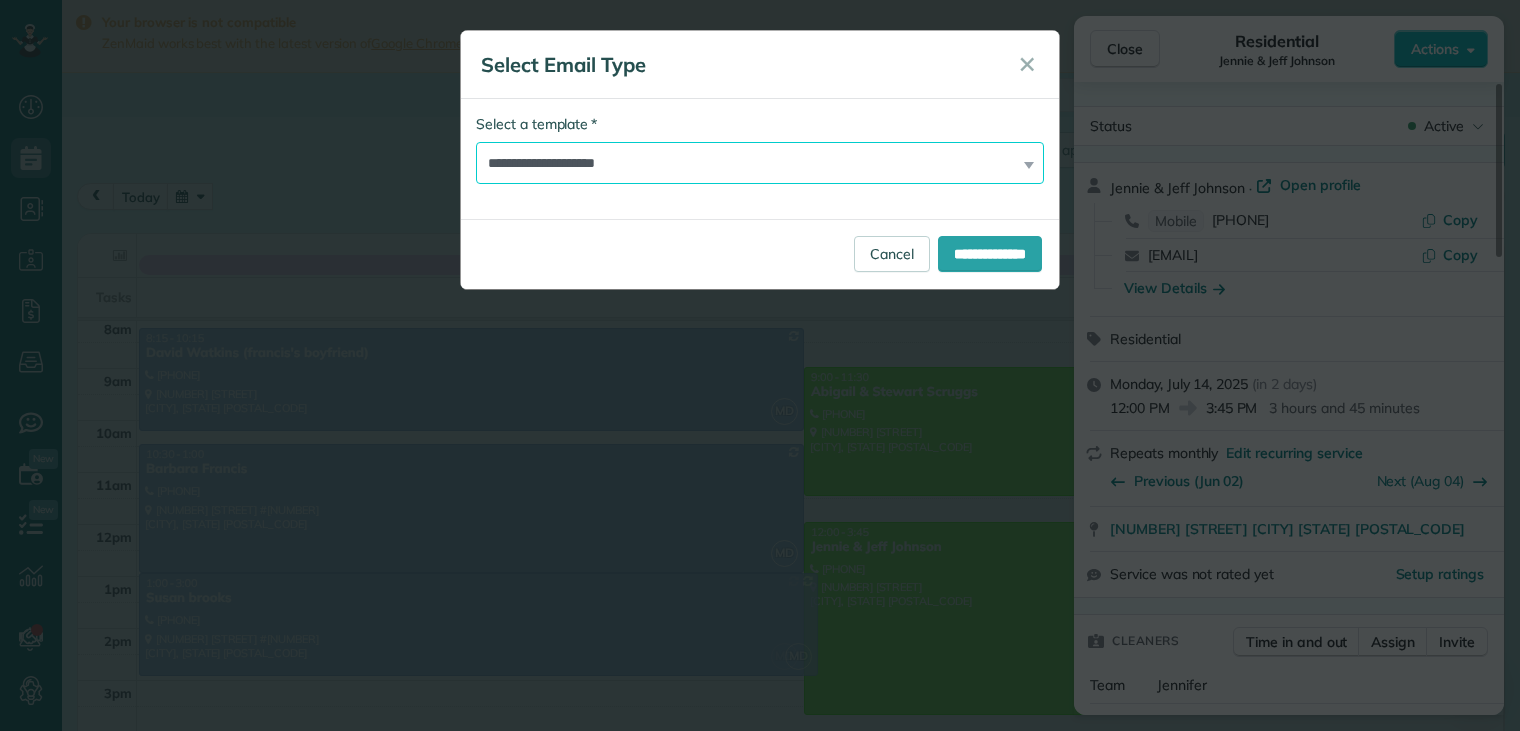 click on "**********" at bounding box center [760, 163] 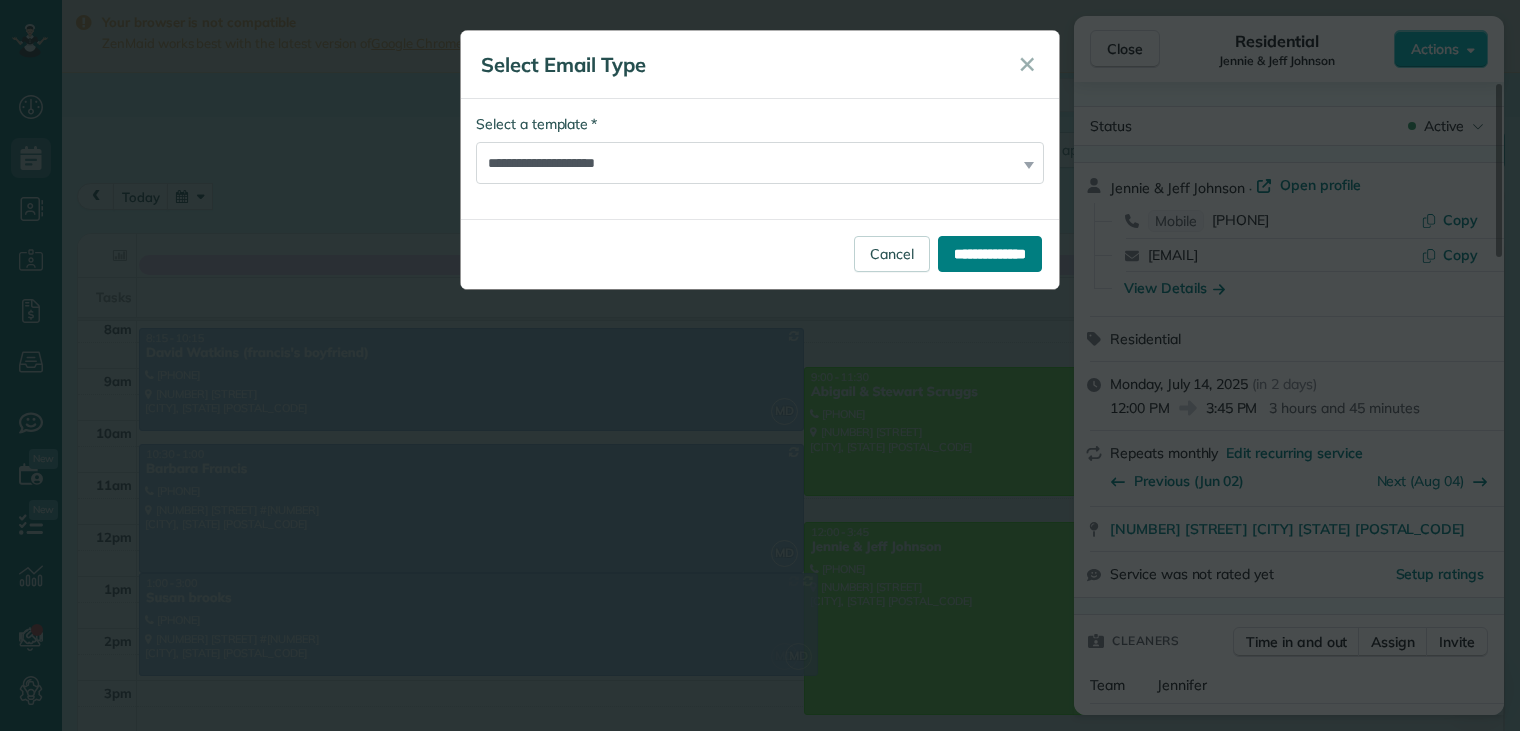 click on "**********" at bounding box center [990, 254] 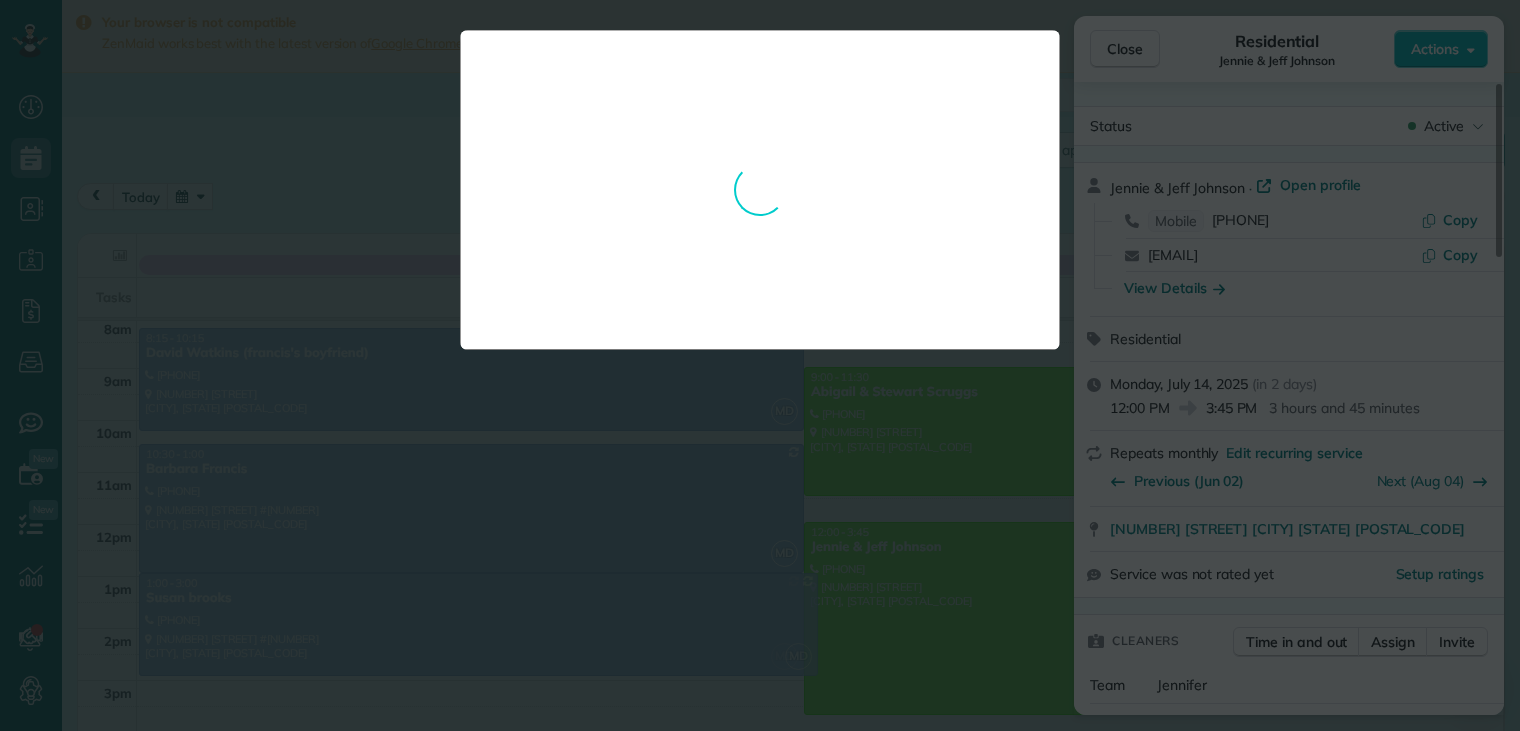 click on "**********" at bounding box center (760, 190) 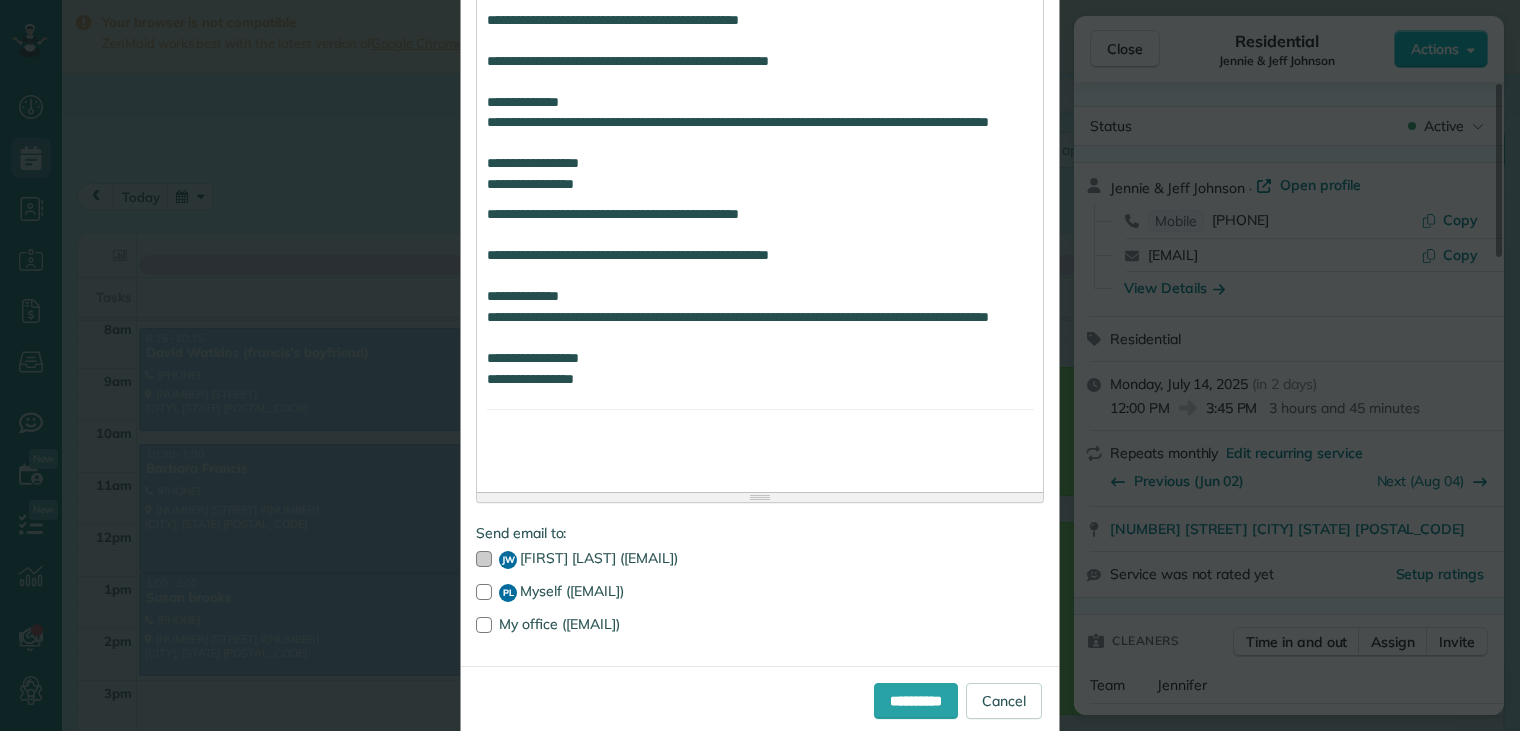 scroll, scrollTop: 1072, scrollLeft: 0, axis: vertical 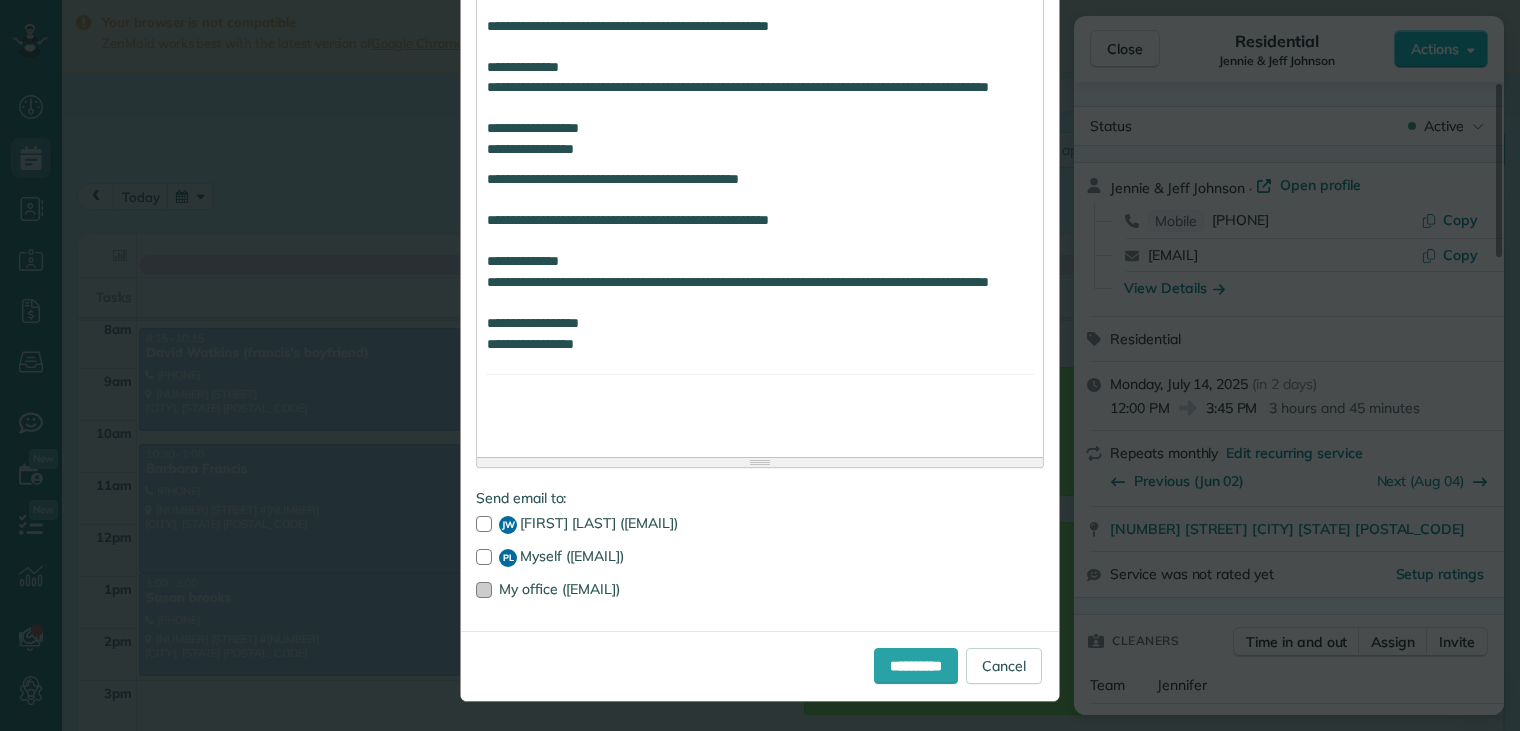 click at bounding box center (484, 590) 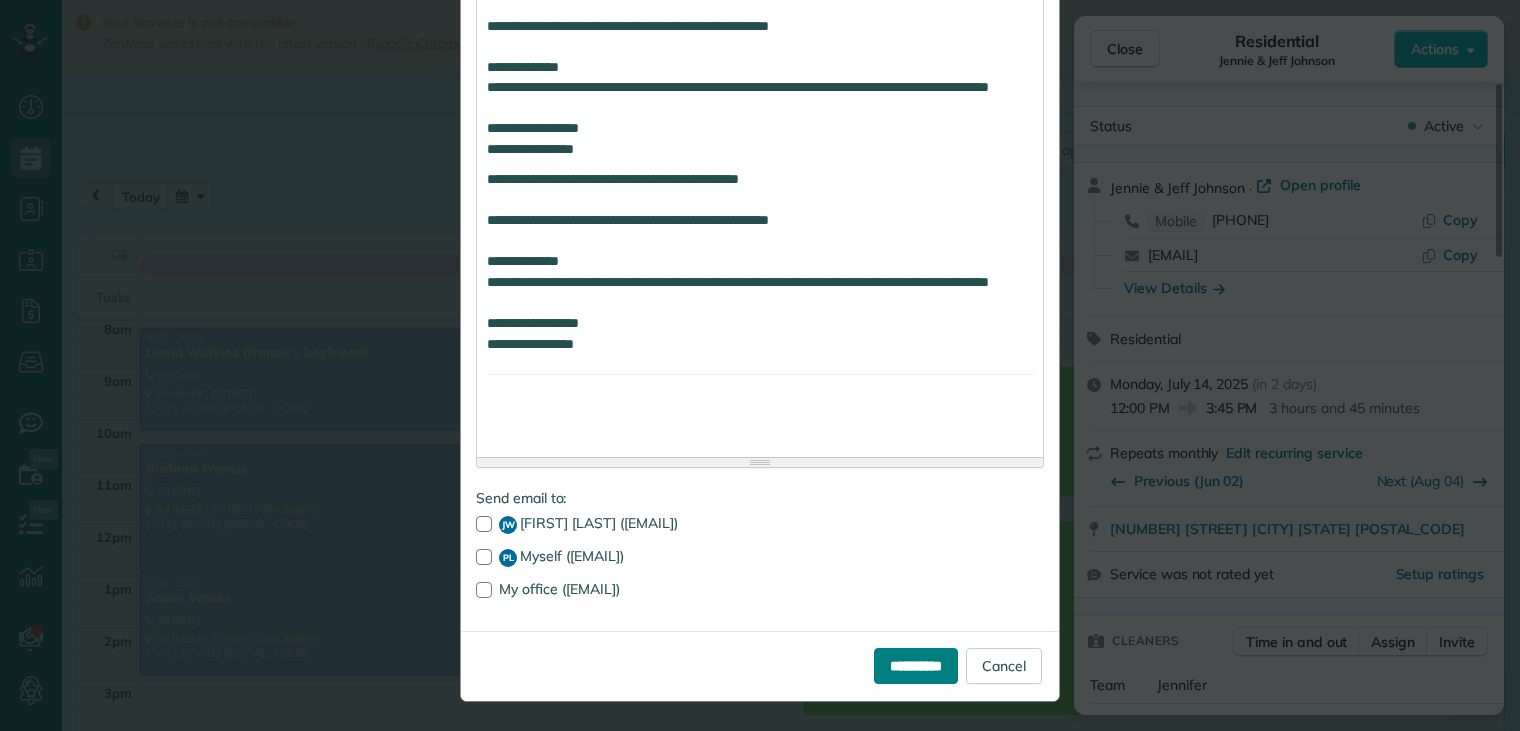 click on "**********" at bounding box center [916, 666] 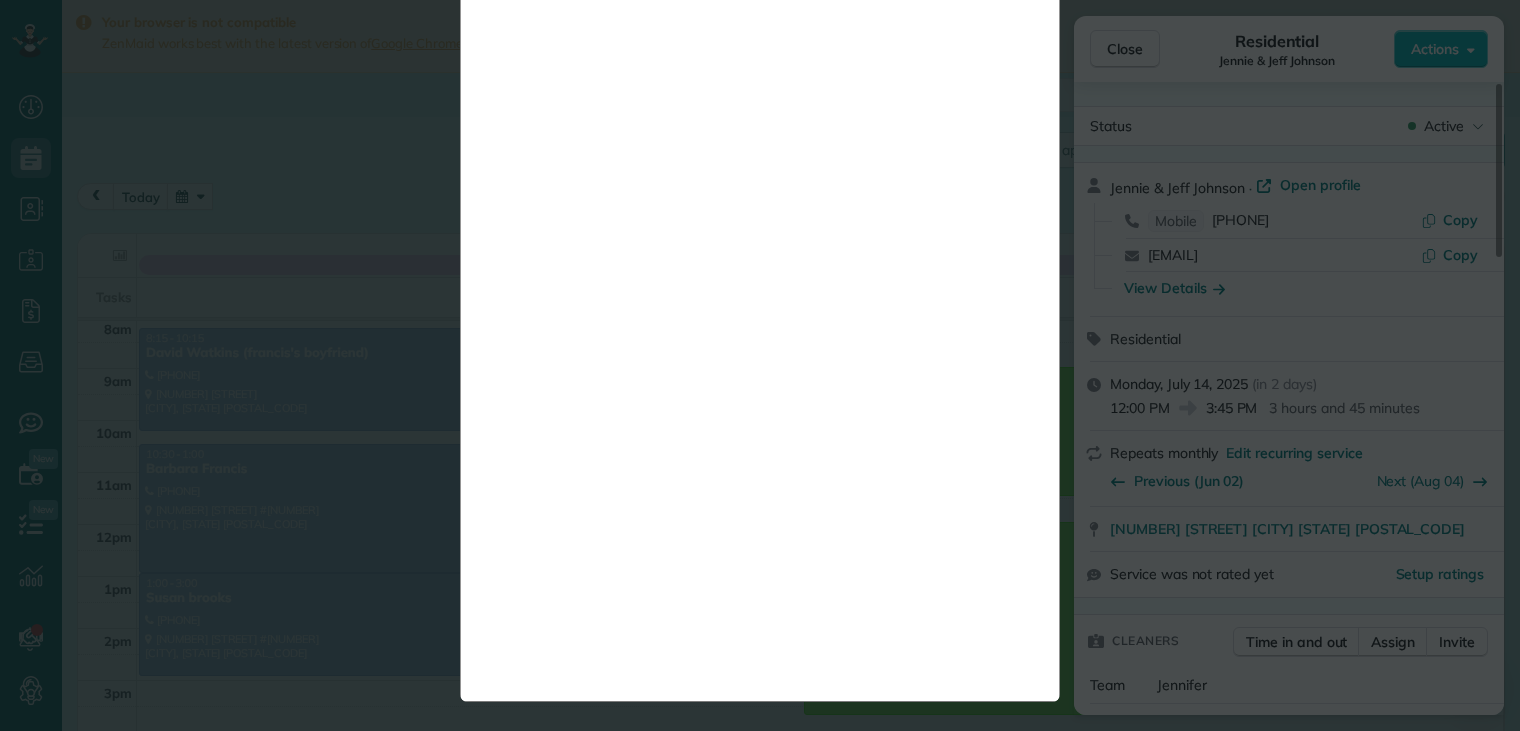 click on "**********" at bounding box center (760, -170) 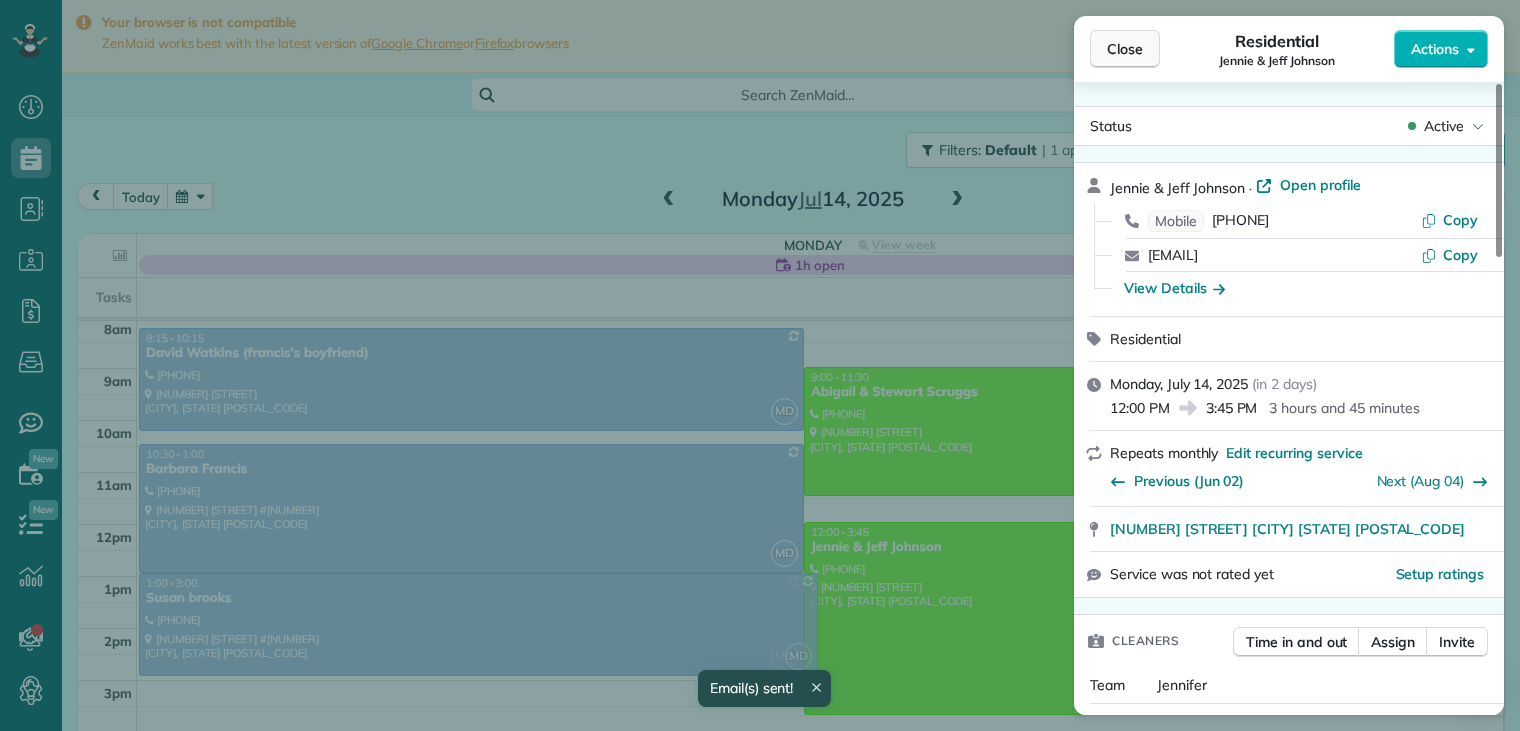 click on "Close" at bounding box center [1125, 49] 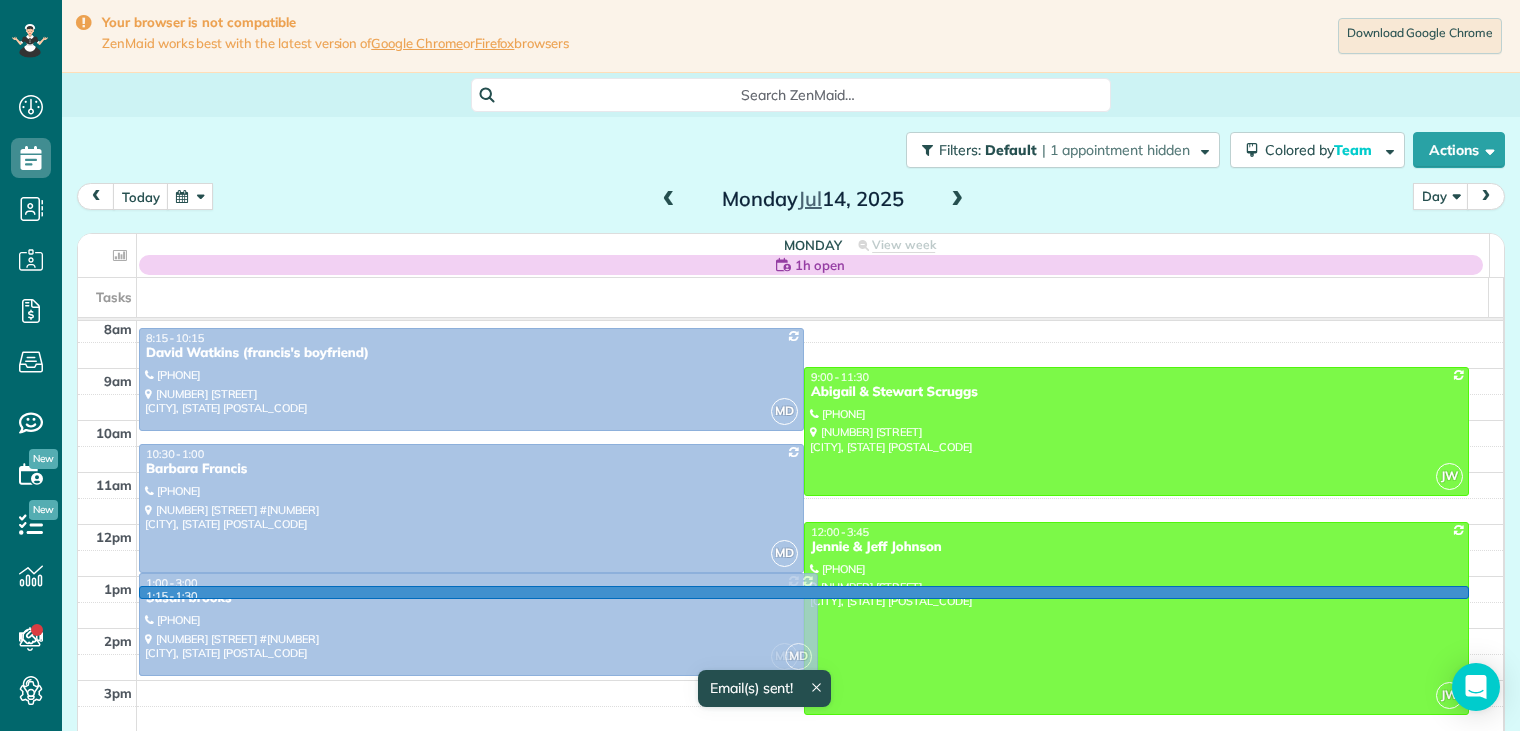 click on "MD [TIME] - [TIME] [NAME] ([PHONE]) [NUMBER] [STREET] #[NUMBER] [CITY], [STATE] [POSTAL_CODE] [TIME] - [TIME]" at bounding box center (804, 109) 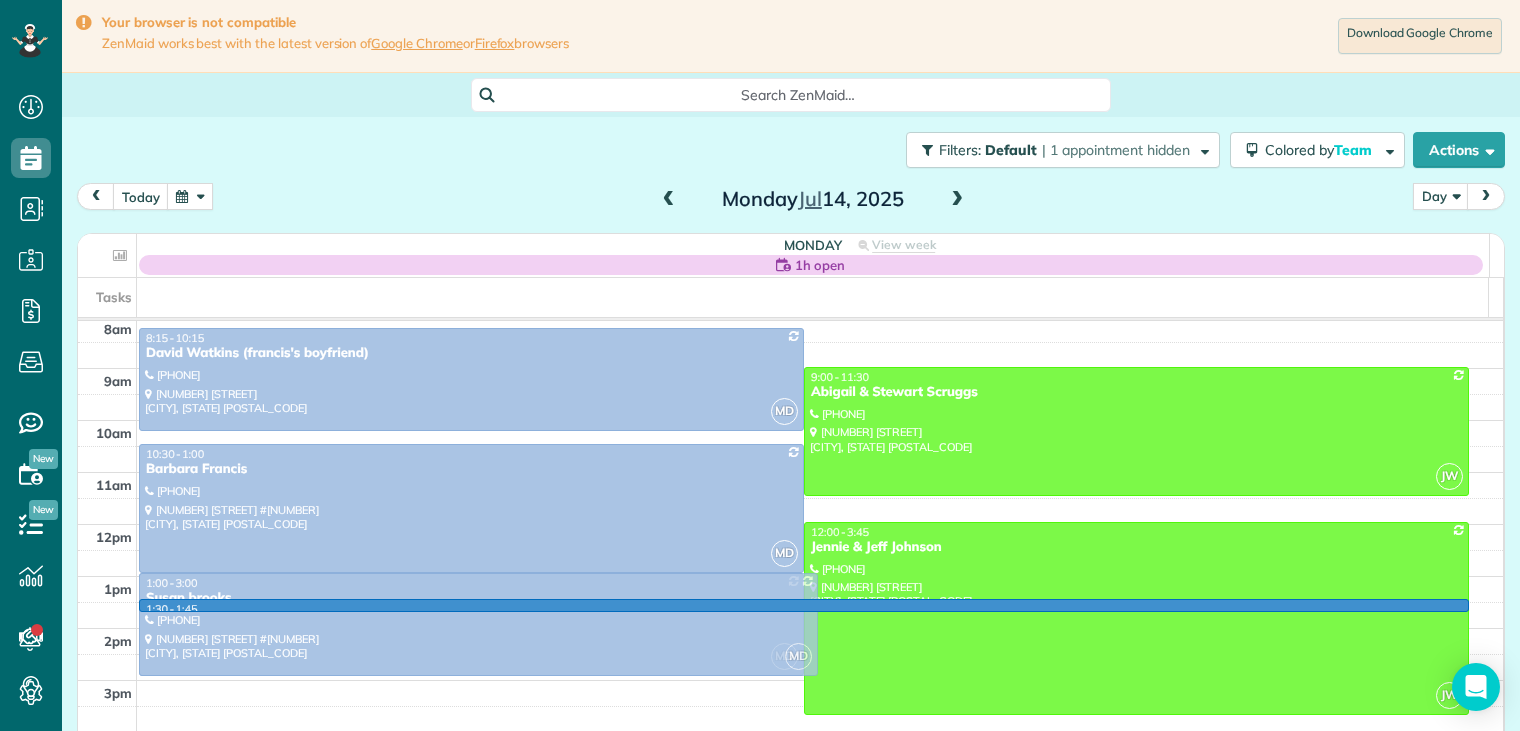 click on "MD 1:00 - 3:00 [PERSON] ([PHONE]) [NUMBER] [STREET] [CITY], [STATE] [POSTAL_CODE] 1:30 - 1:45" at bounding box center (804, 109) 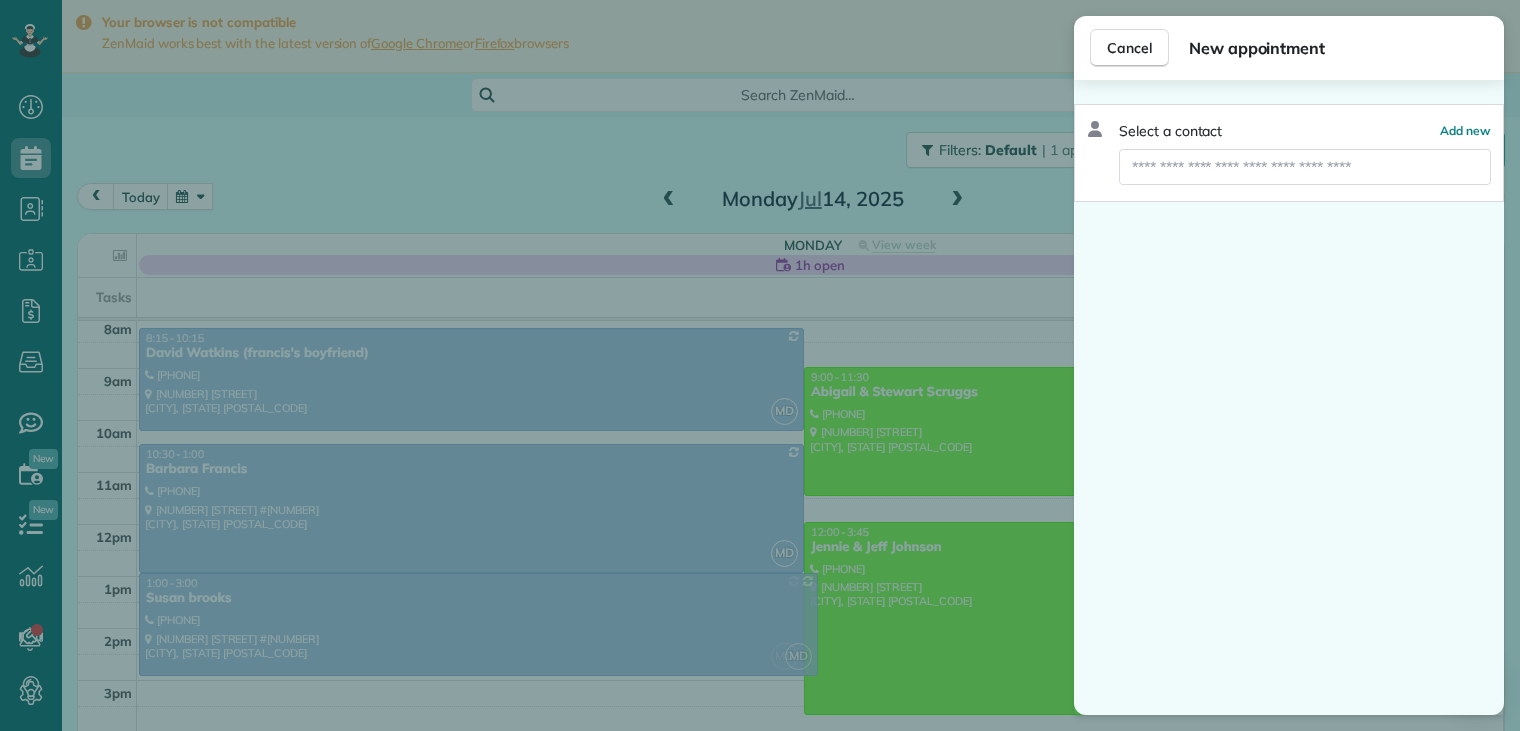 click on "New appointment" at bounding box center (1338, 48) 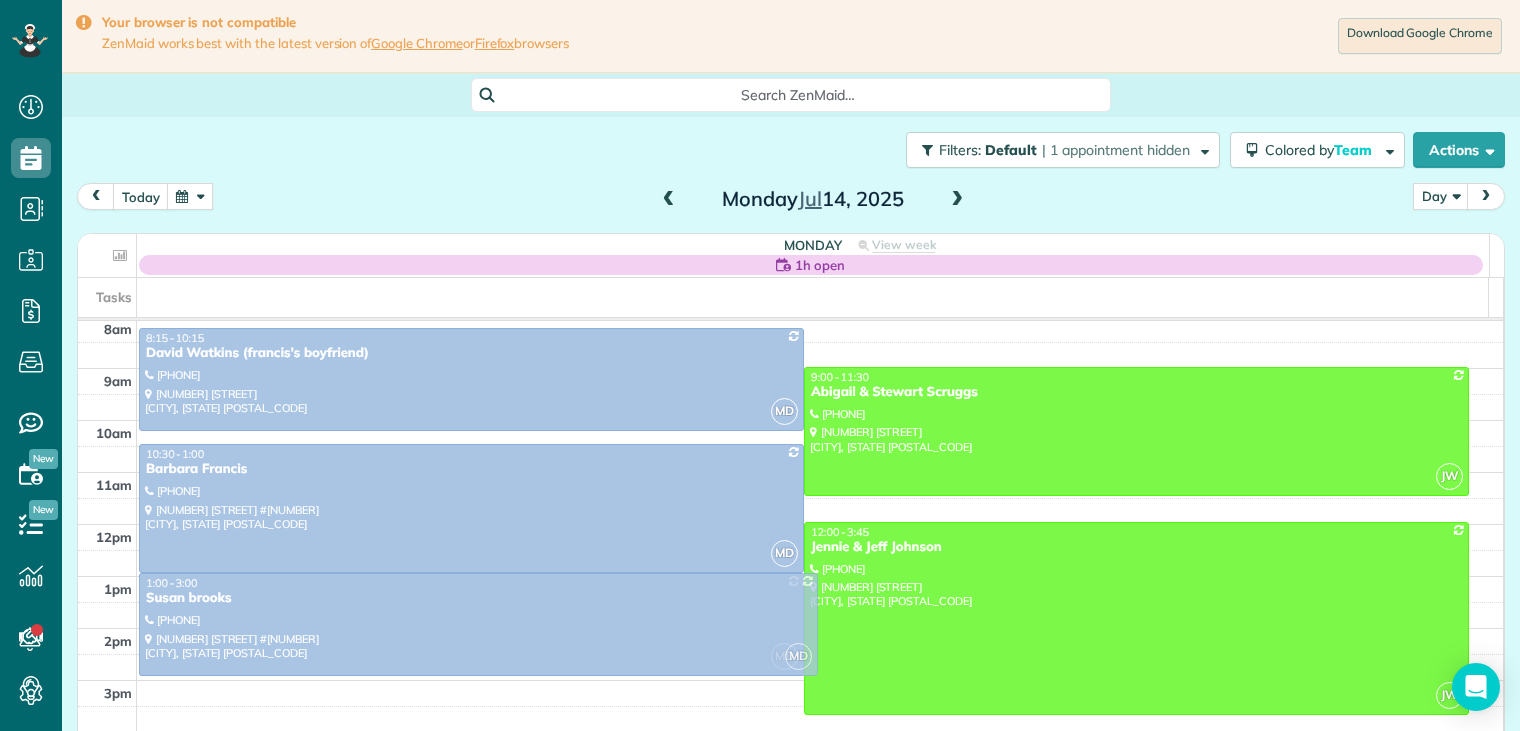 click on "Cancel New appointment Select a contact Add new" at bounding box center (760, 365) 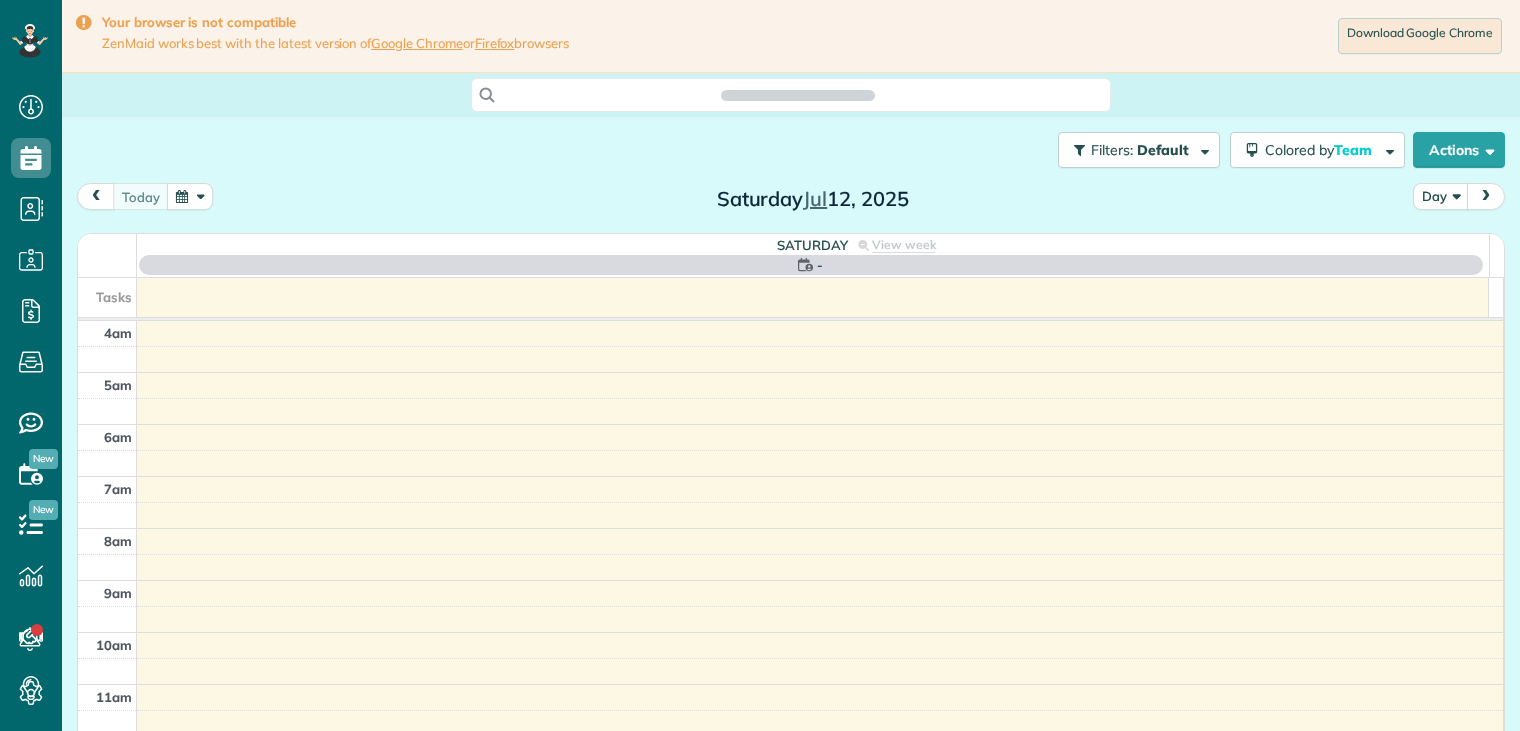 scroll, scrollTop: 0, scrollLeft: 0, axis: both 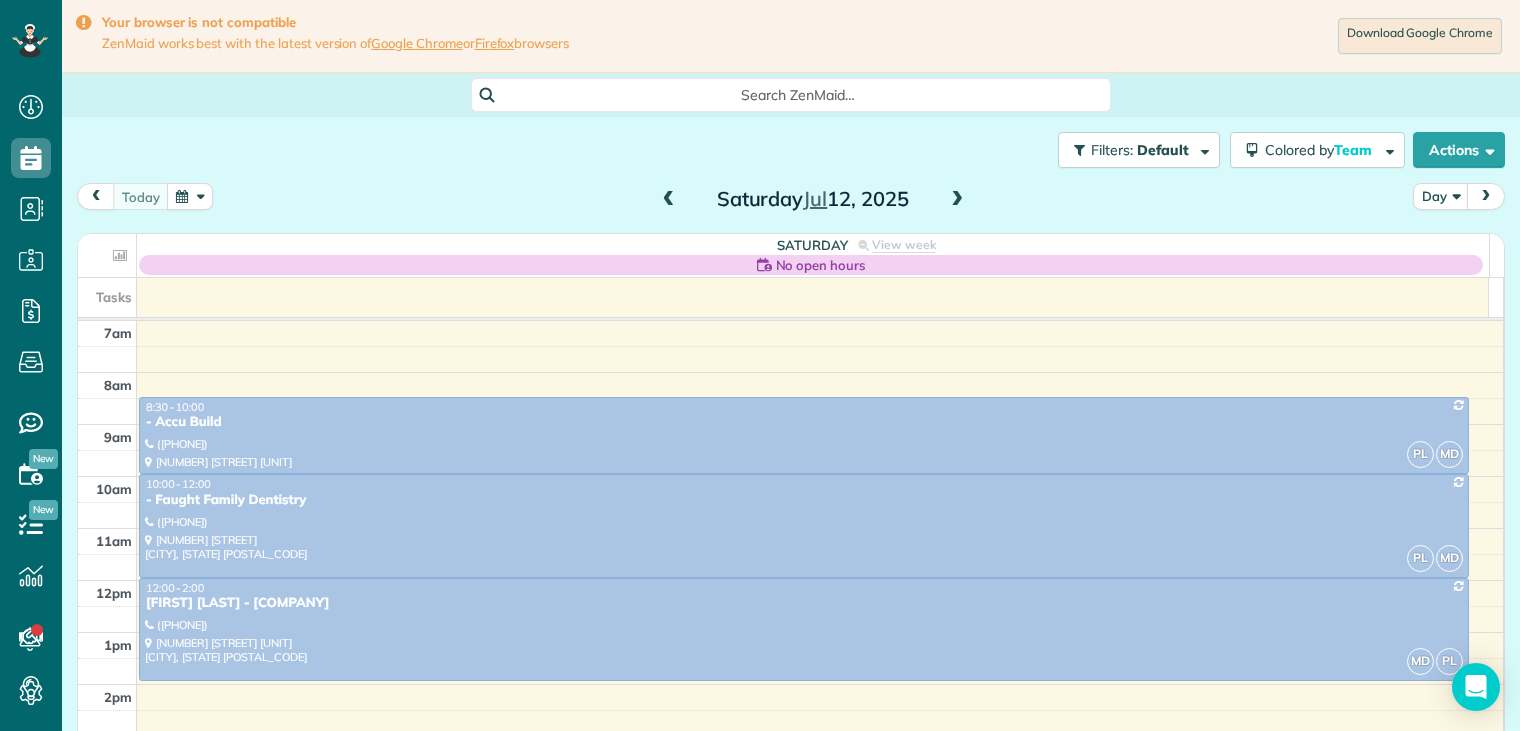 click at bounding box center [957, 200] 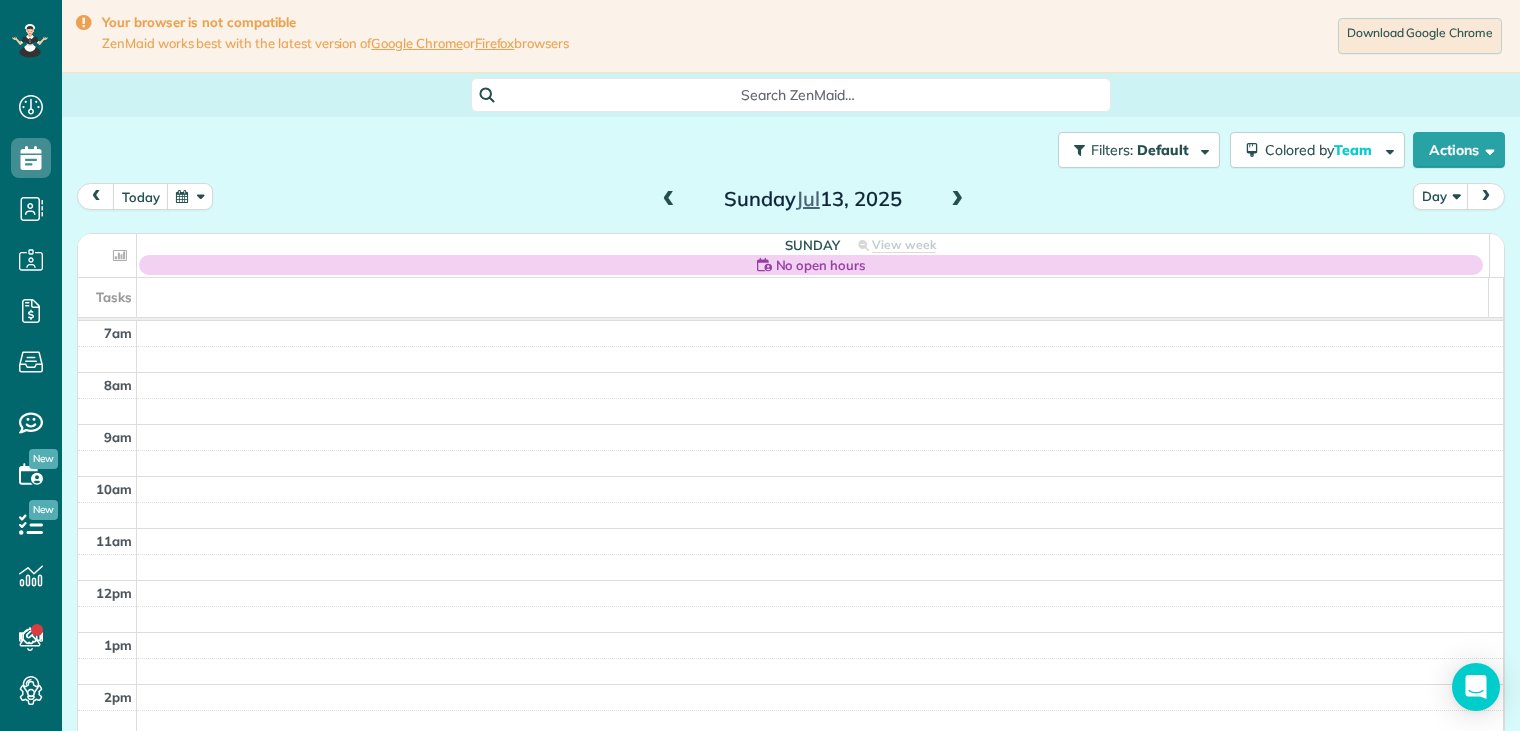 click at bounding box center (957, 200) 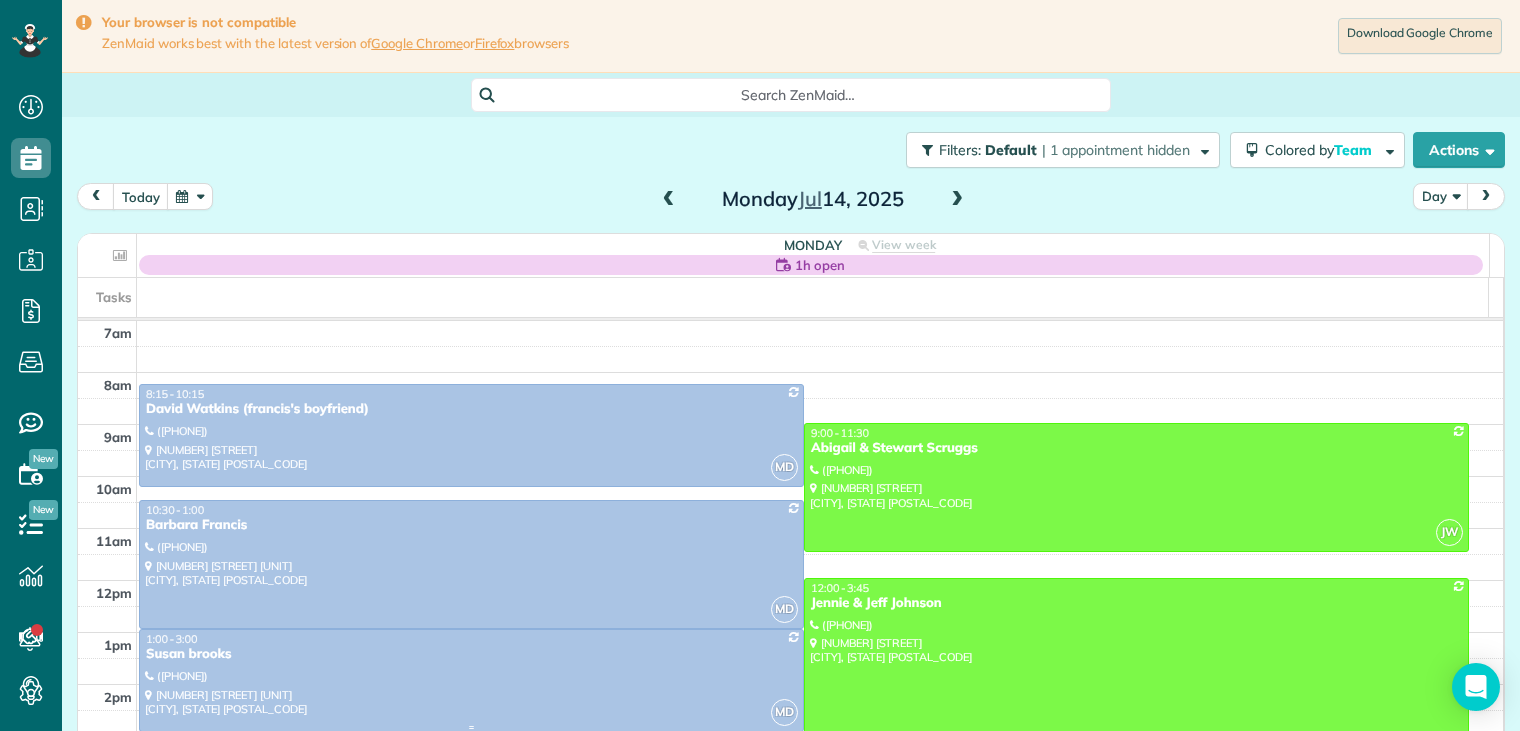 click on "Susan brooks" at bounding box center [471, 654] 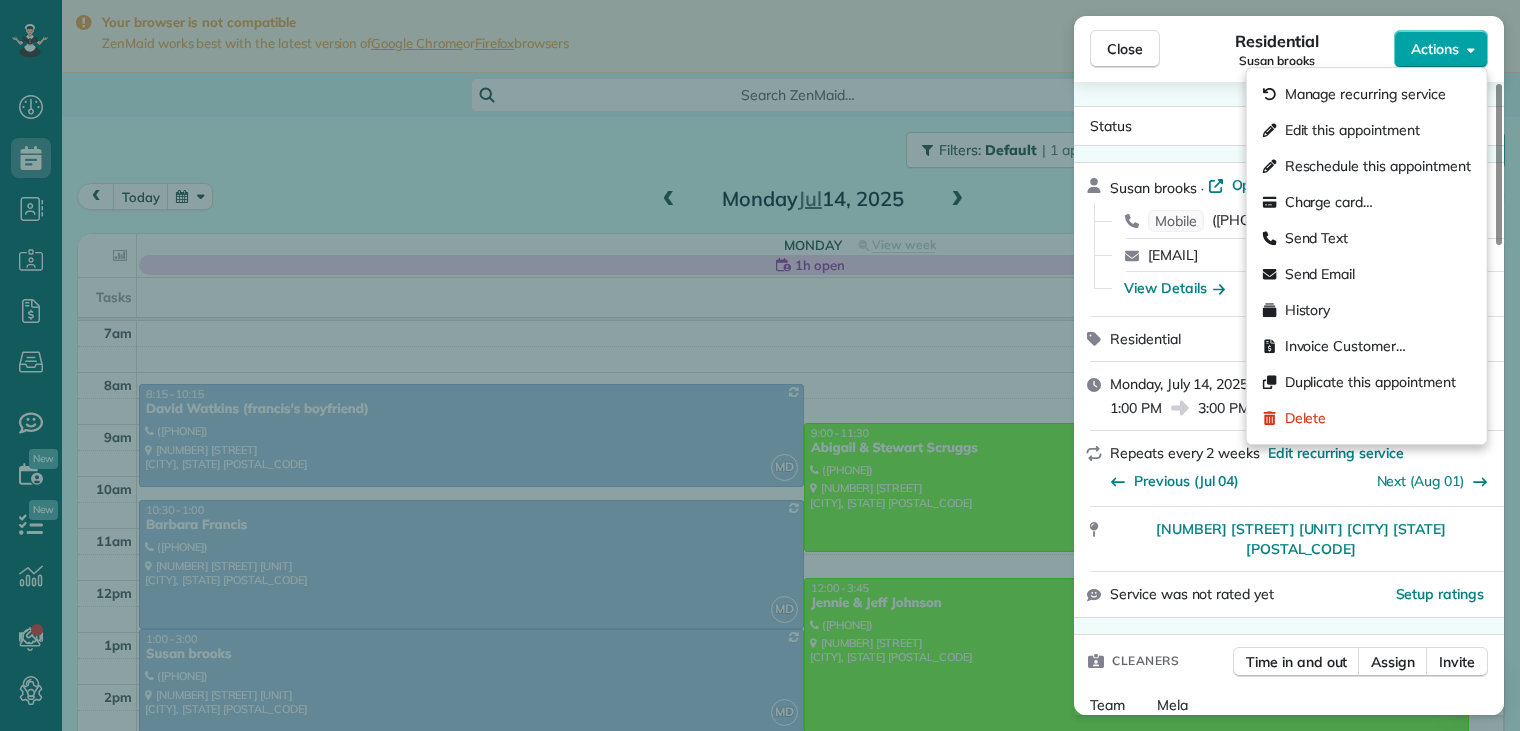 click on "Actions" at bounding box center (1435, 49) 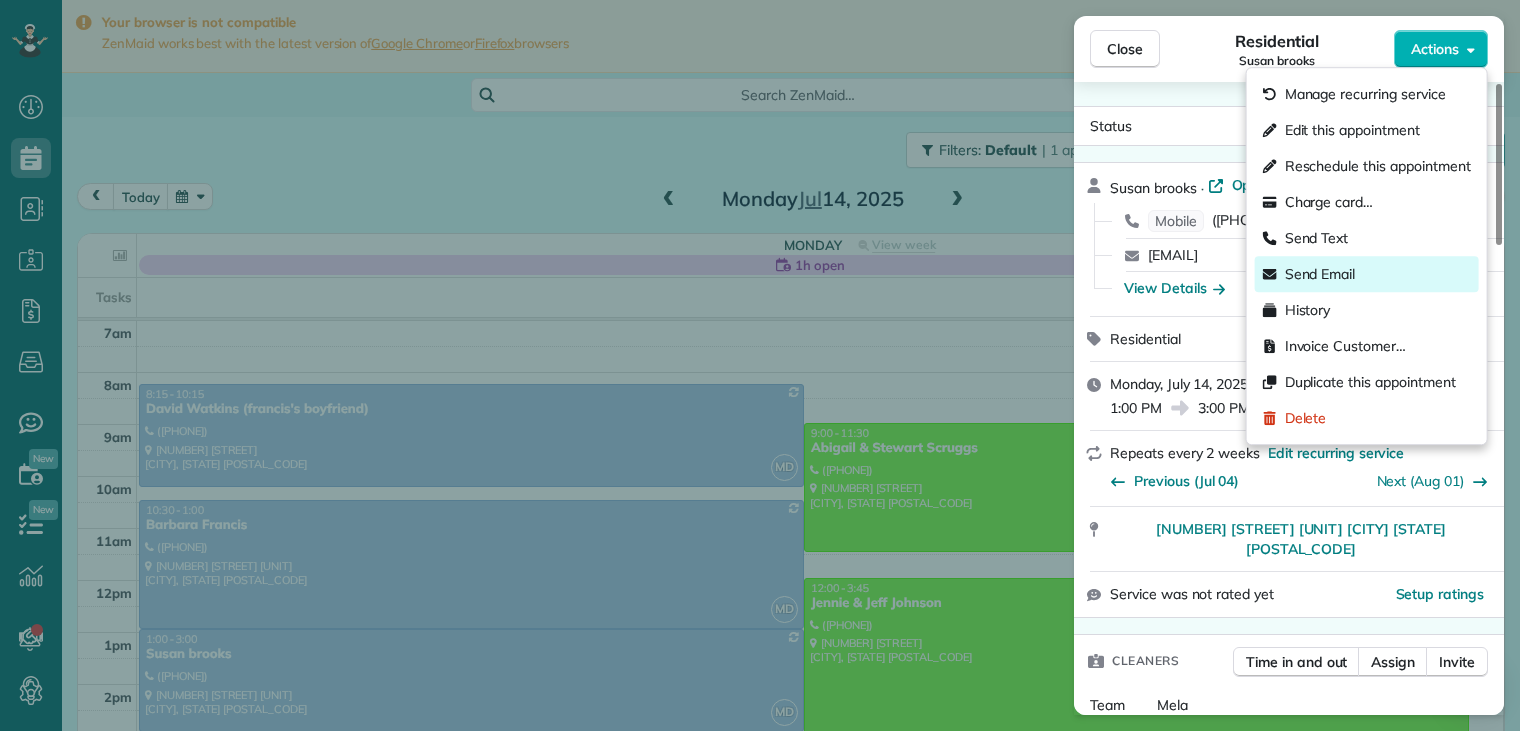 click on "Send Email" at bounding box center (1320, 274) 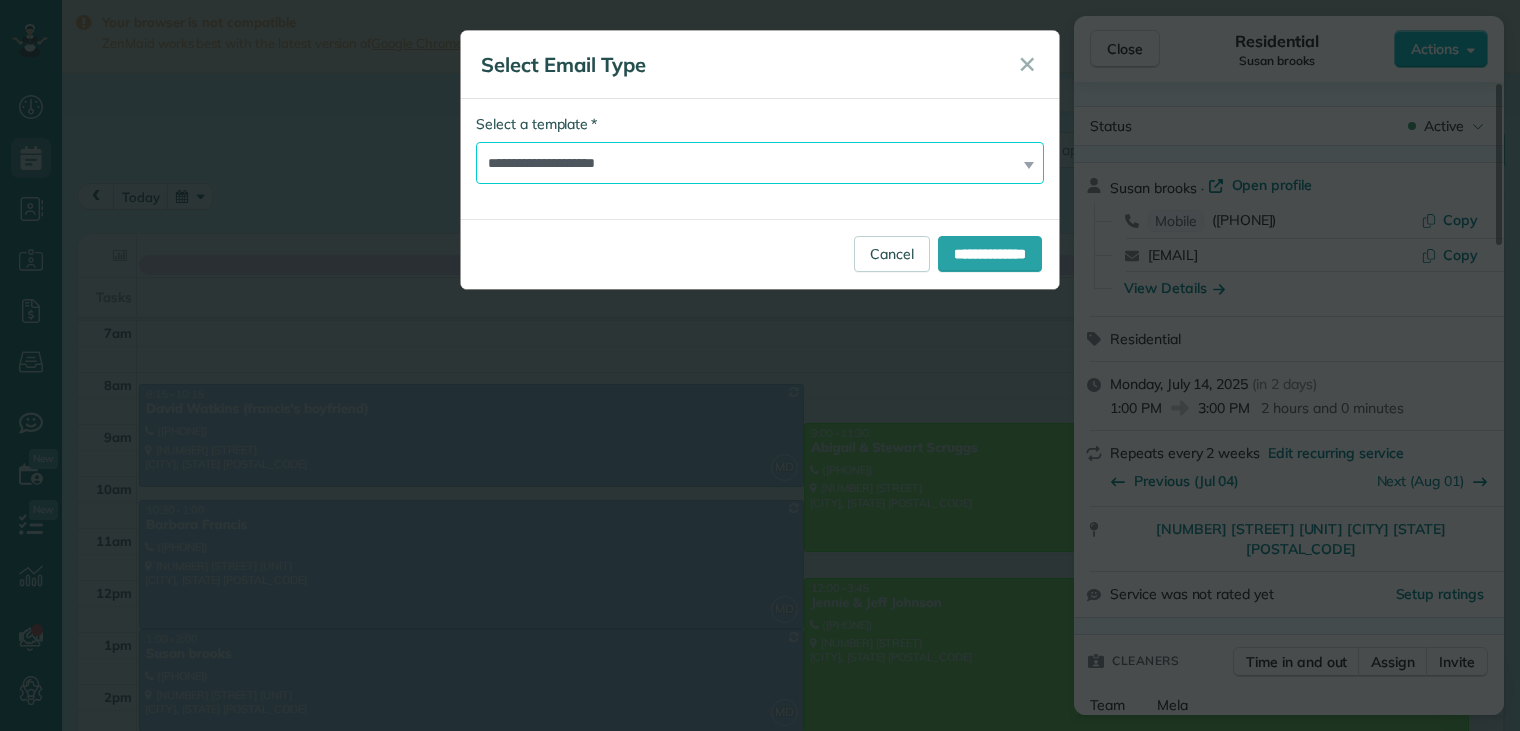 click on "**********" at bounding box center [760, 163] 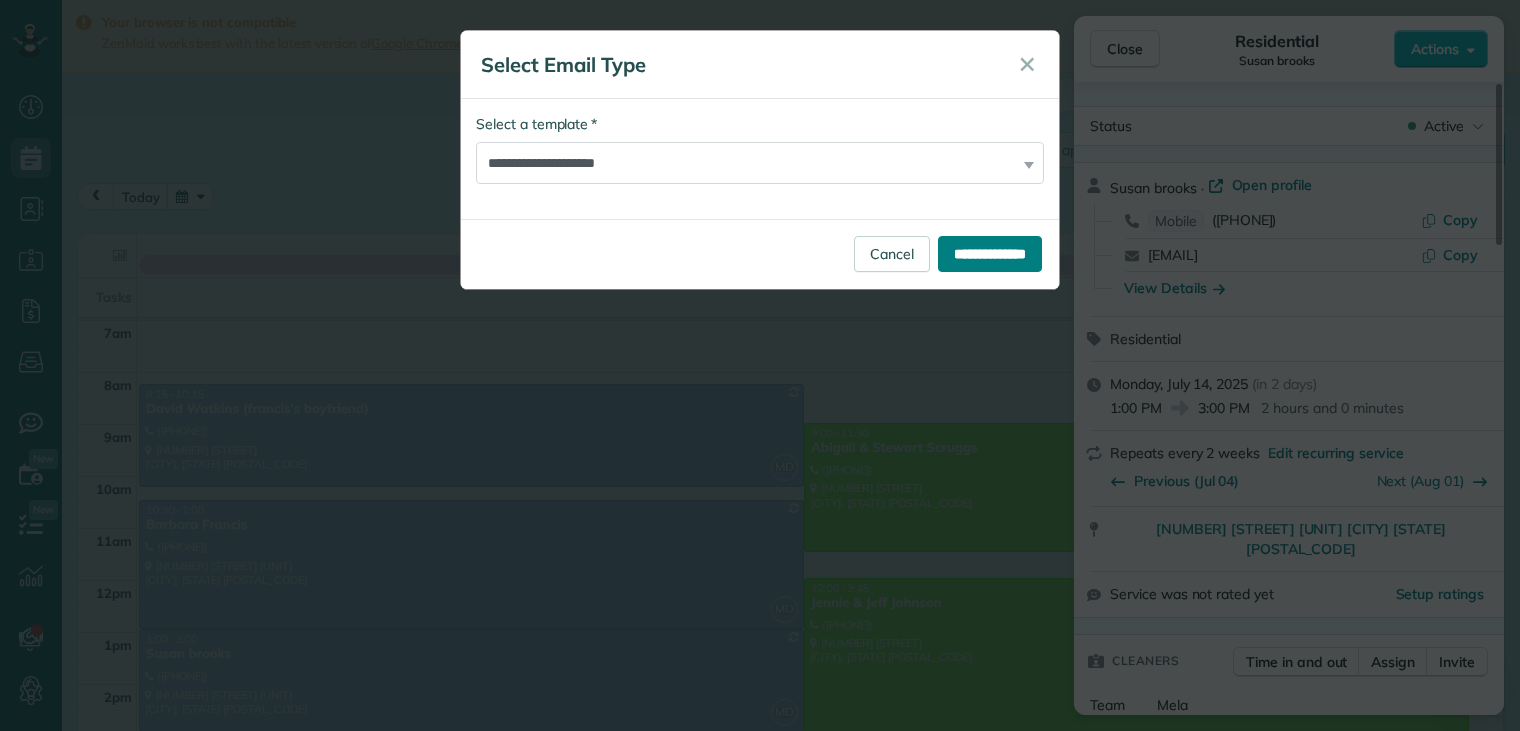 click on "**********" at bounding box center [990, 254] 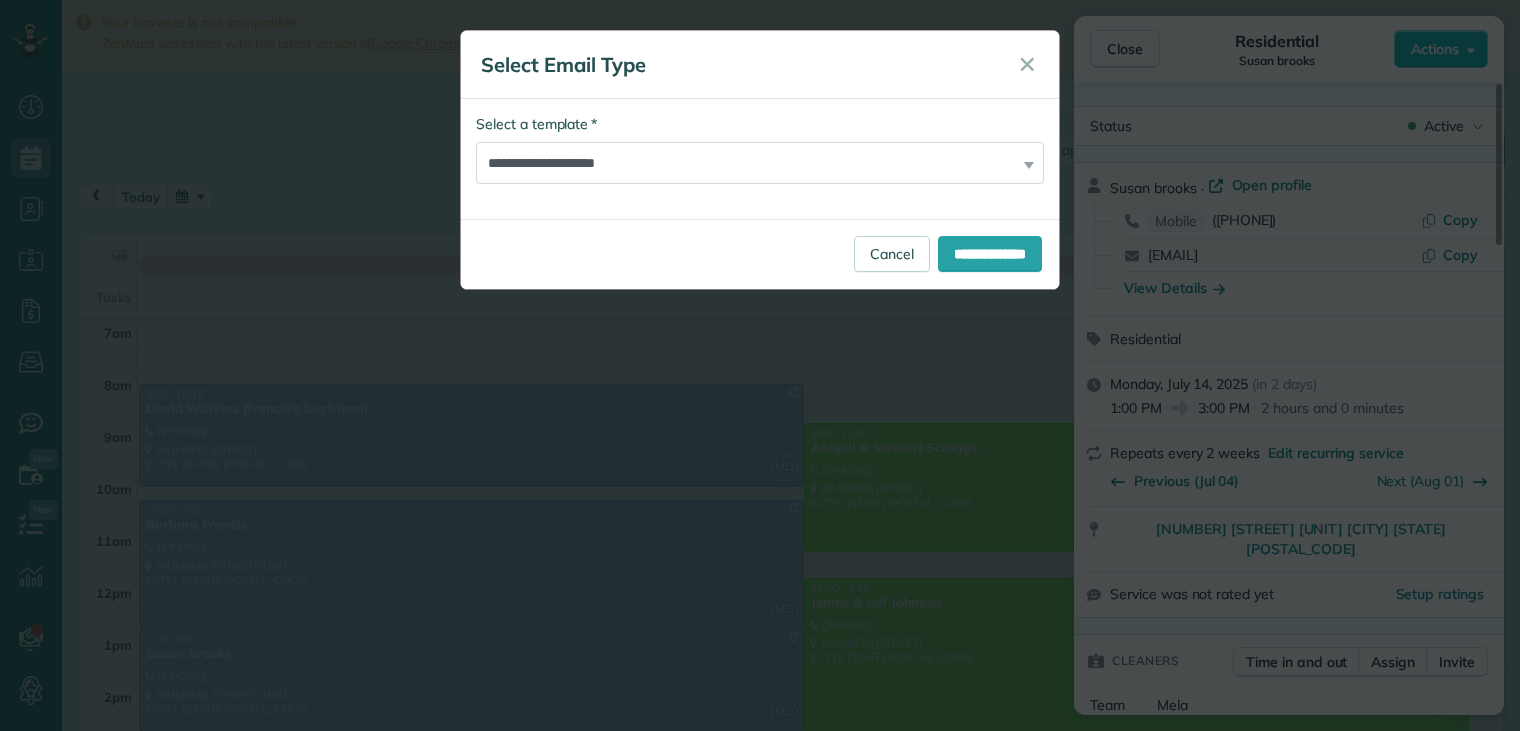 click on "**********" at bounding box center [760, 160] 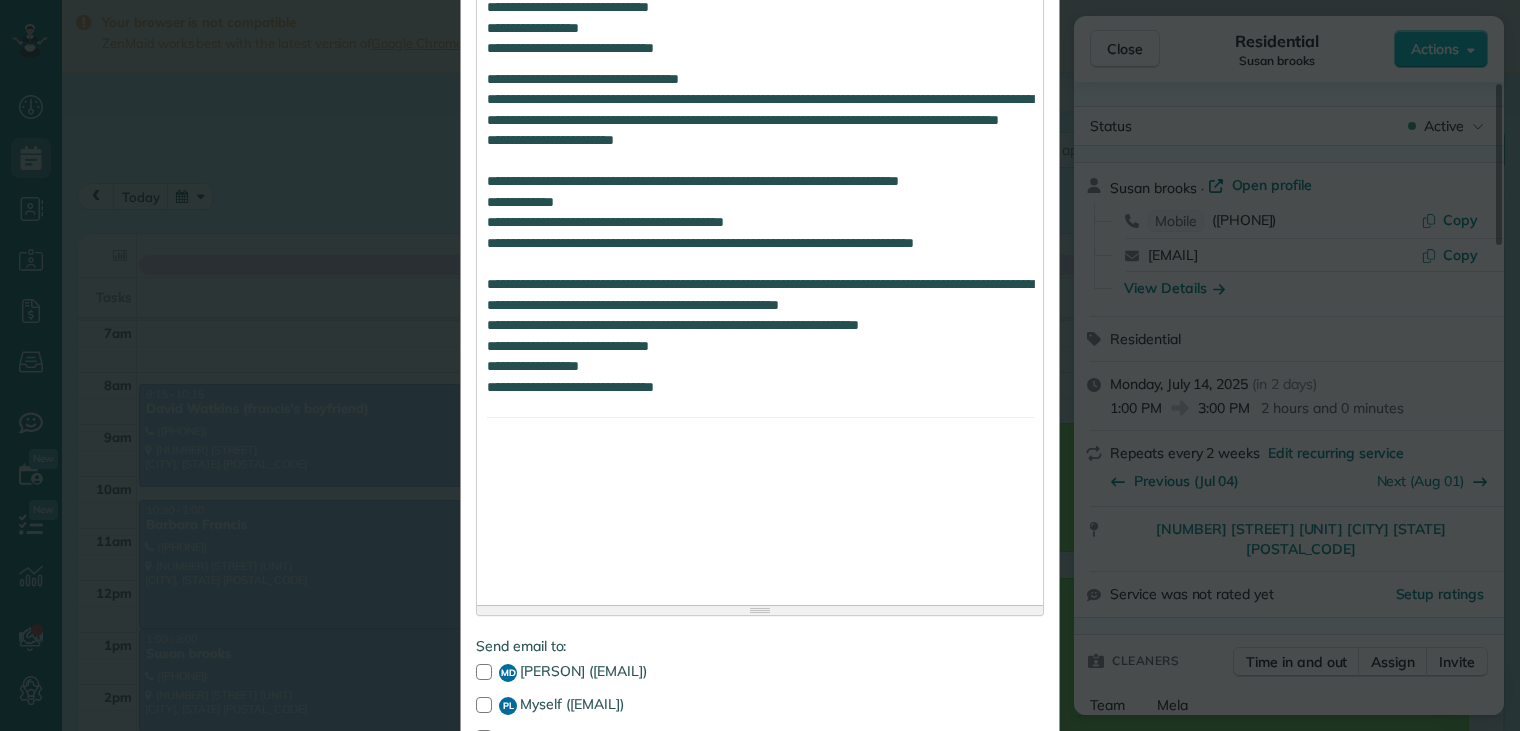 scroll, scrollTop: 1485, scrollLeft: 0, axis: vertical 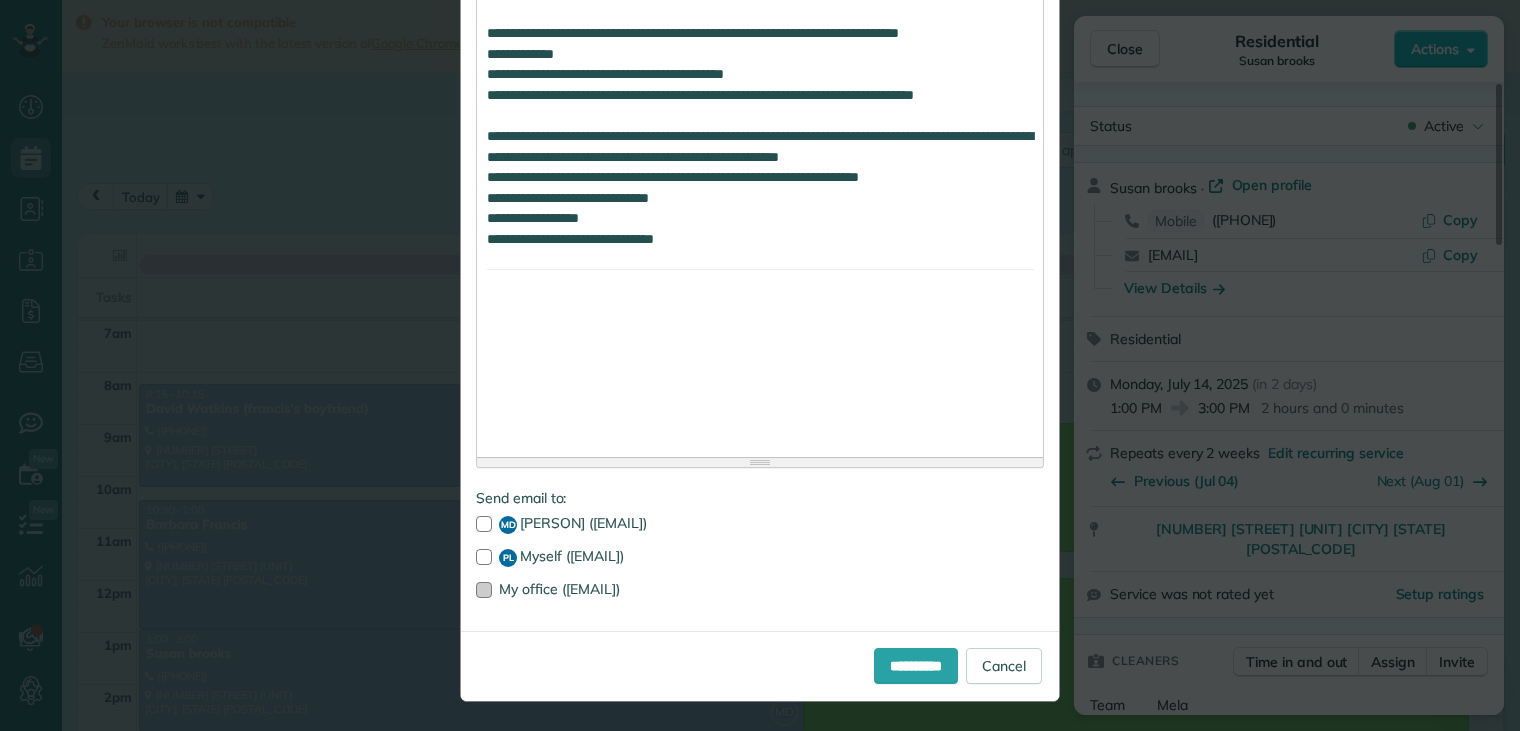 click at bounding box center (484, 590) 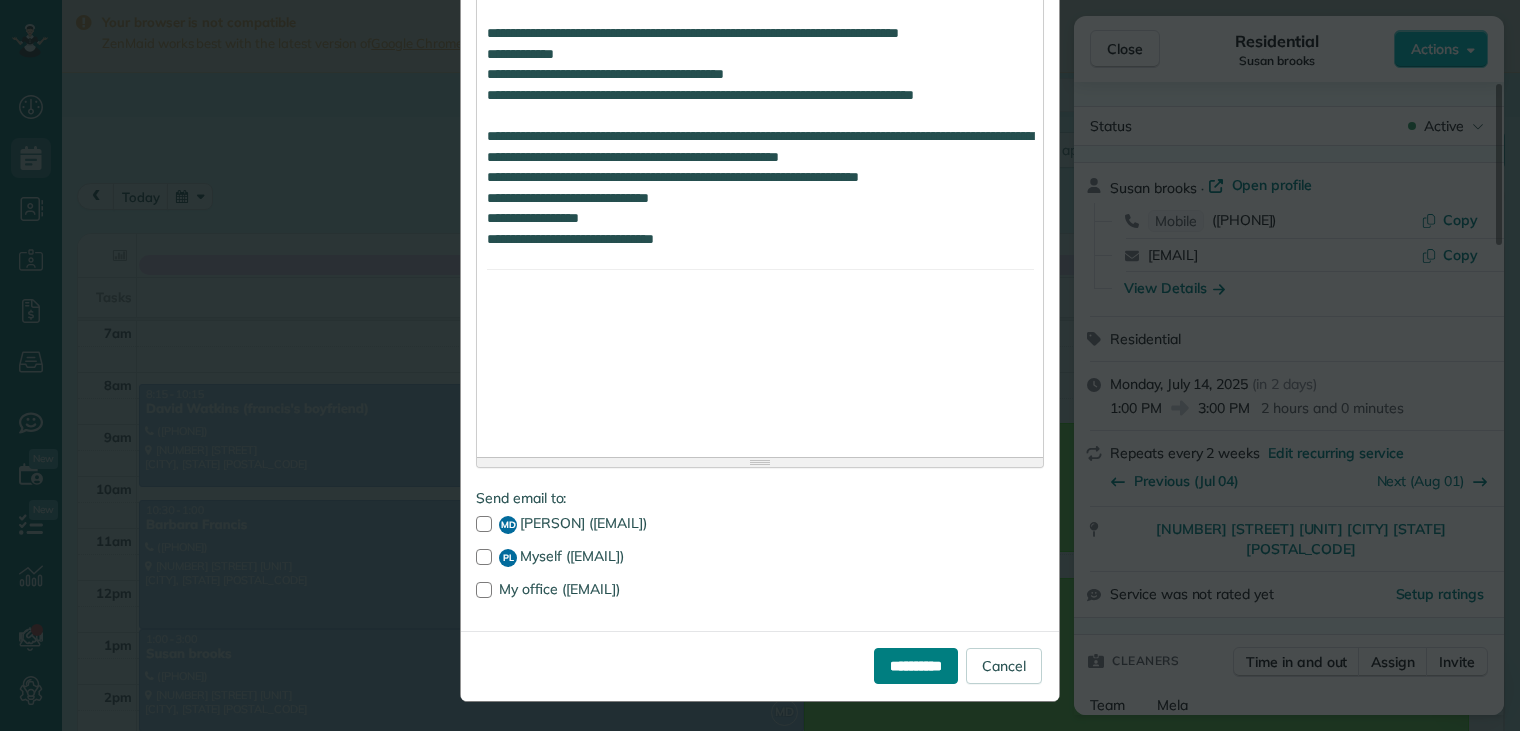 click on "**********" at bounding box center (916, 666) 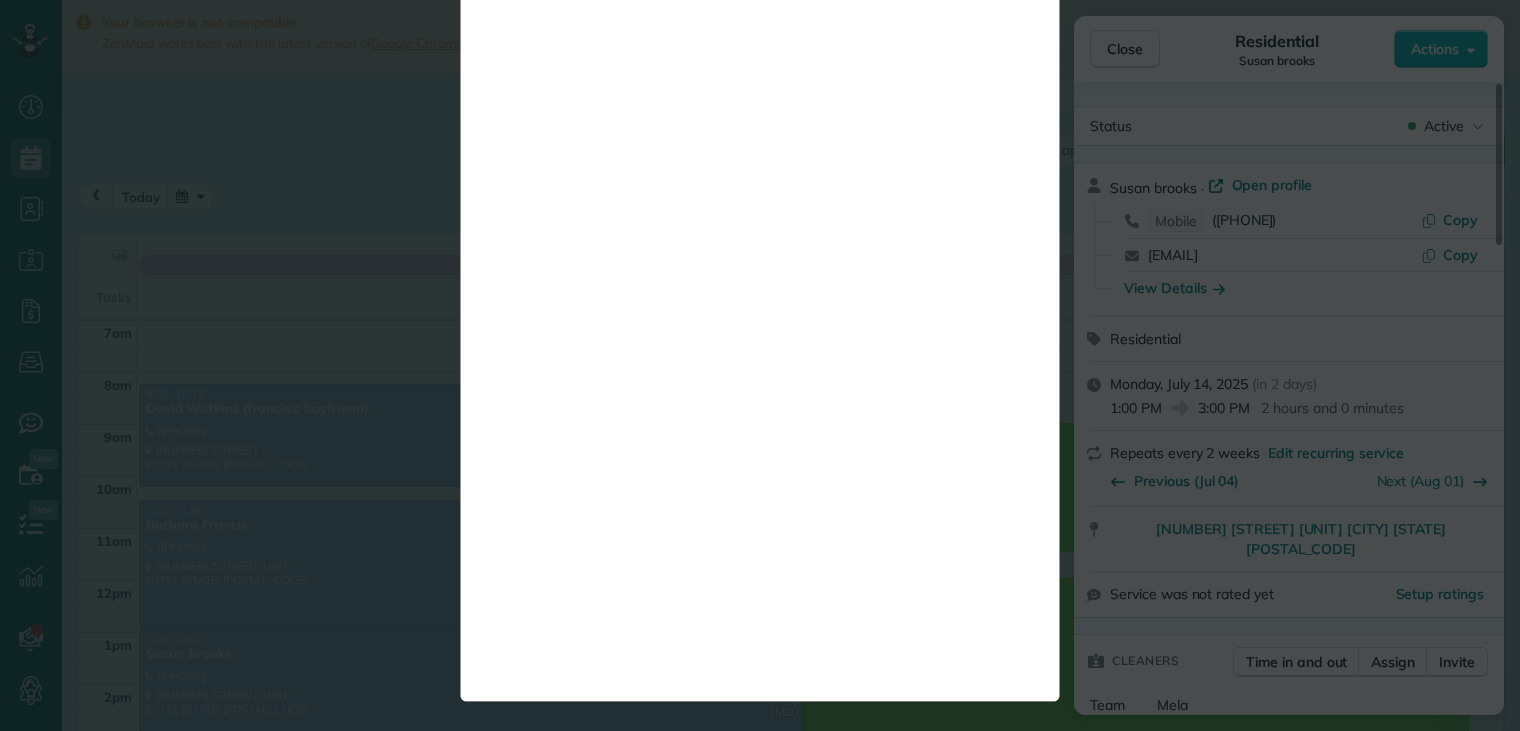 scroll, scrollTop: 0, scrollLeft: 0, axis: both 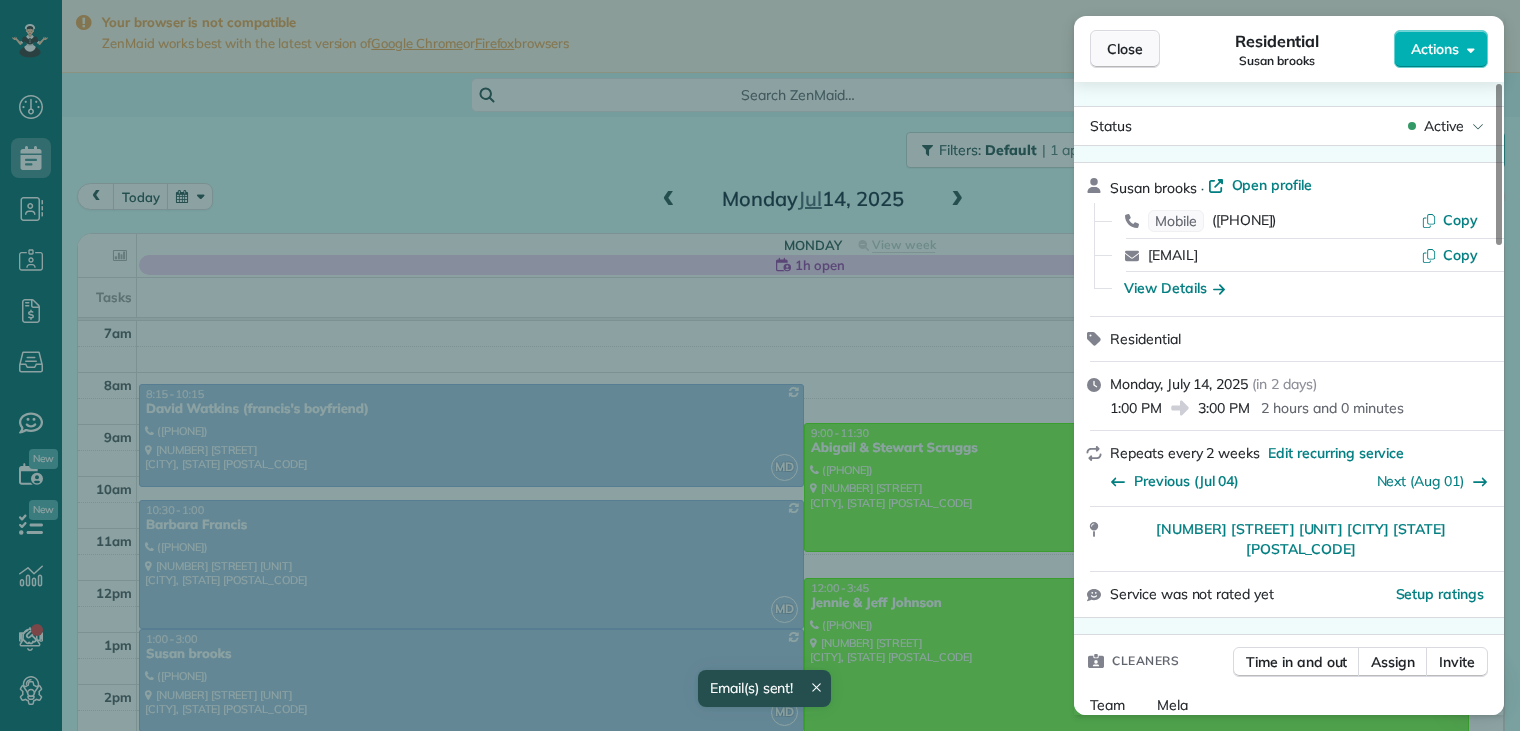 click on "Close" at bounding box center [1125, 49] 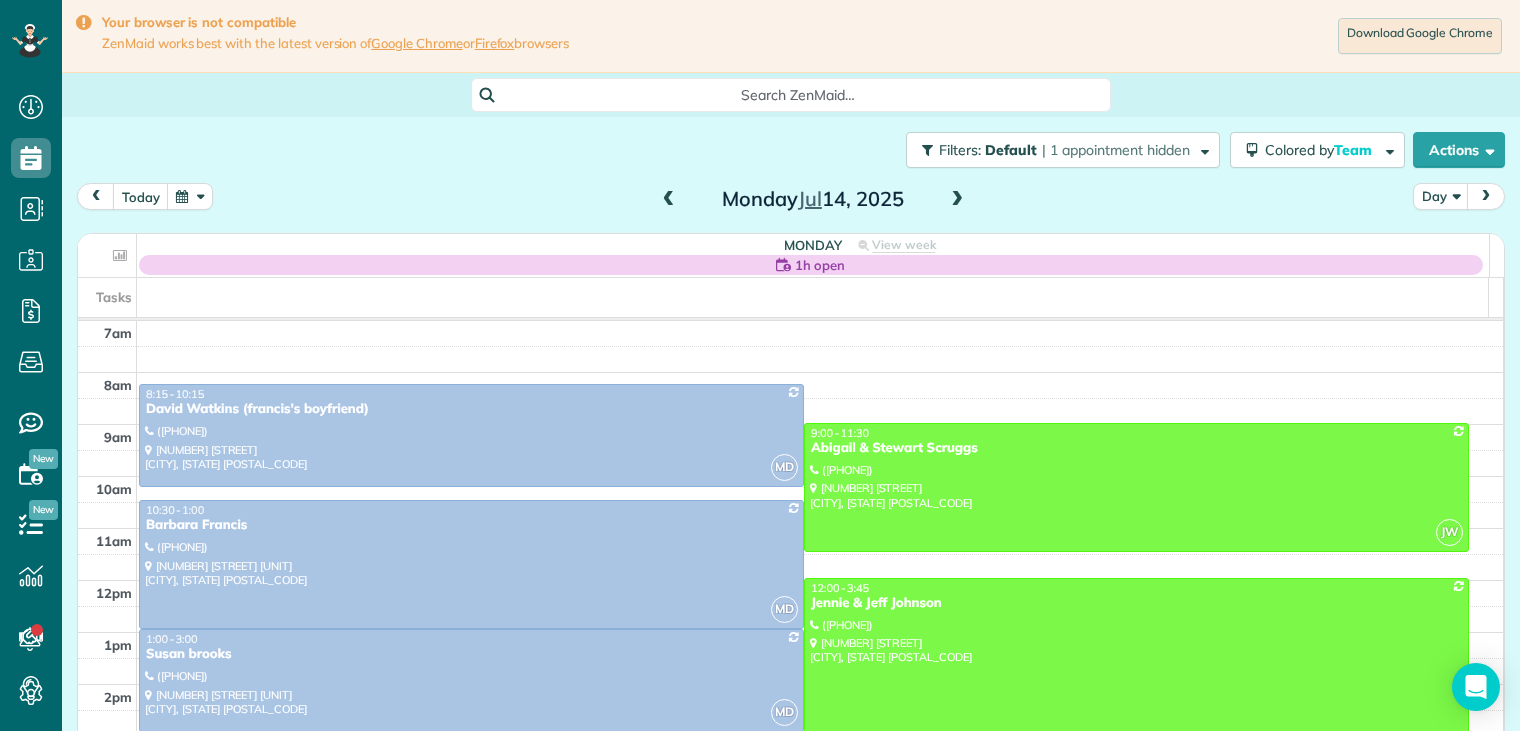click at bounding box center [957, 200] 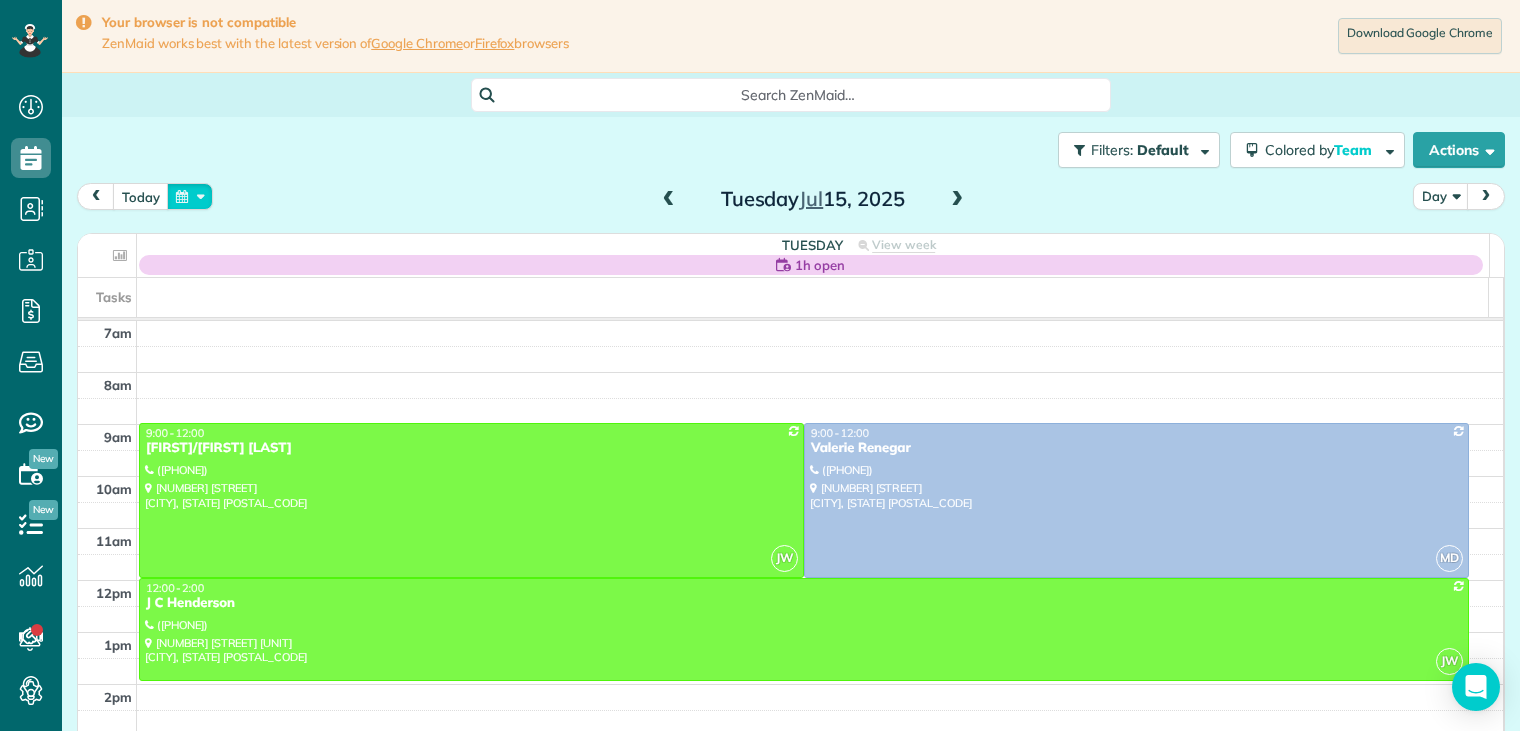 click at bounding box center (190, 196) 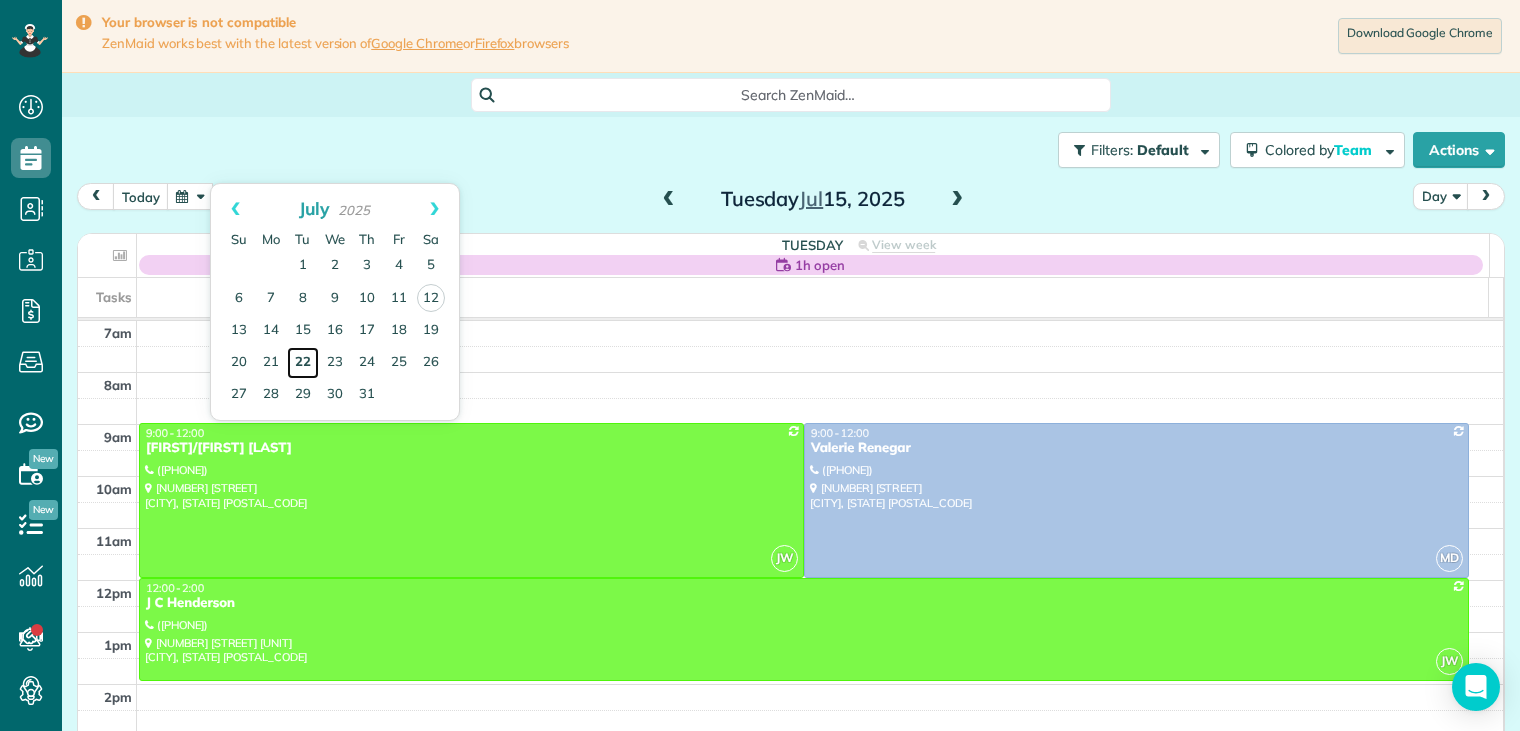 click on "22" at bounding box center [303, 363] 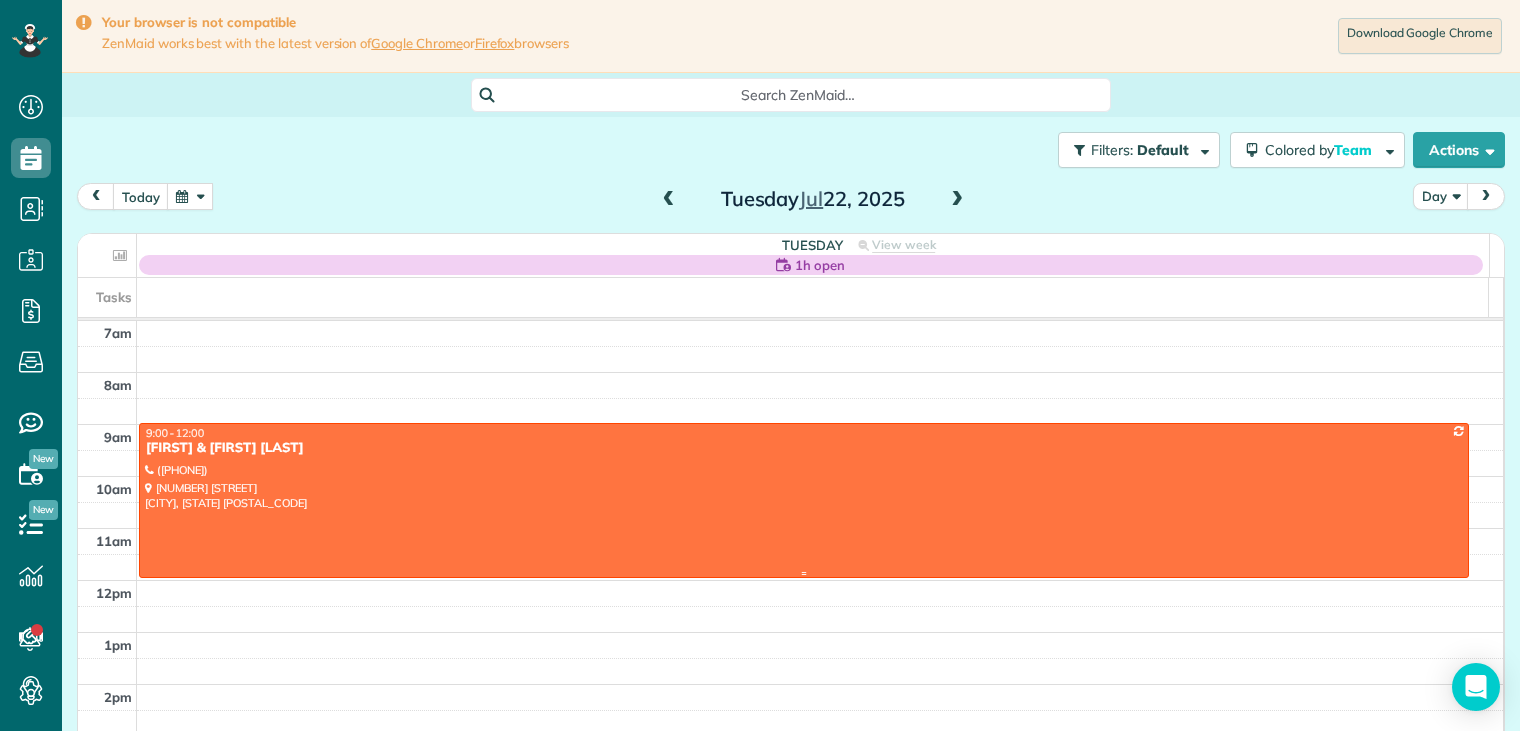 click on "Matt & Lindsey Saulsgiver" at bounding box center [804, 448] 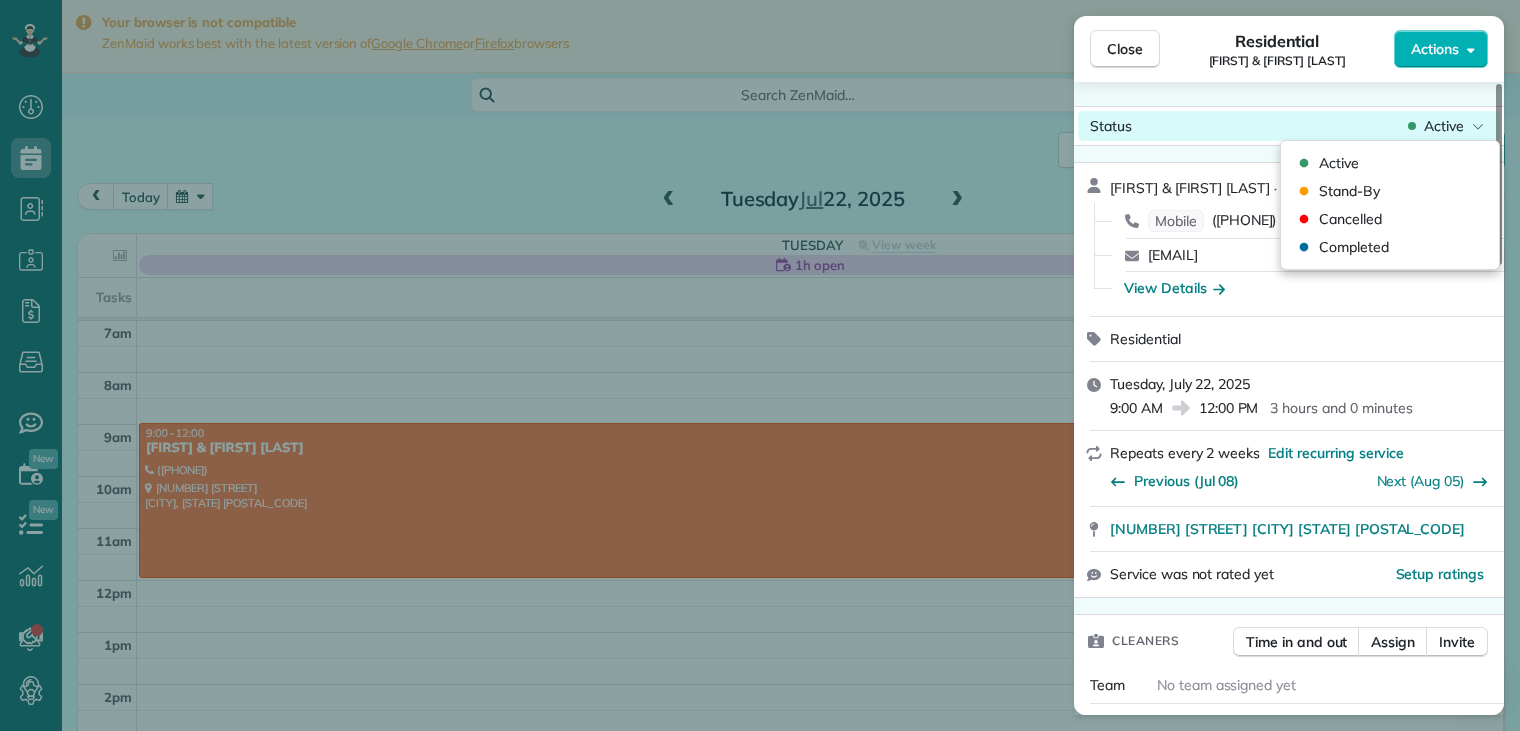 click on "Active" at bounding box center [1444, 126] 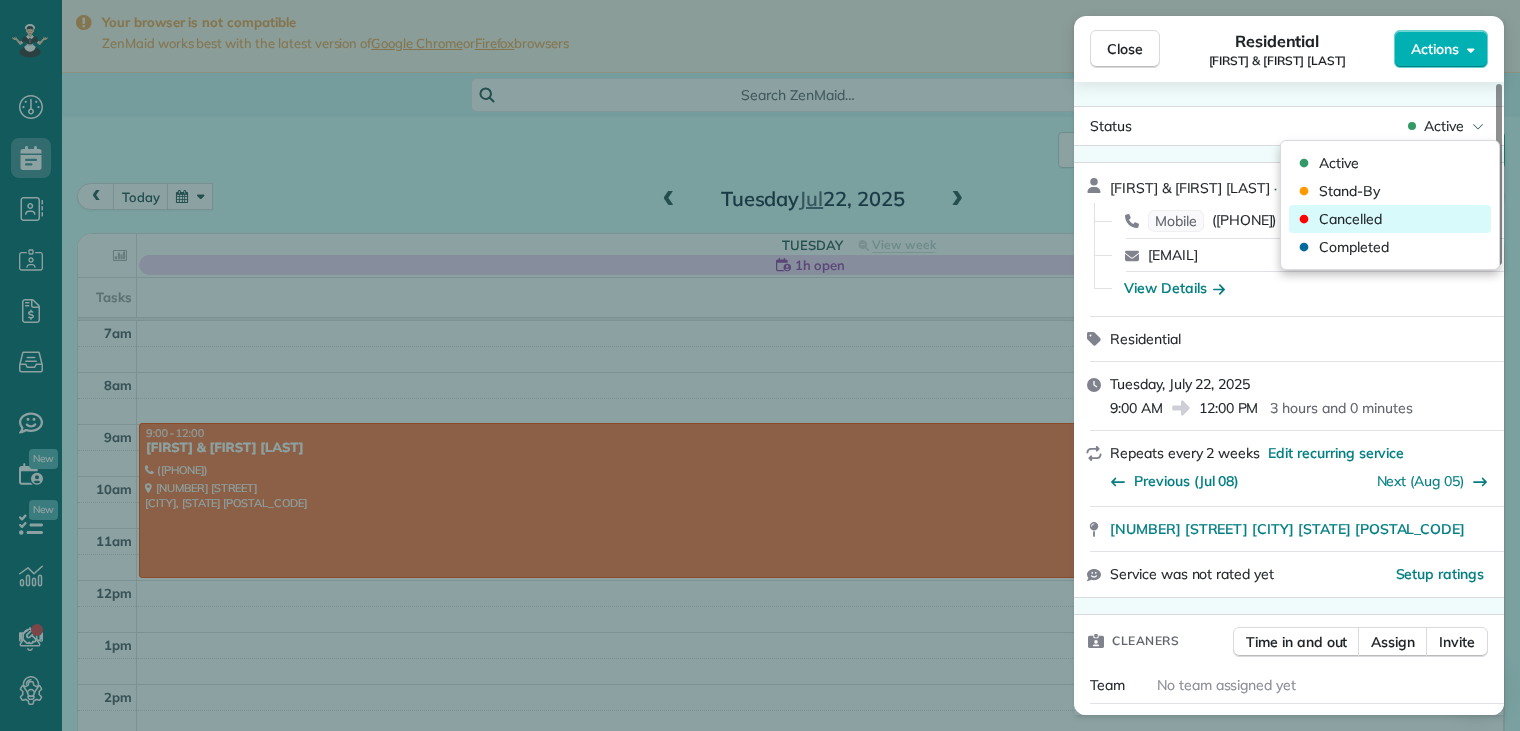 click on "Cancelled" at bounding box center (1350, 219) 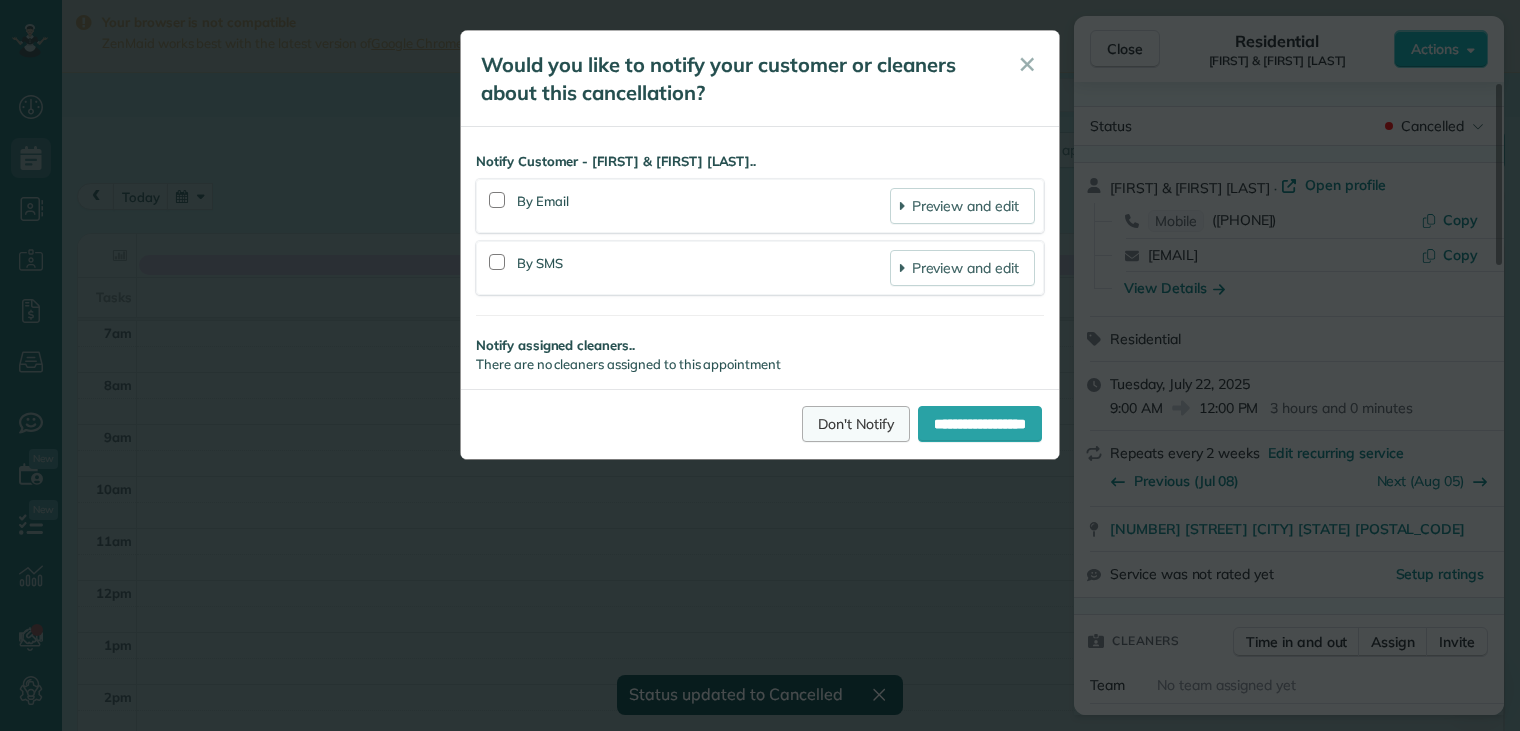 click on "Don't Notify" at bounding box center [856, 424] 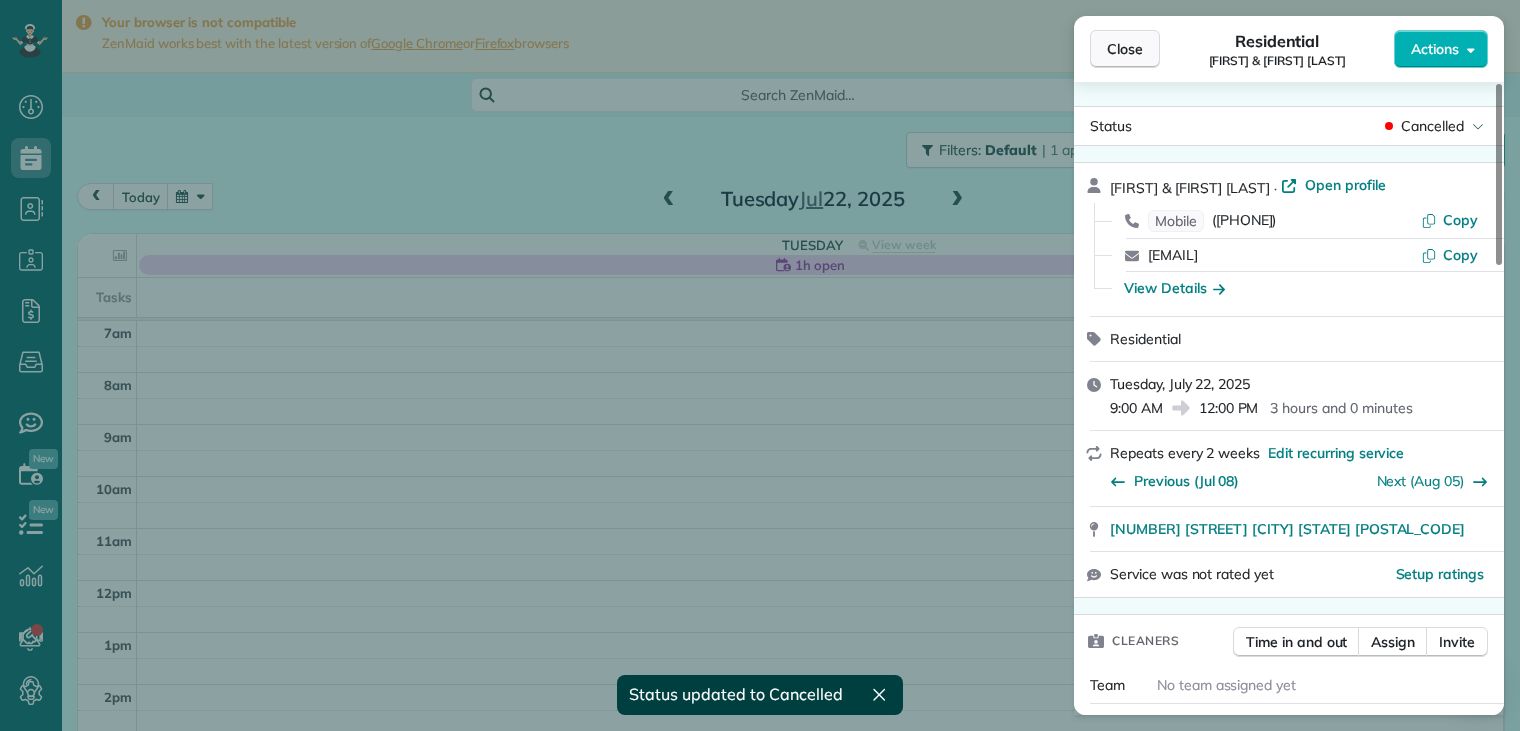 click on "Close" at bounding box center [1125, 49] 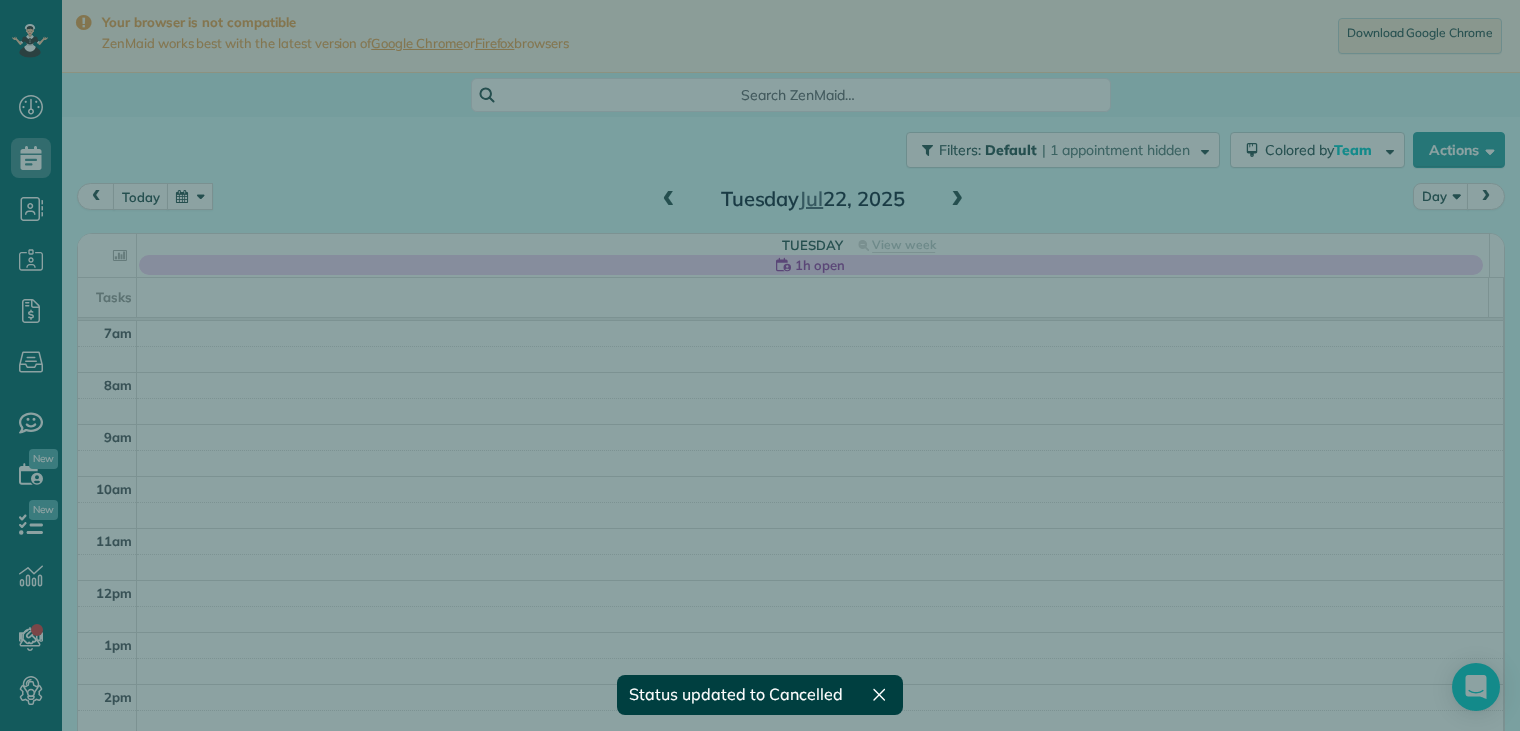 click on "Close" at bounding box center (1125, 49) 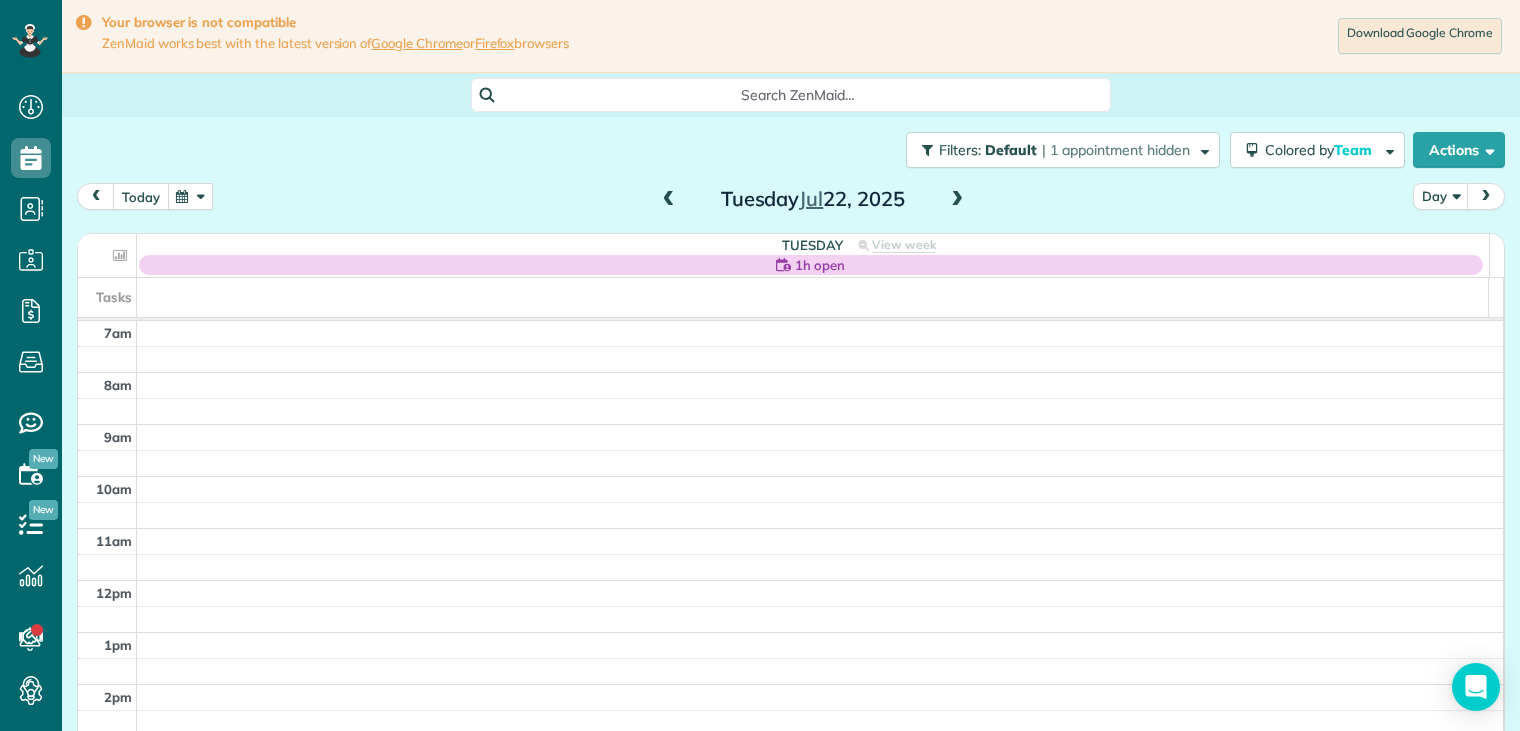 click on "today" at bounding box center [141, 196] 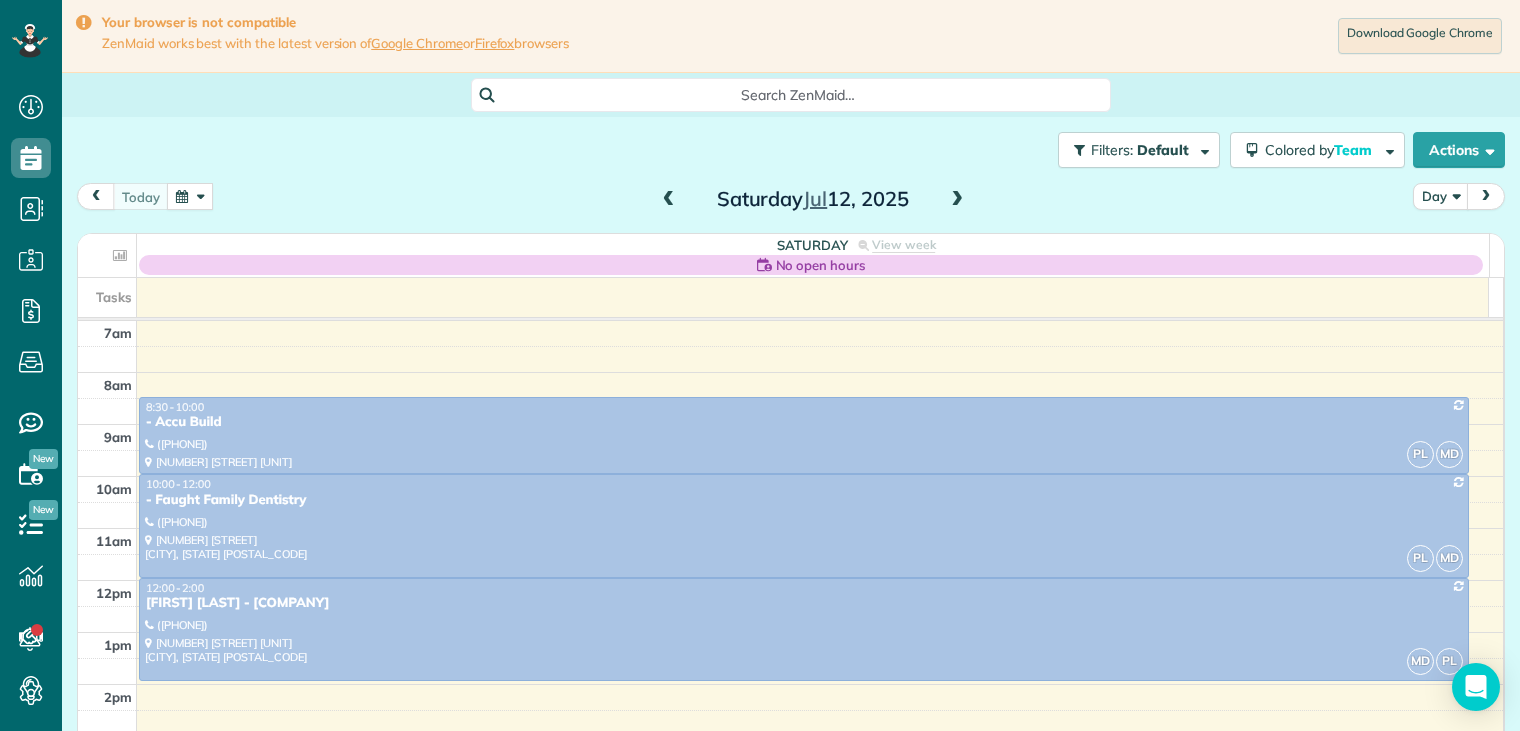 click at bounding box center [957, 200] 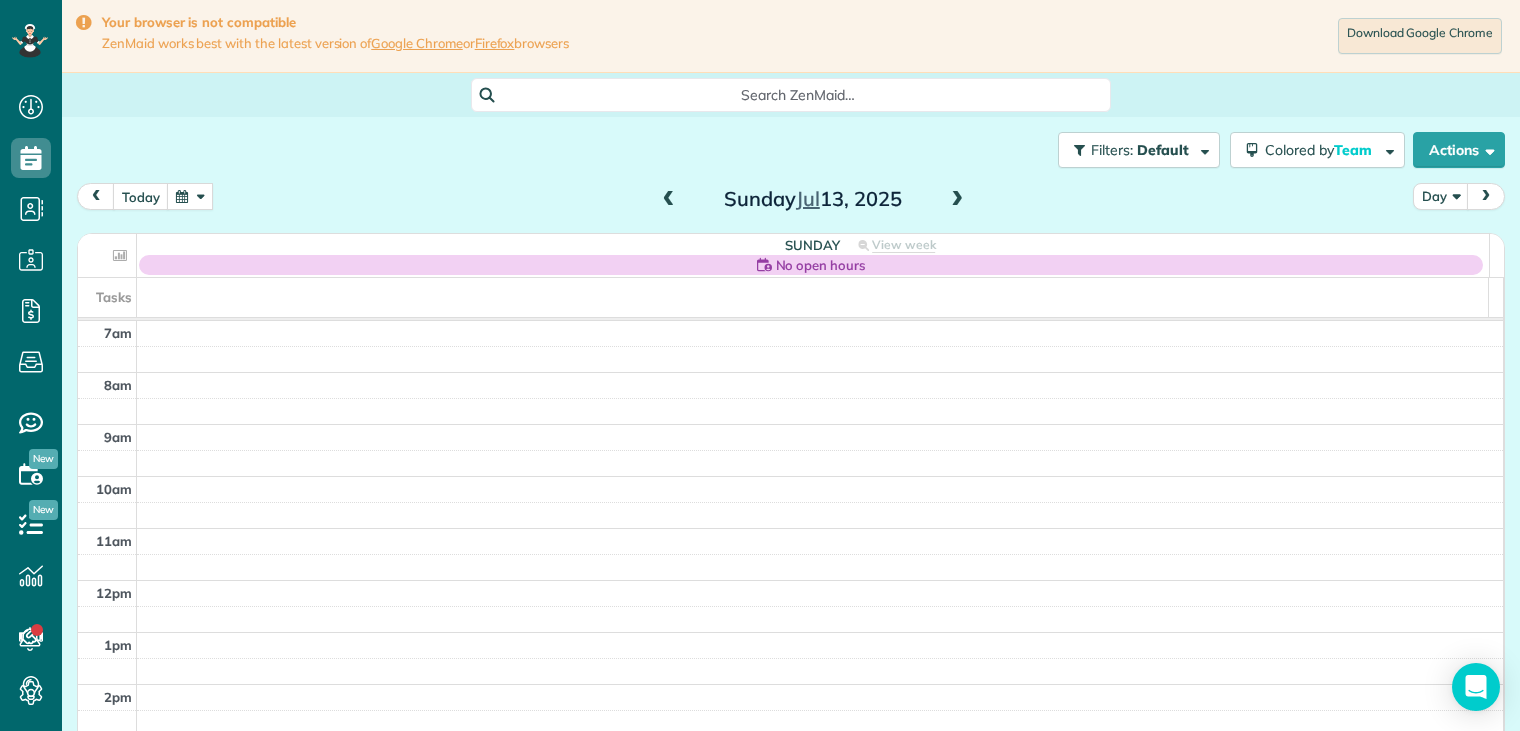click at bounding box center (957, 200) 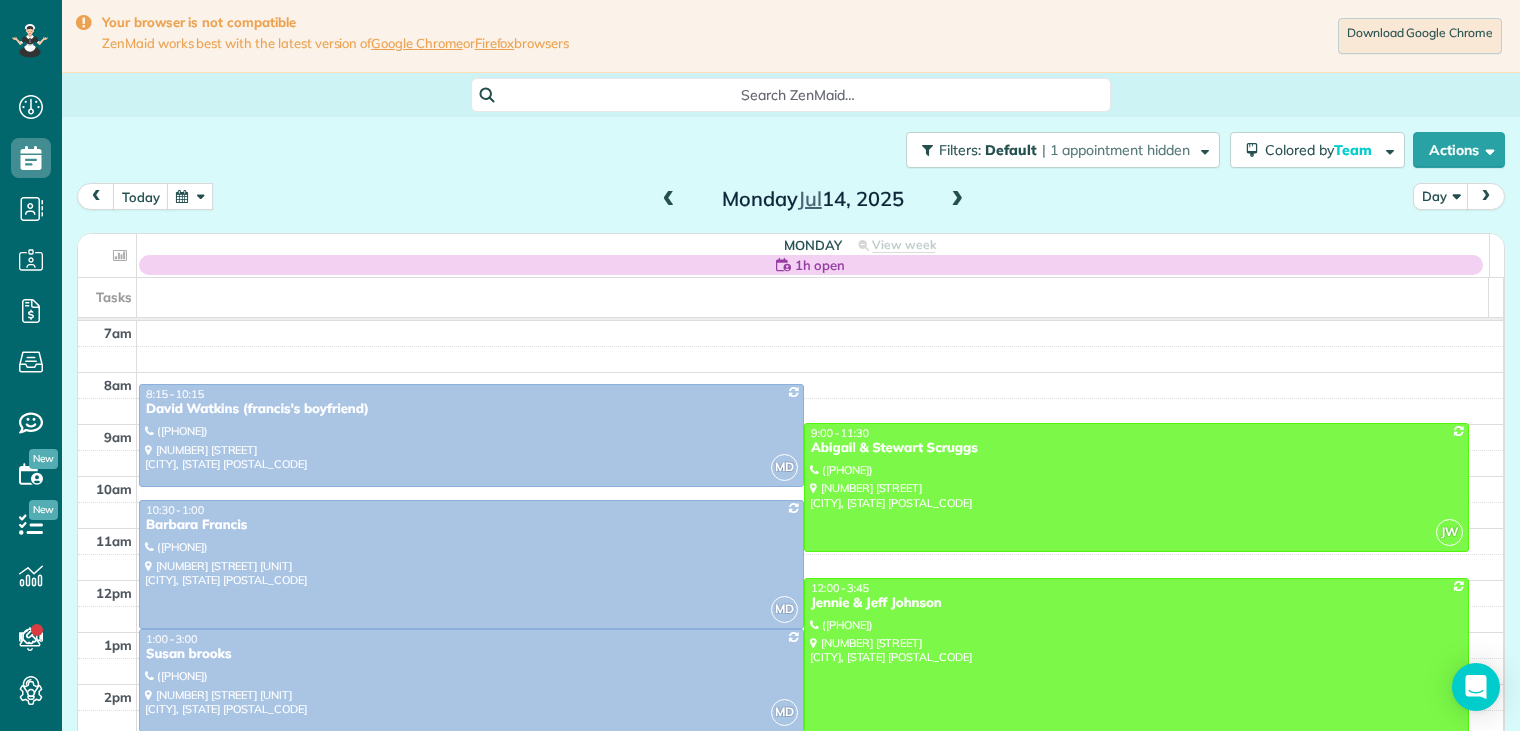 click at bounding box center [957, 200] 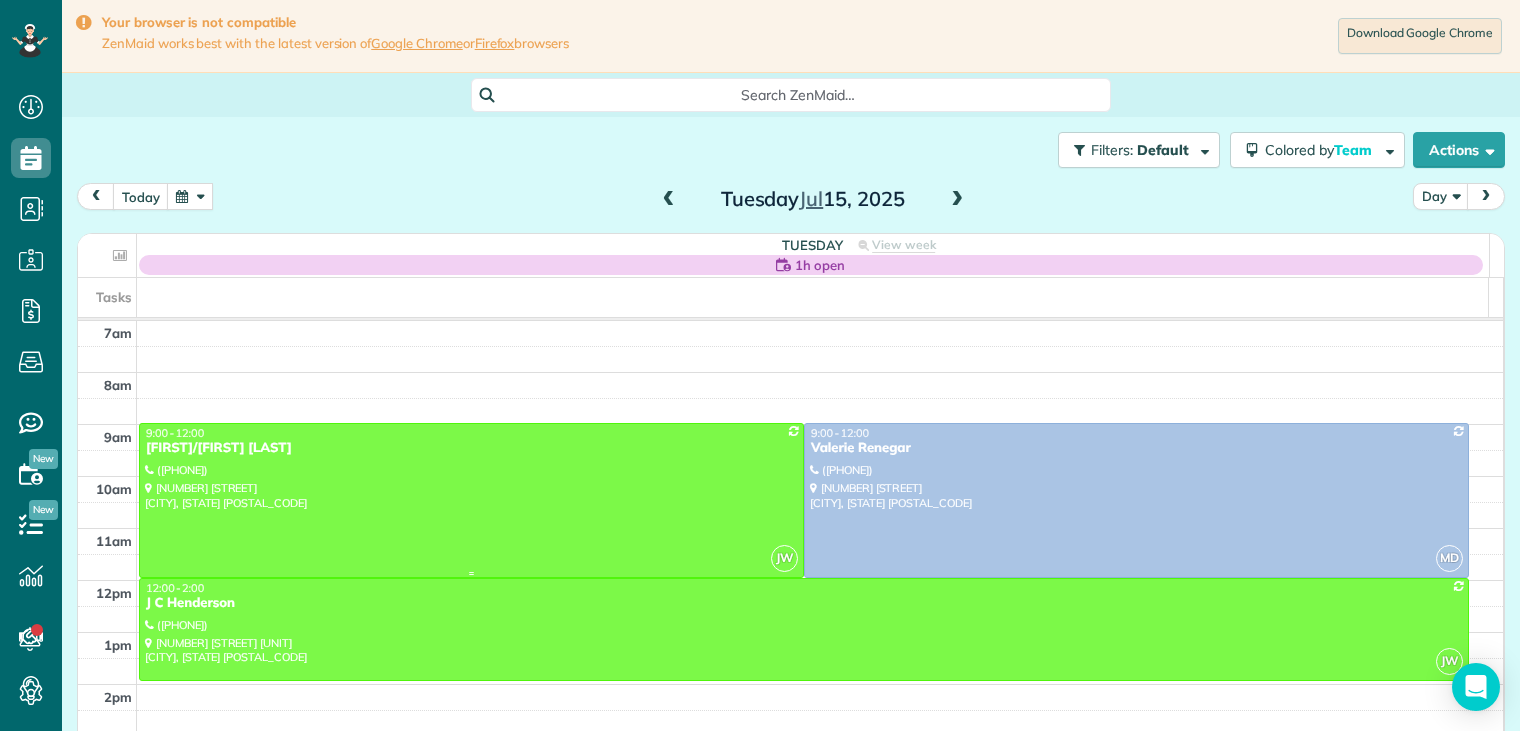 click on "[NAME]/[NAME]" at bounding box center [471, 448] 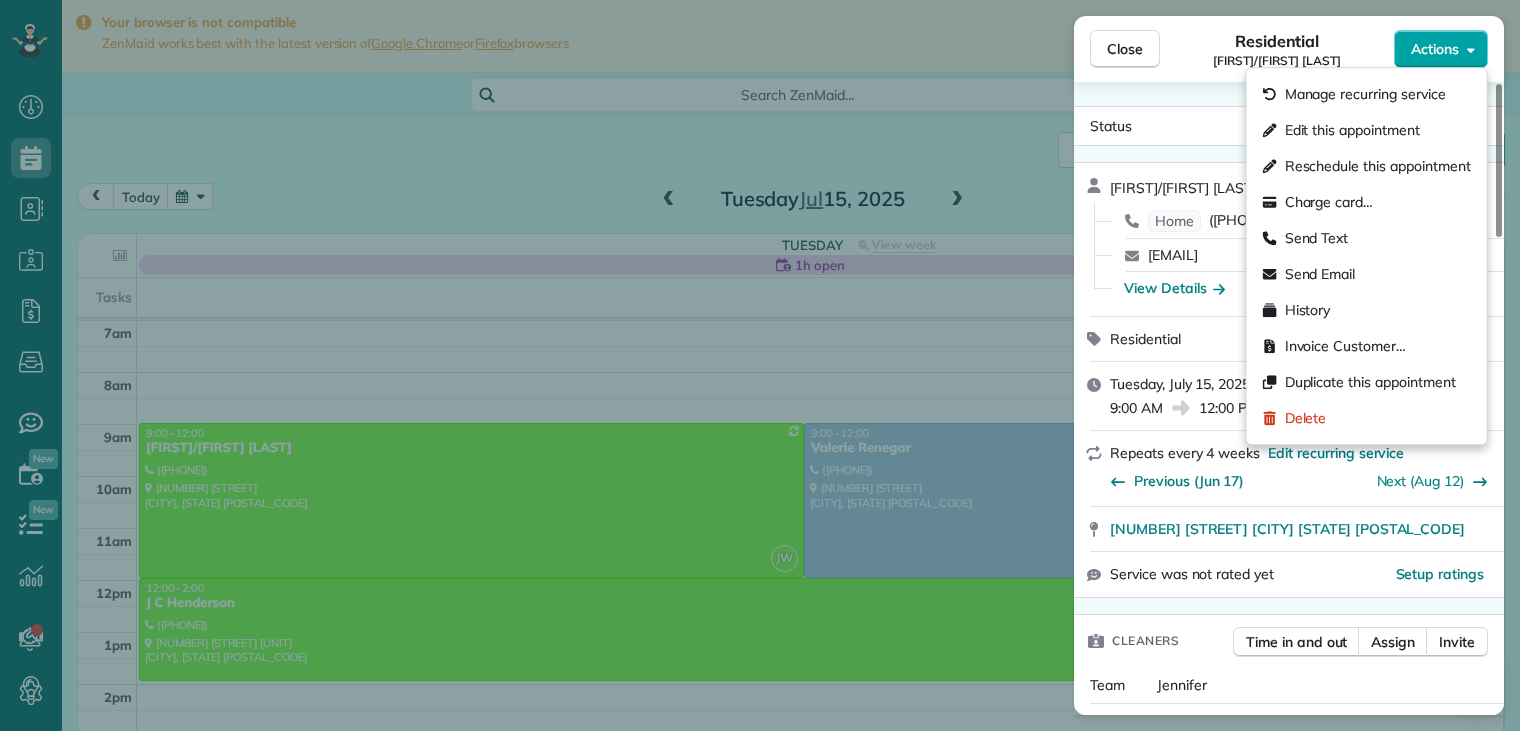 click on "Actions" at bounding box center [1435, 49] 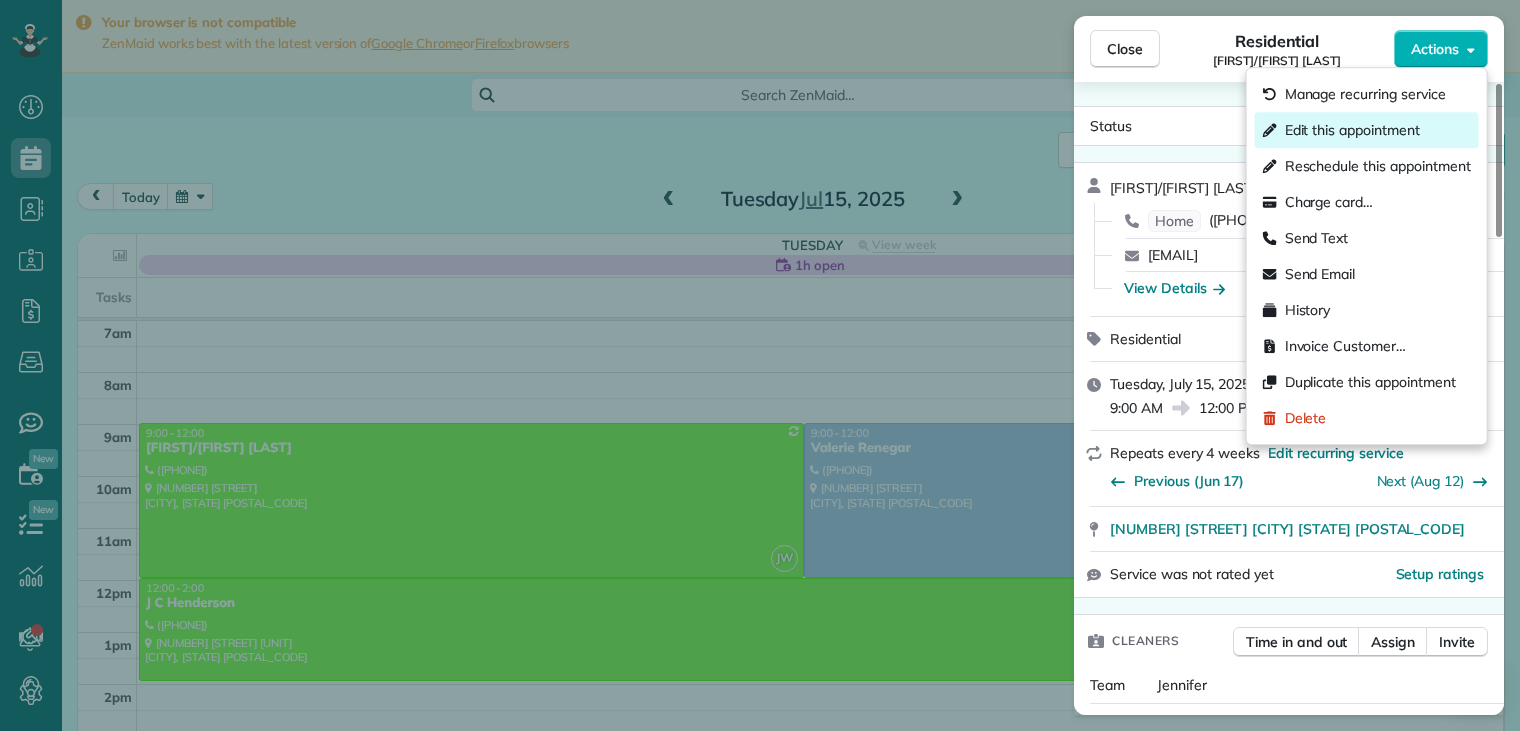 click on "Edit this appointment" at bounding box center [1352, 130] 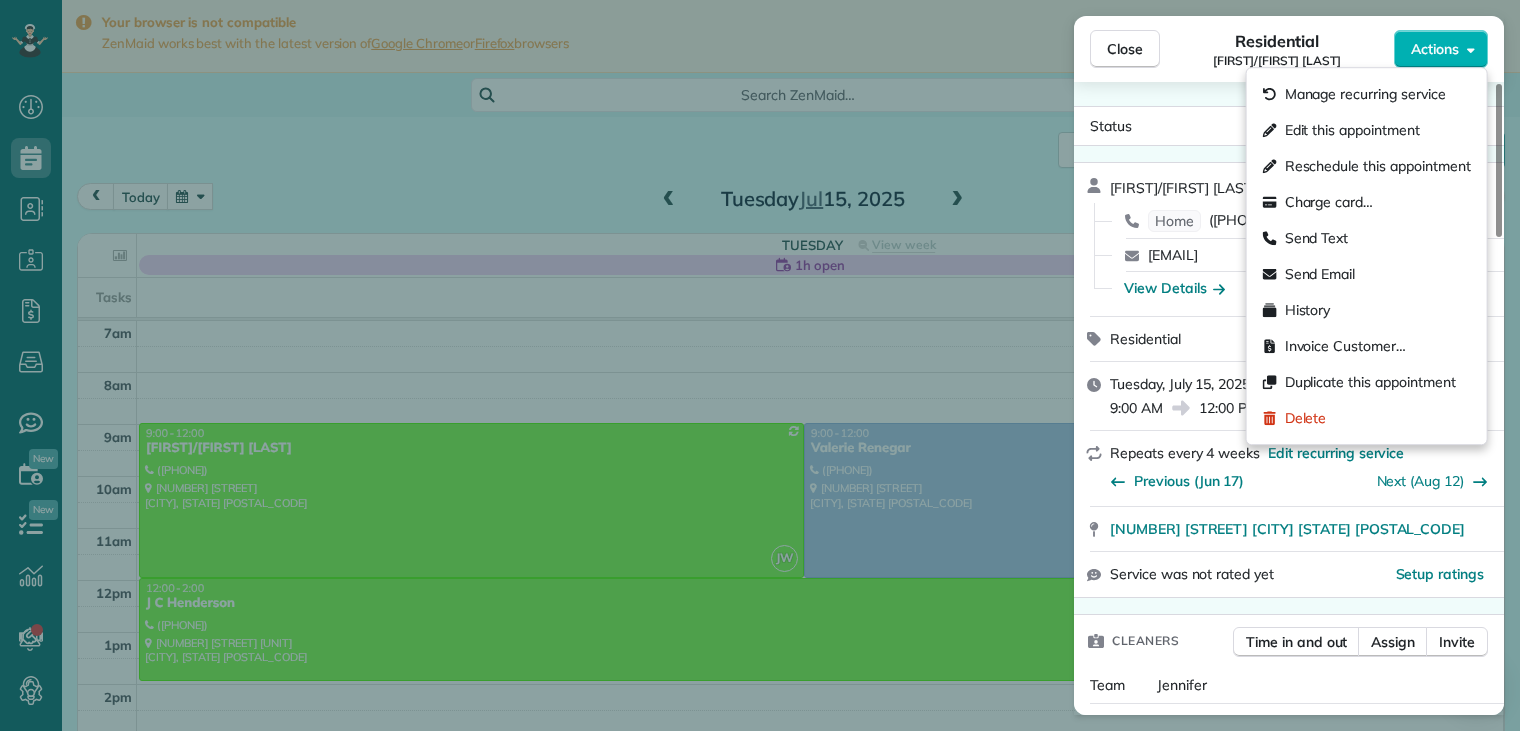 click at bounding box center [760, 365] 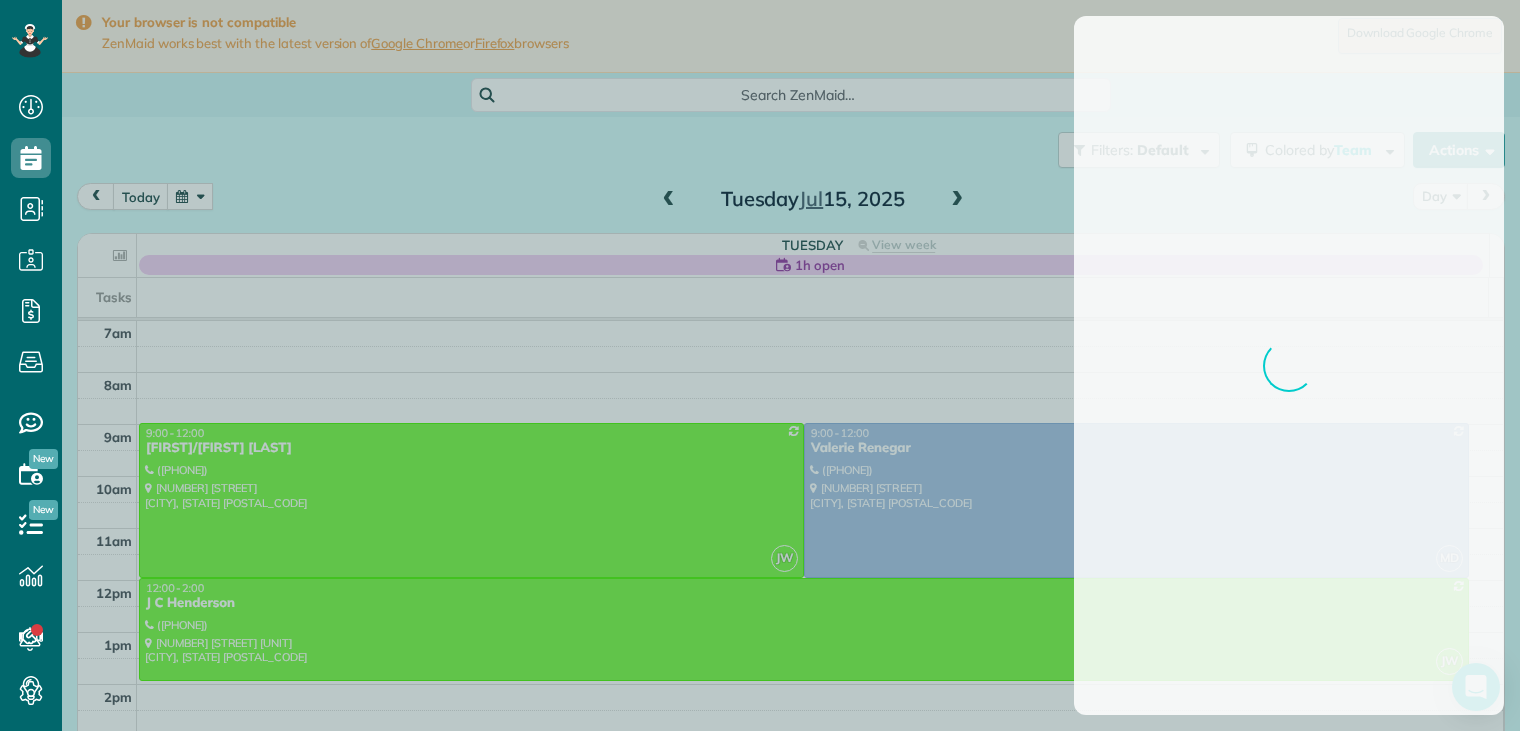 click at bounding box center [760, 365] 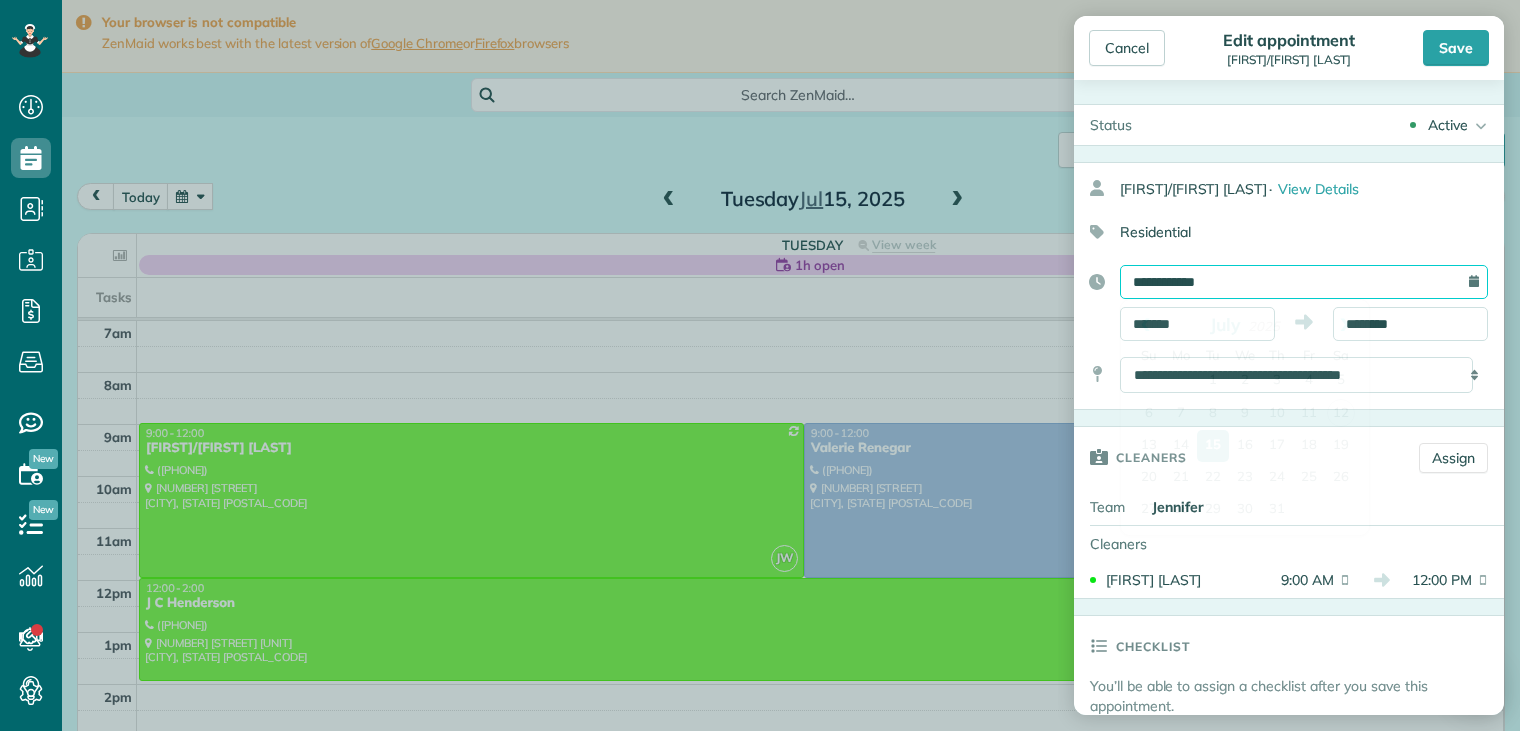 click on "**********" at bounding box center (1304, 282) 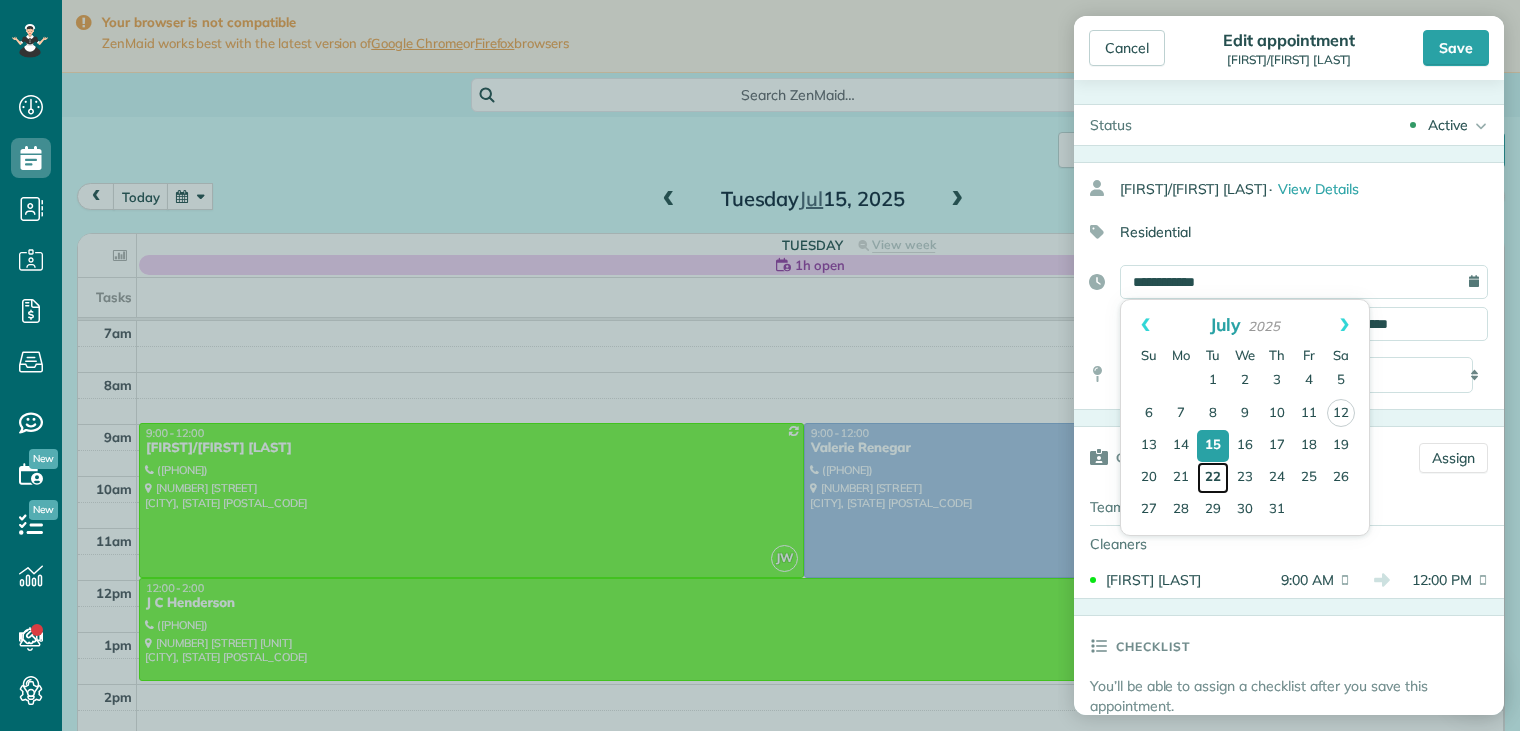 click on "22" at bounding box center [1213, 478] 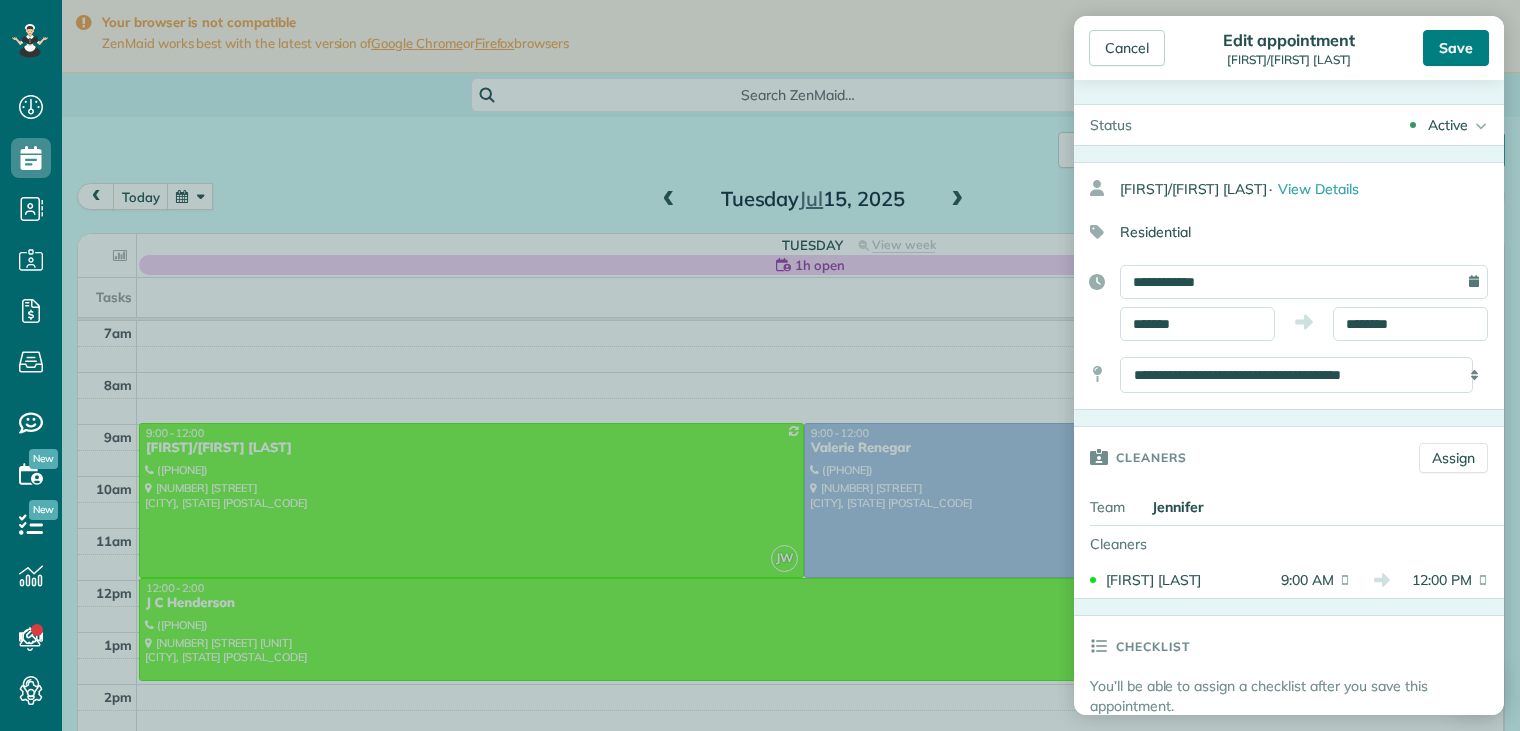 click on "Save" at bounding box center [1456, 48] 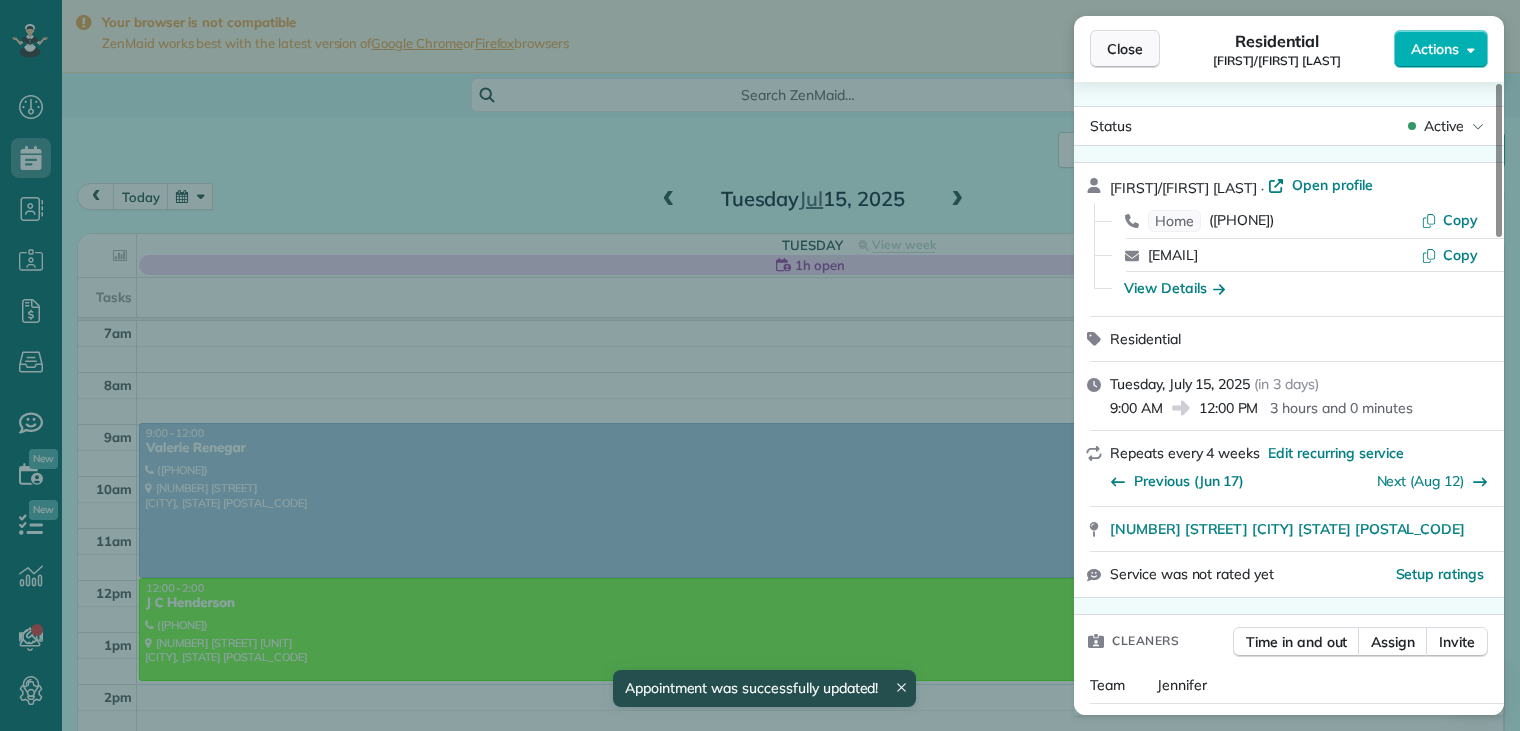 click on "Close" at bounding box center [1125, 49] 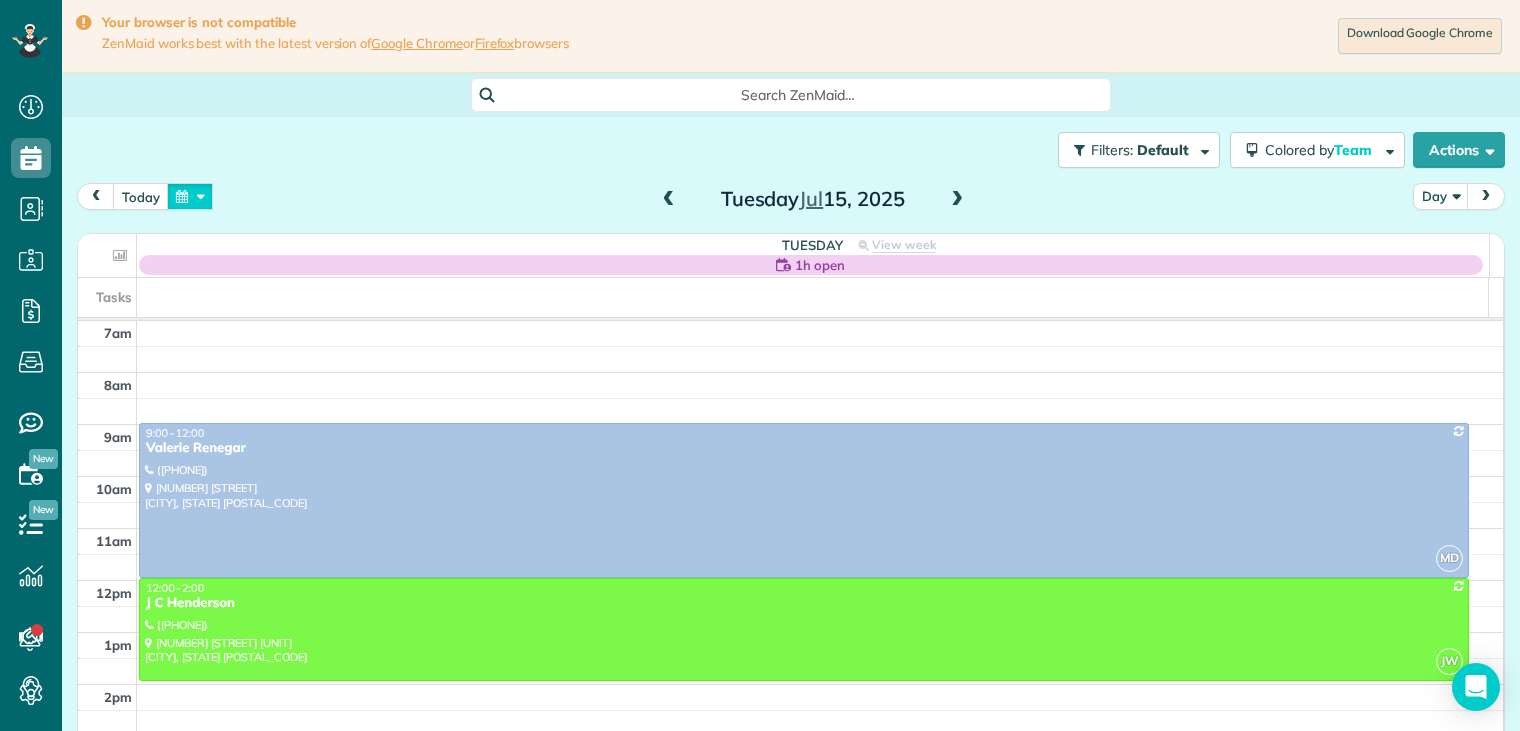 click at bounding box center [190, 196] 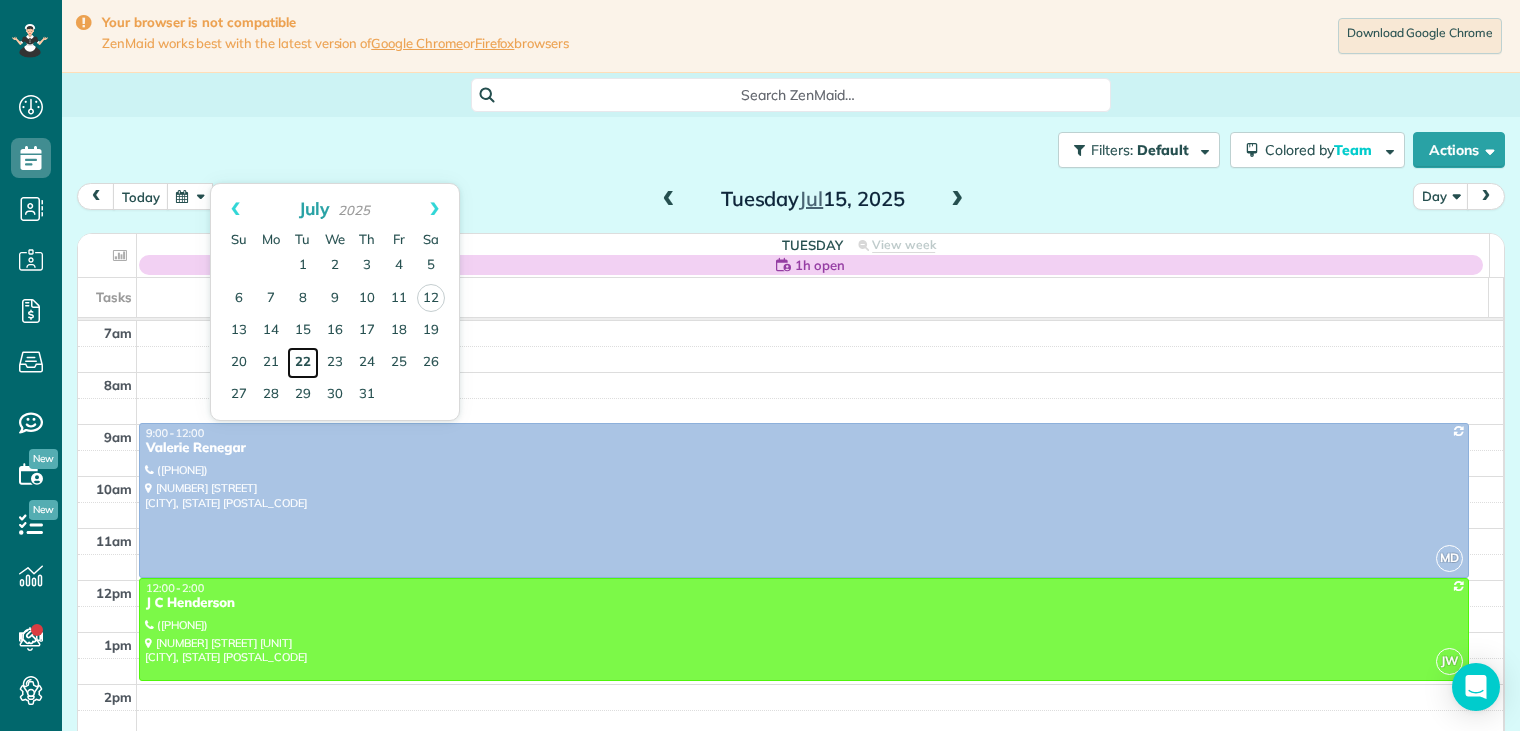 click on "22" at bounding box center [303, 363] 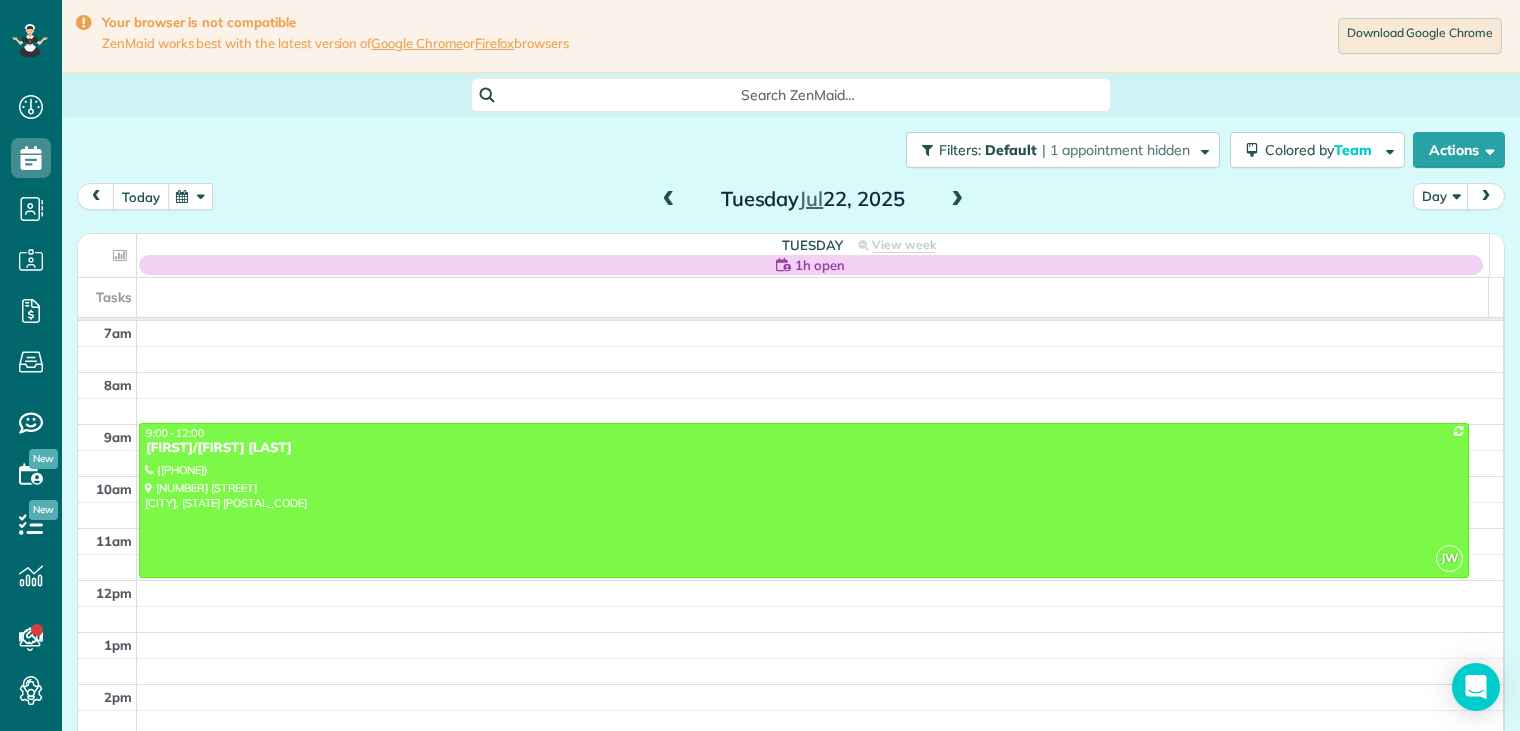 click on "today" at bounding box center (141, 196) 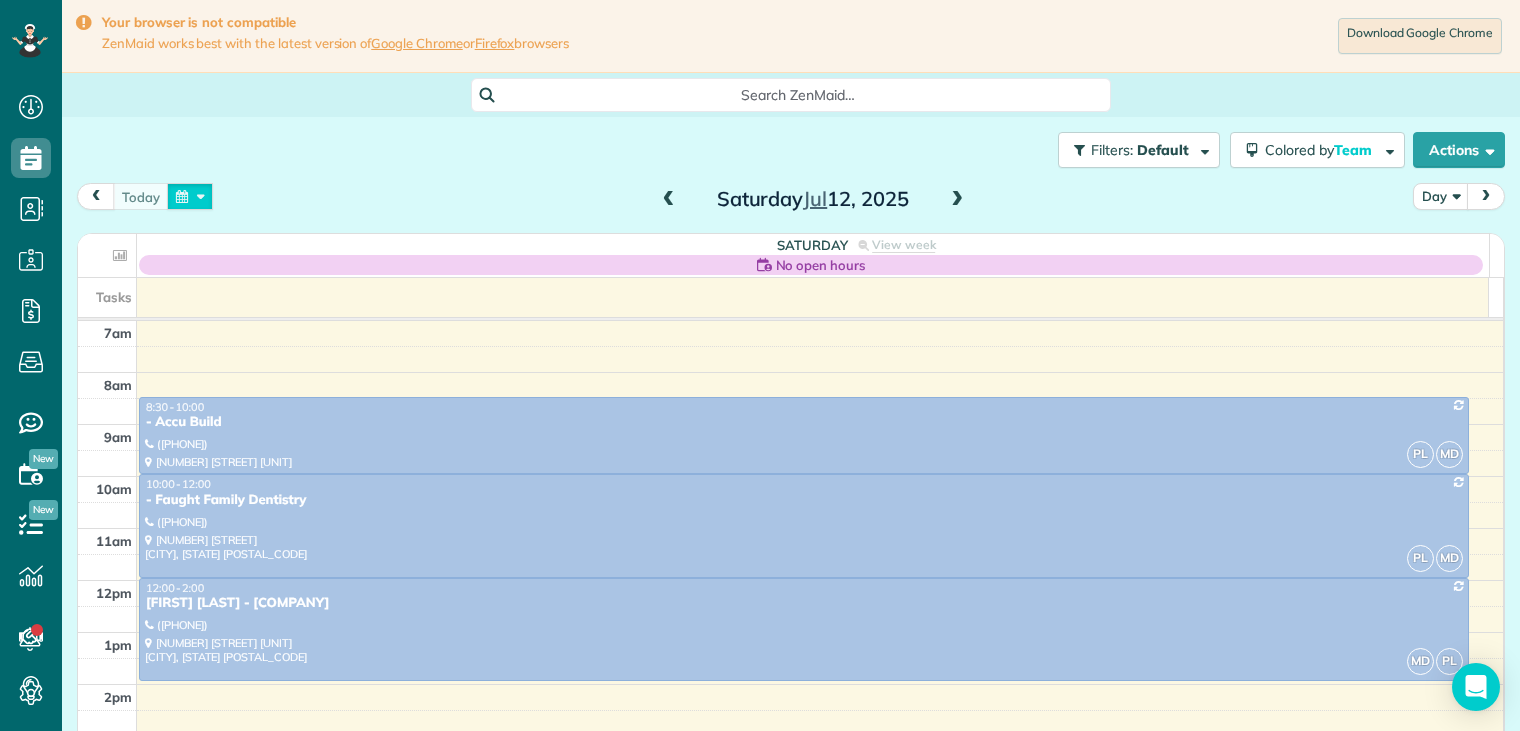 click at bounding box center (190, 196) 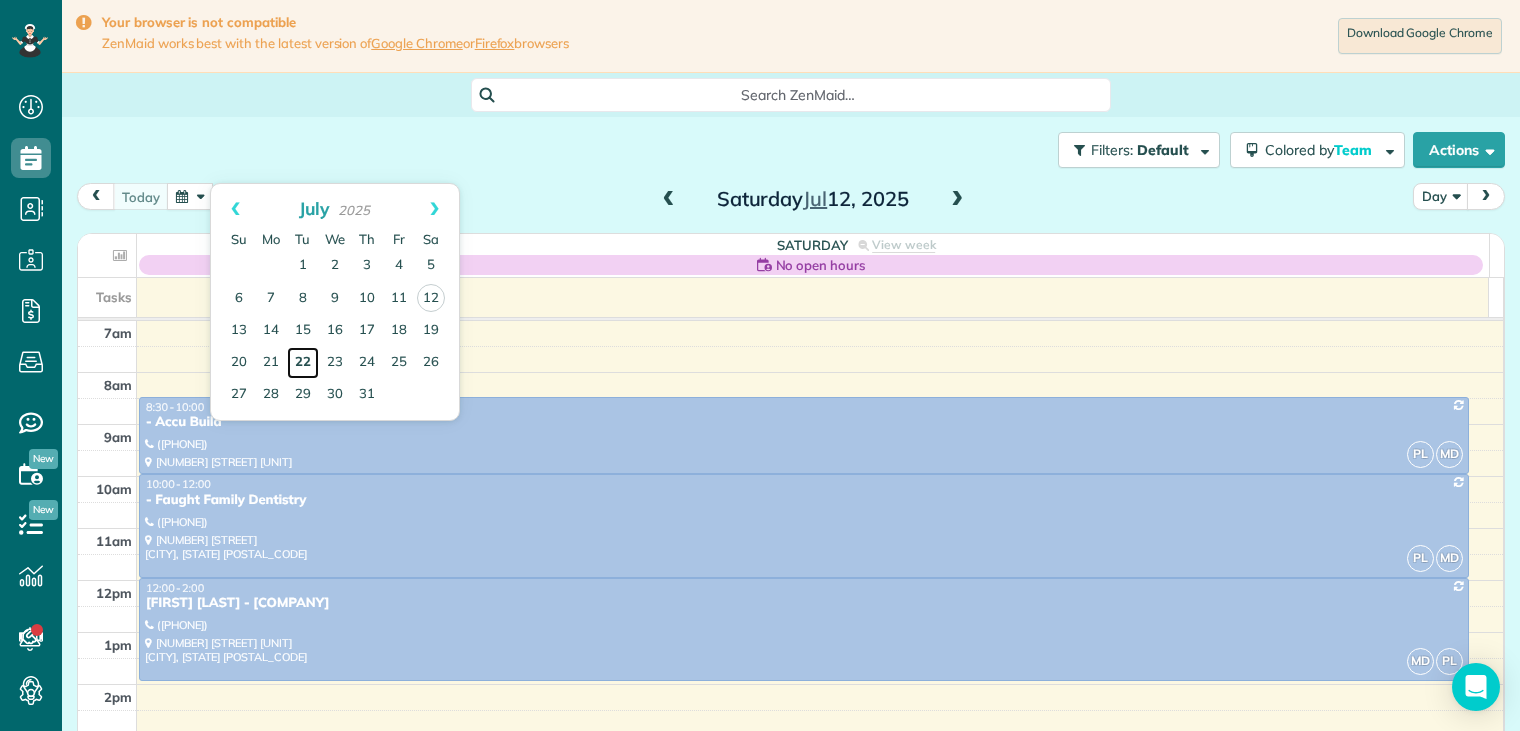 click on "22" at bounding box center [303, 363] 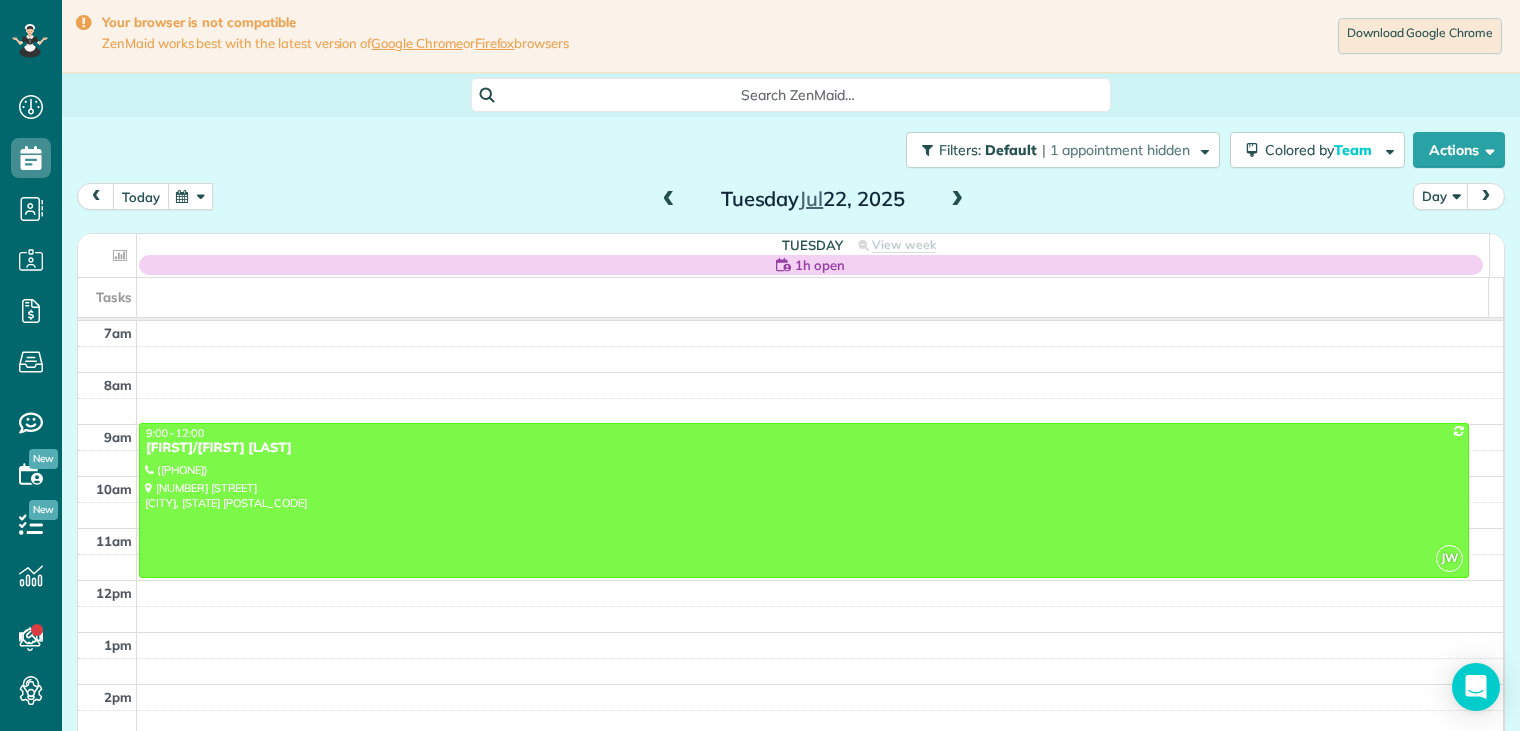 click on "today" at bounding box center (141, 196) 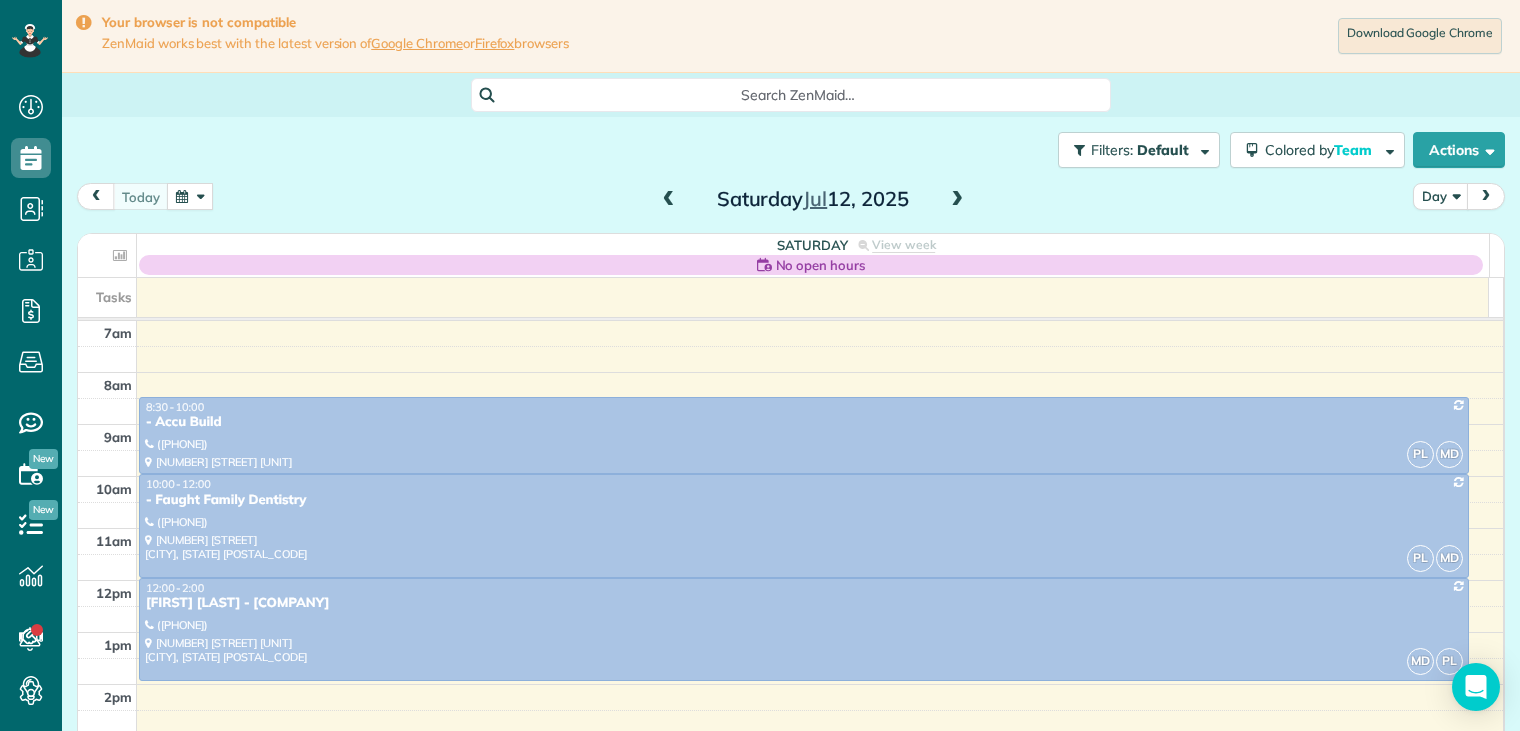 click at bounding box center [957, 200] 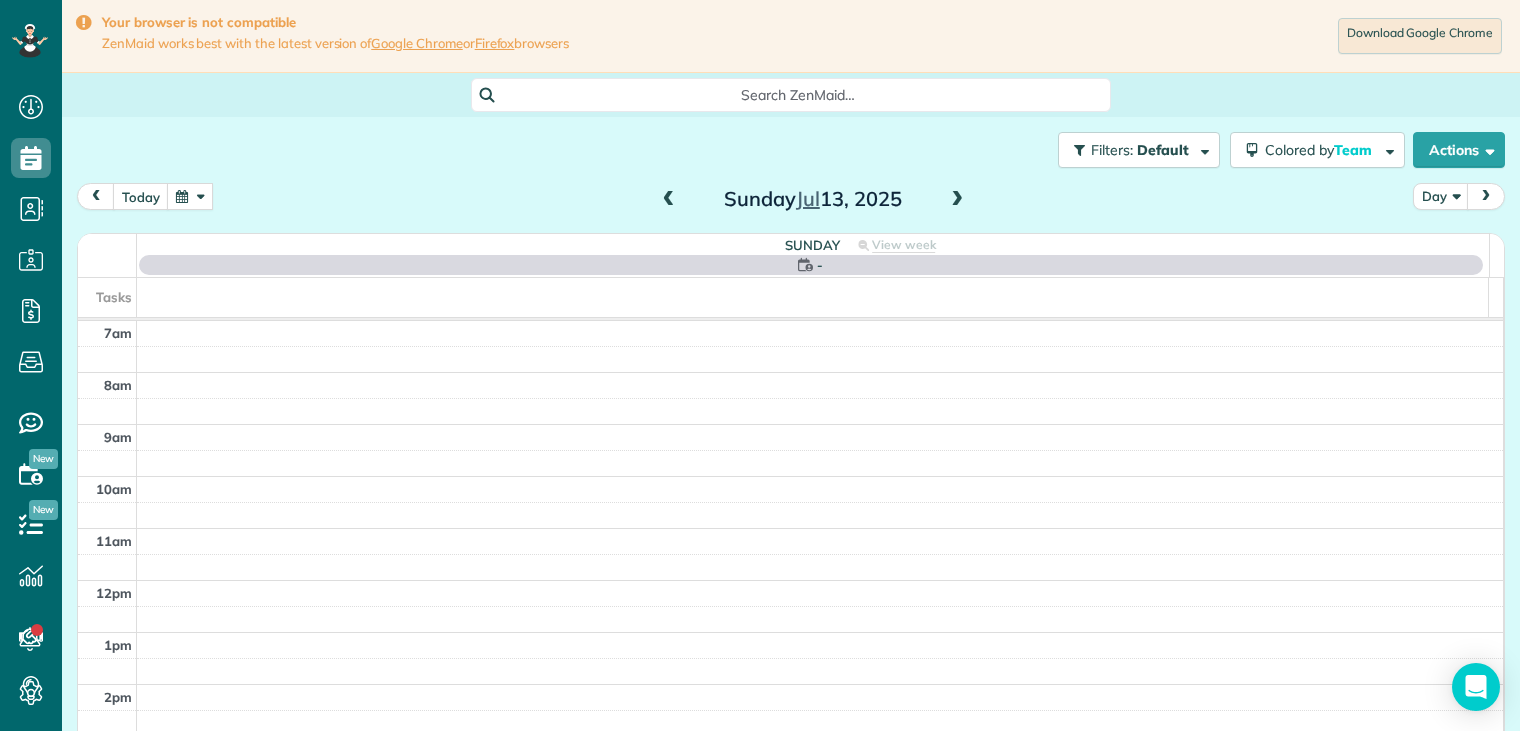 click at bounding box center [957, 200] 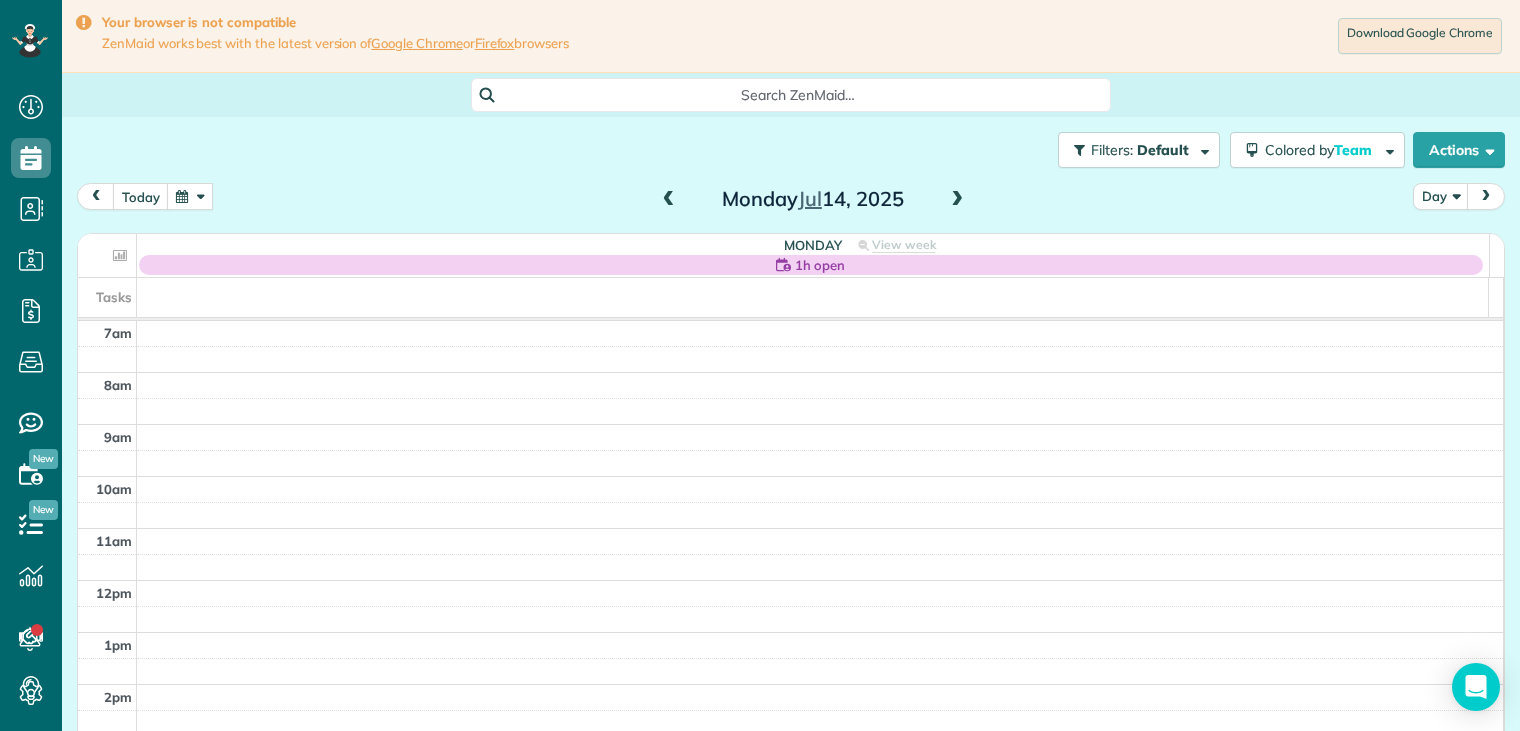 click at bounding box center (669, 200) 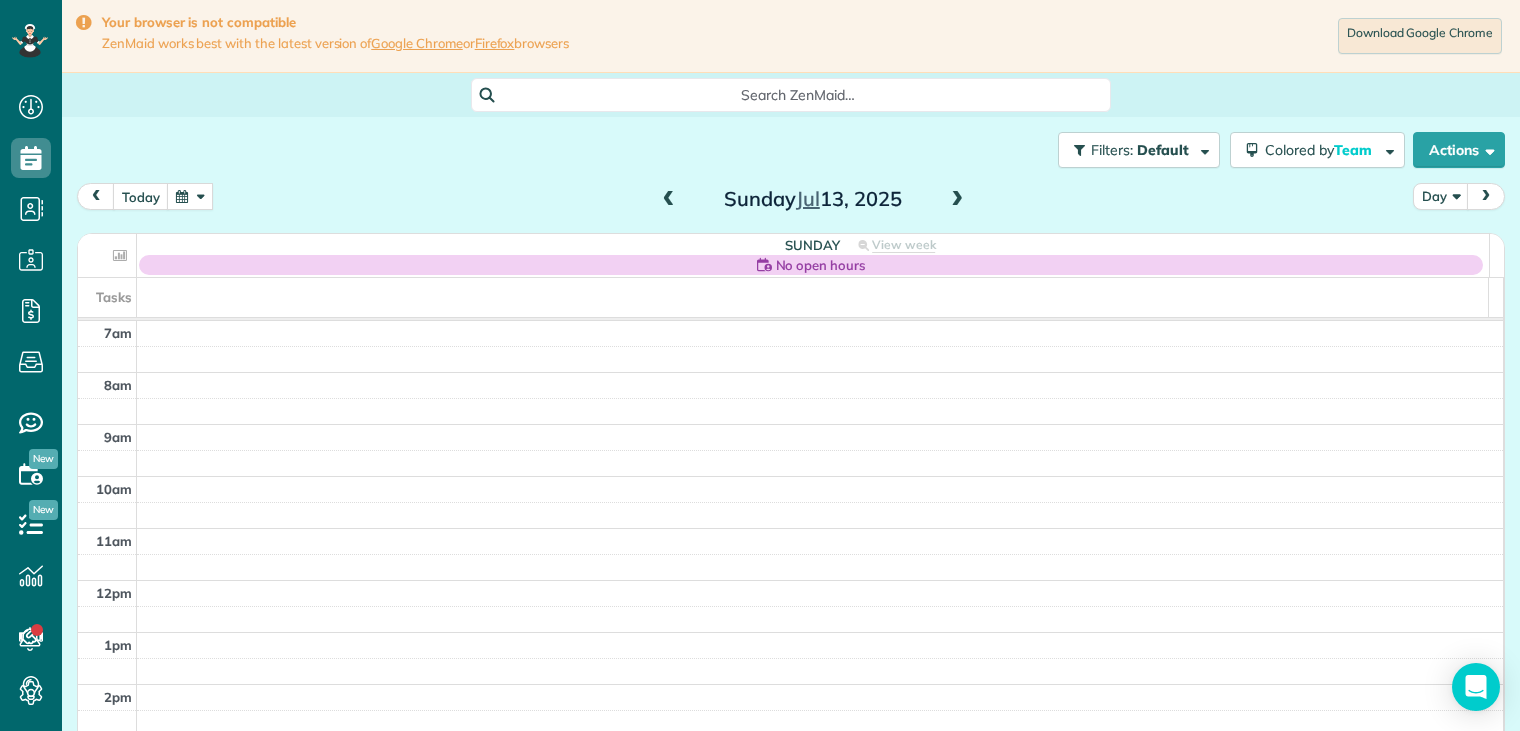 click at bounding box center (957, 200) 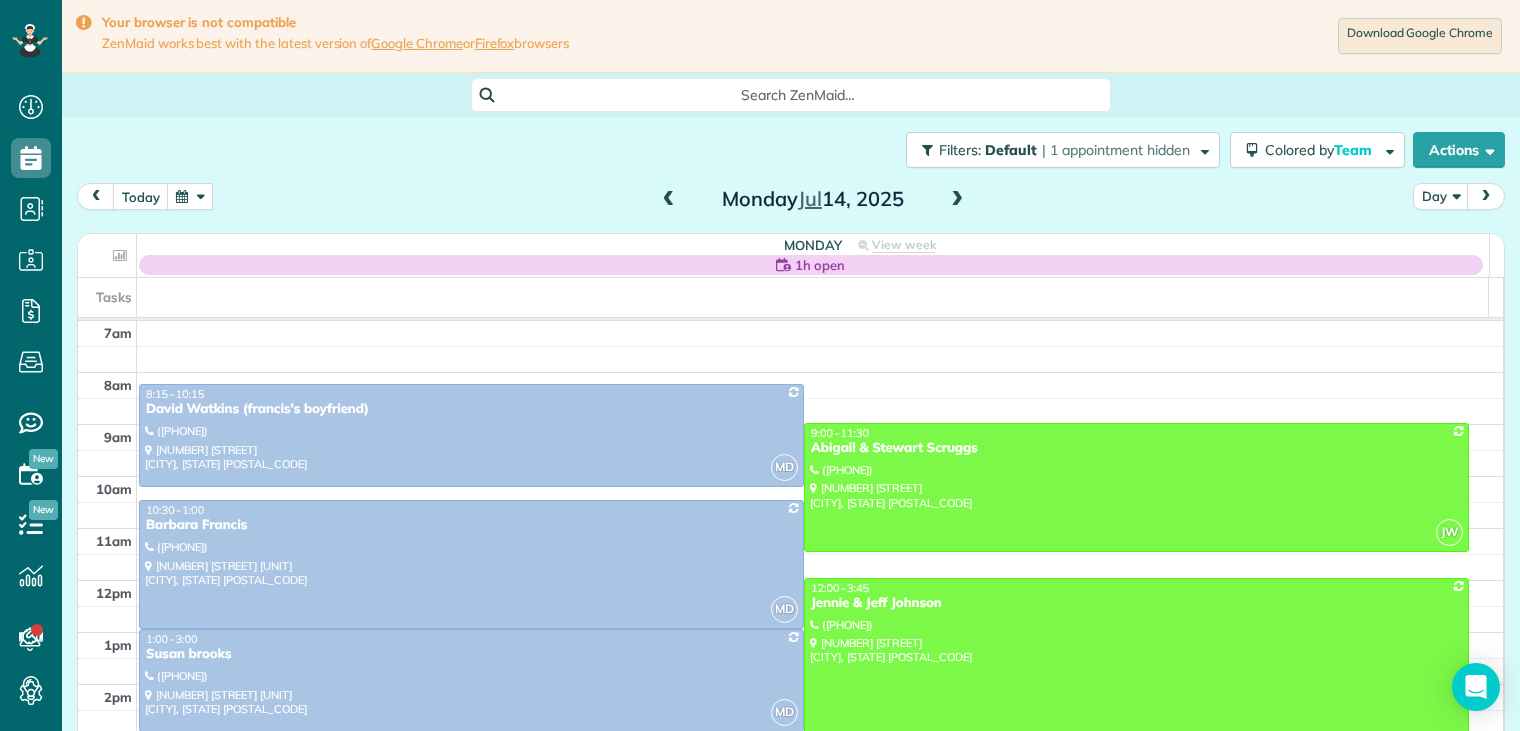 click at bounding box center [957, 200] 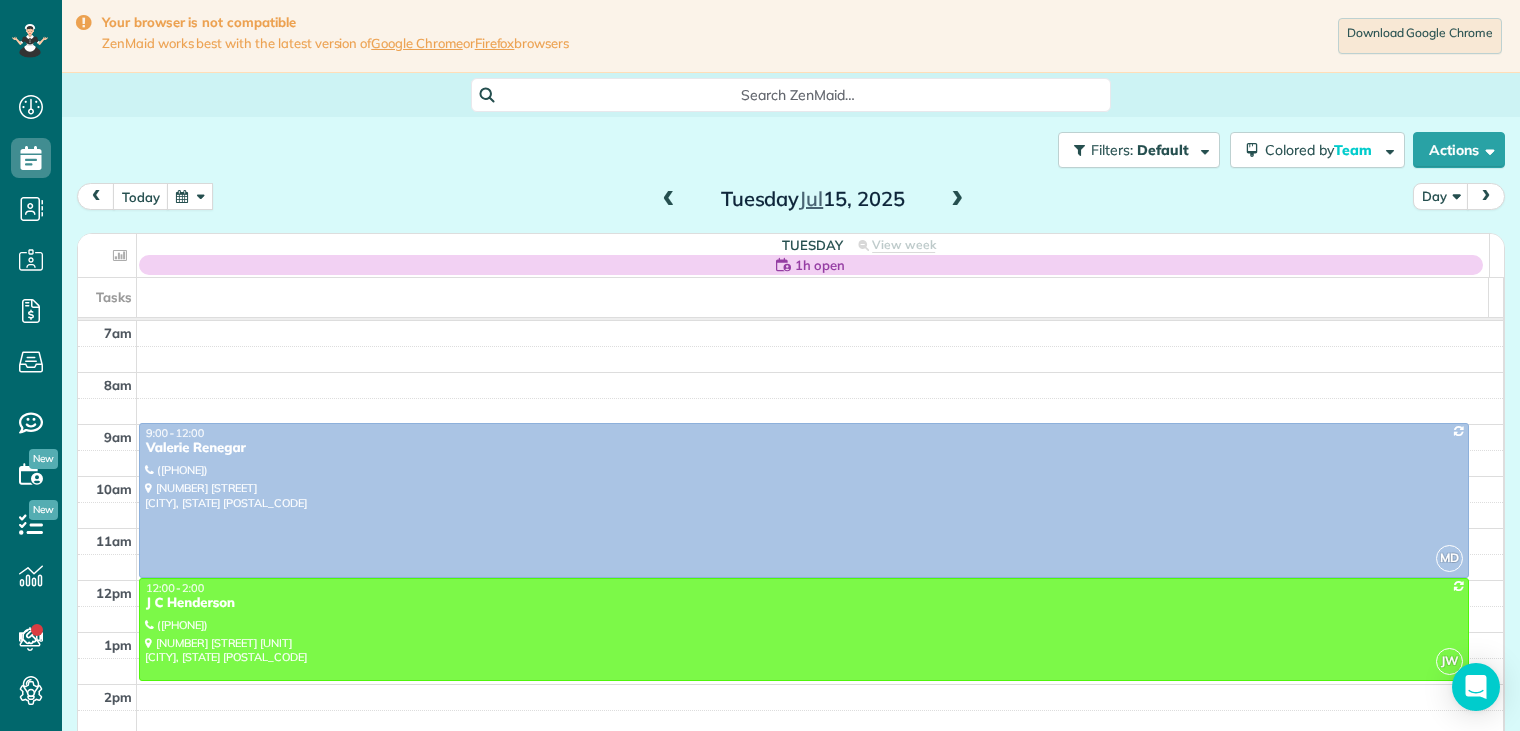 click at bounding box center [190, 196] 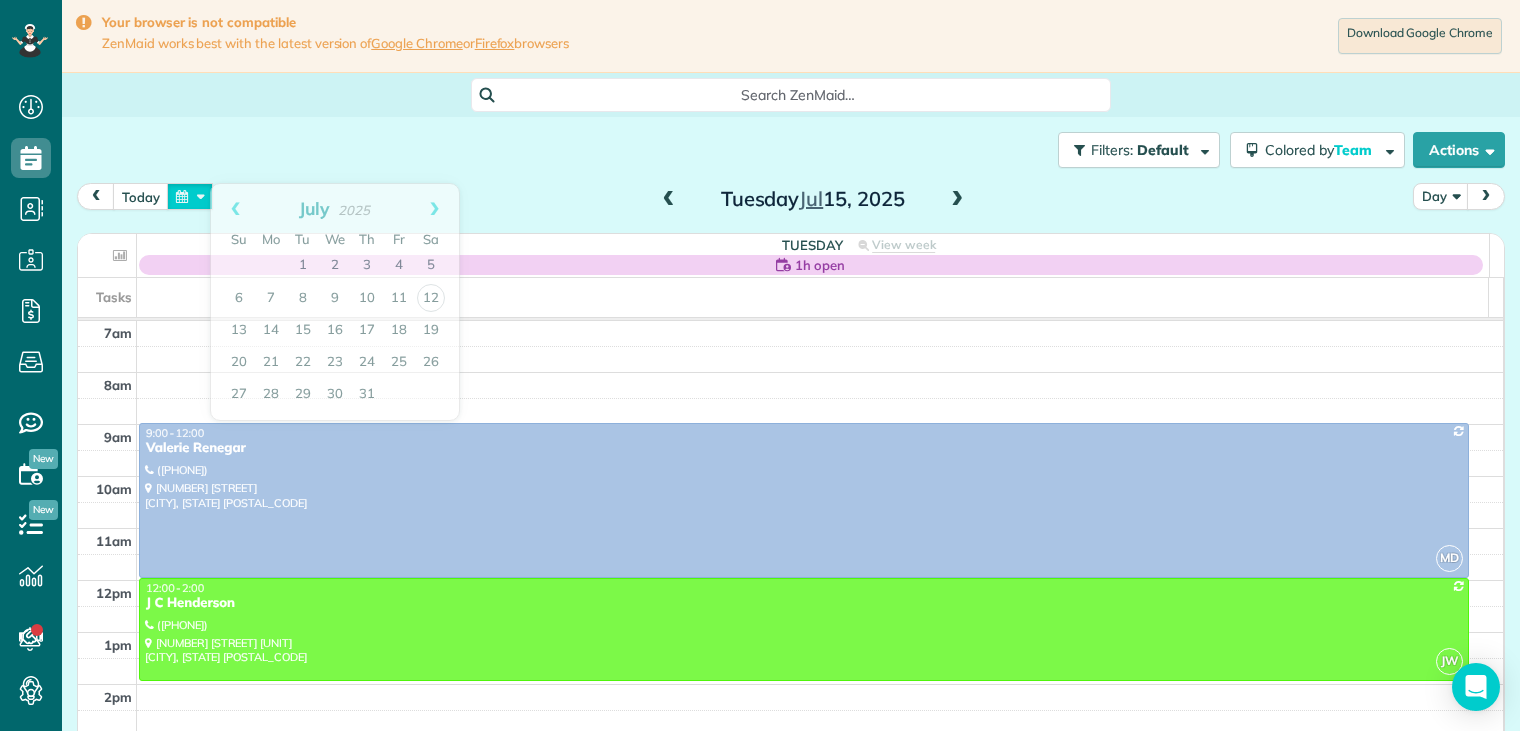 click at bounding box center (190, 196) 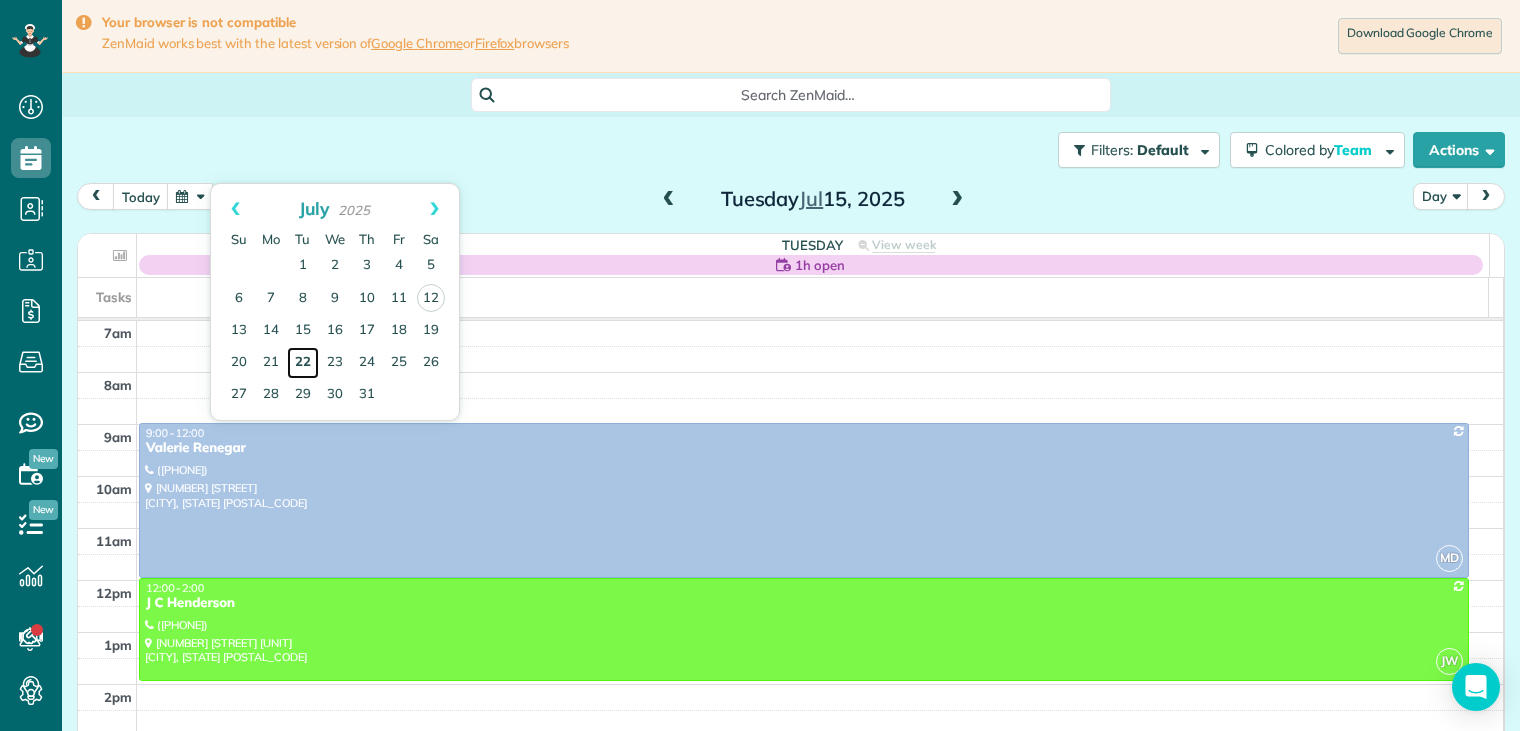 click on "22" at bounding box center (303, 363) 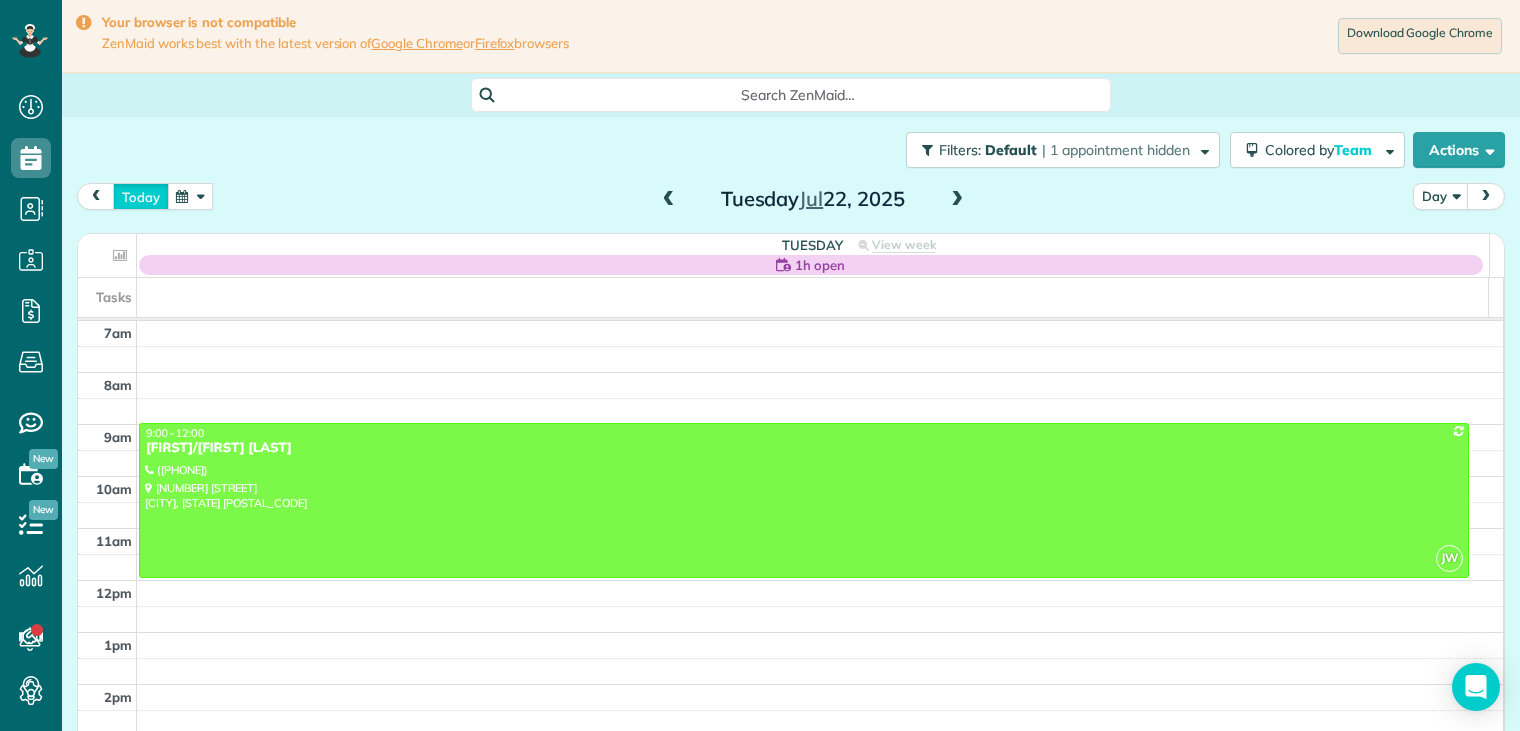 click on "today" at bounding box center [141, 196] 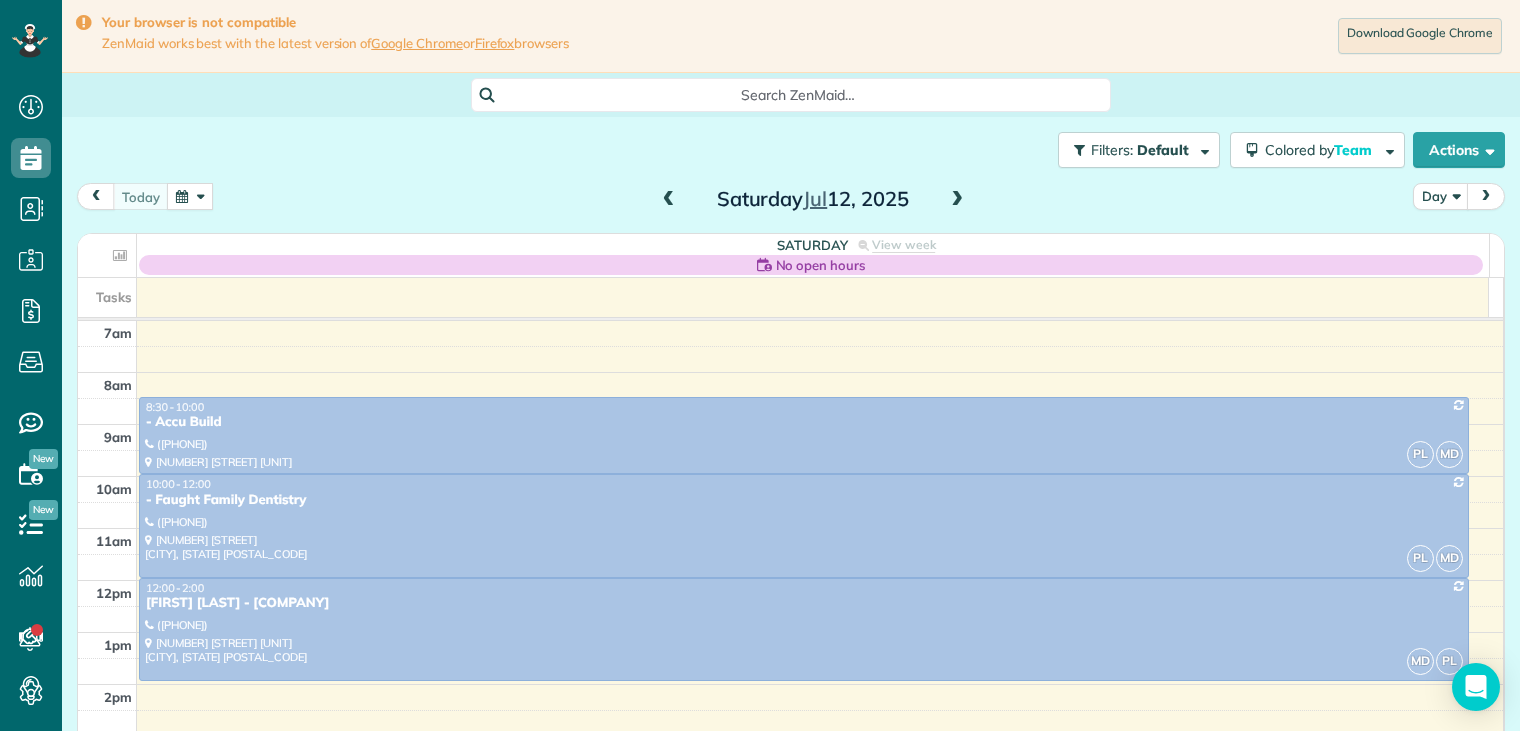 click at bounding box center [190, 196] 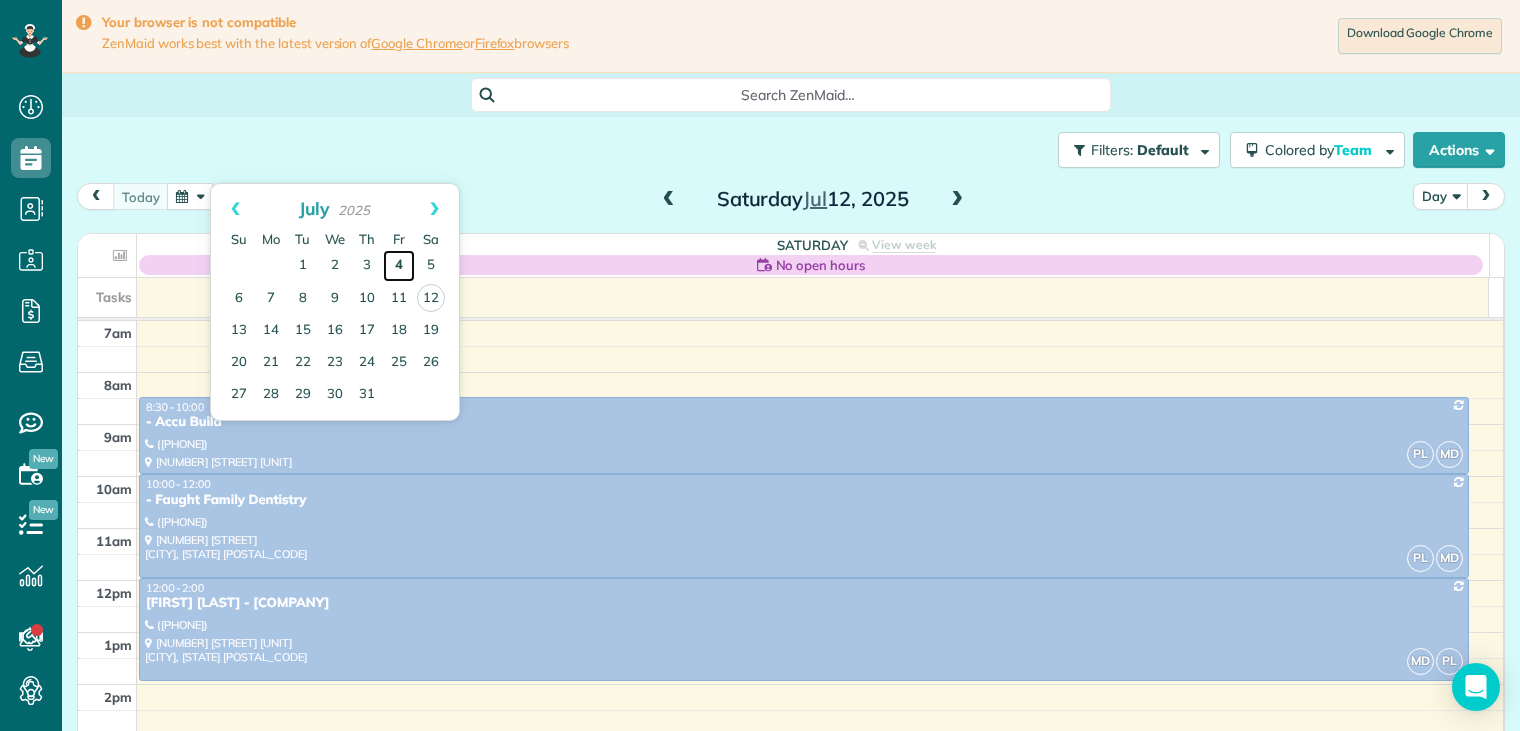 click on "4" at bounding box center [399, 266] 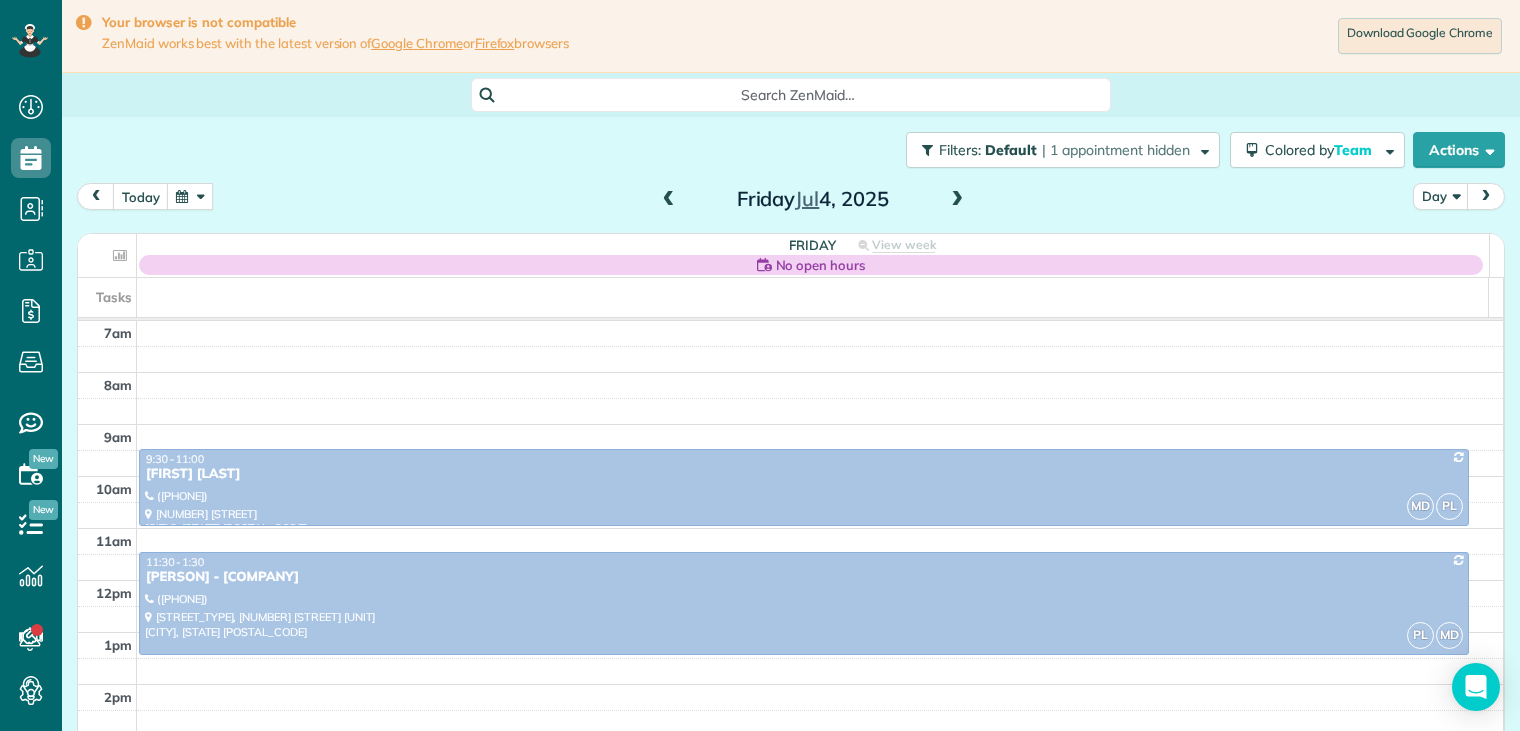 click at bounding box center (669, 200) 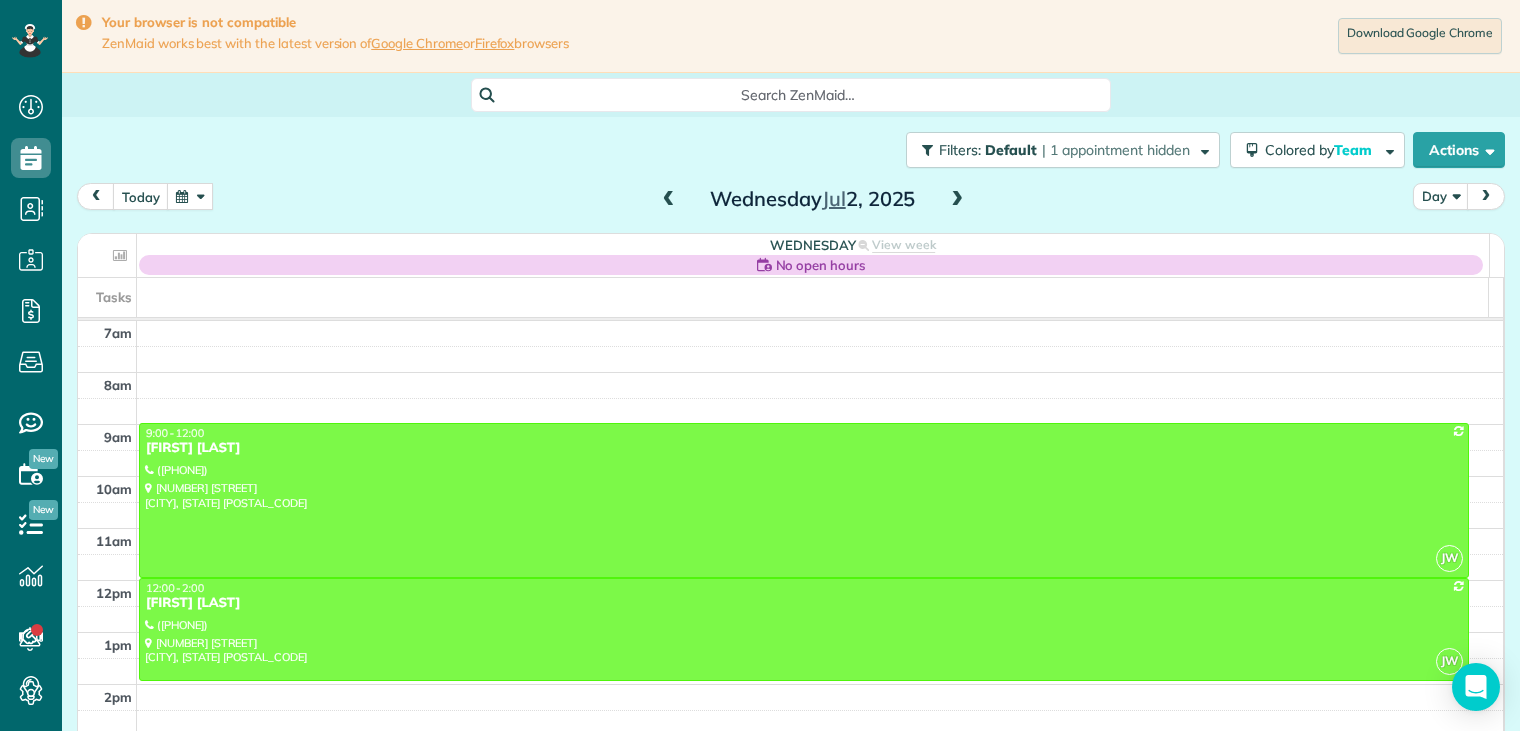 click at bounding box center [957, 200] 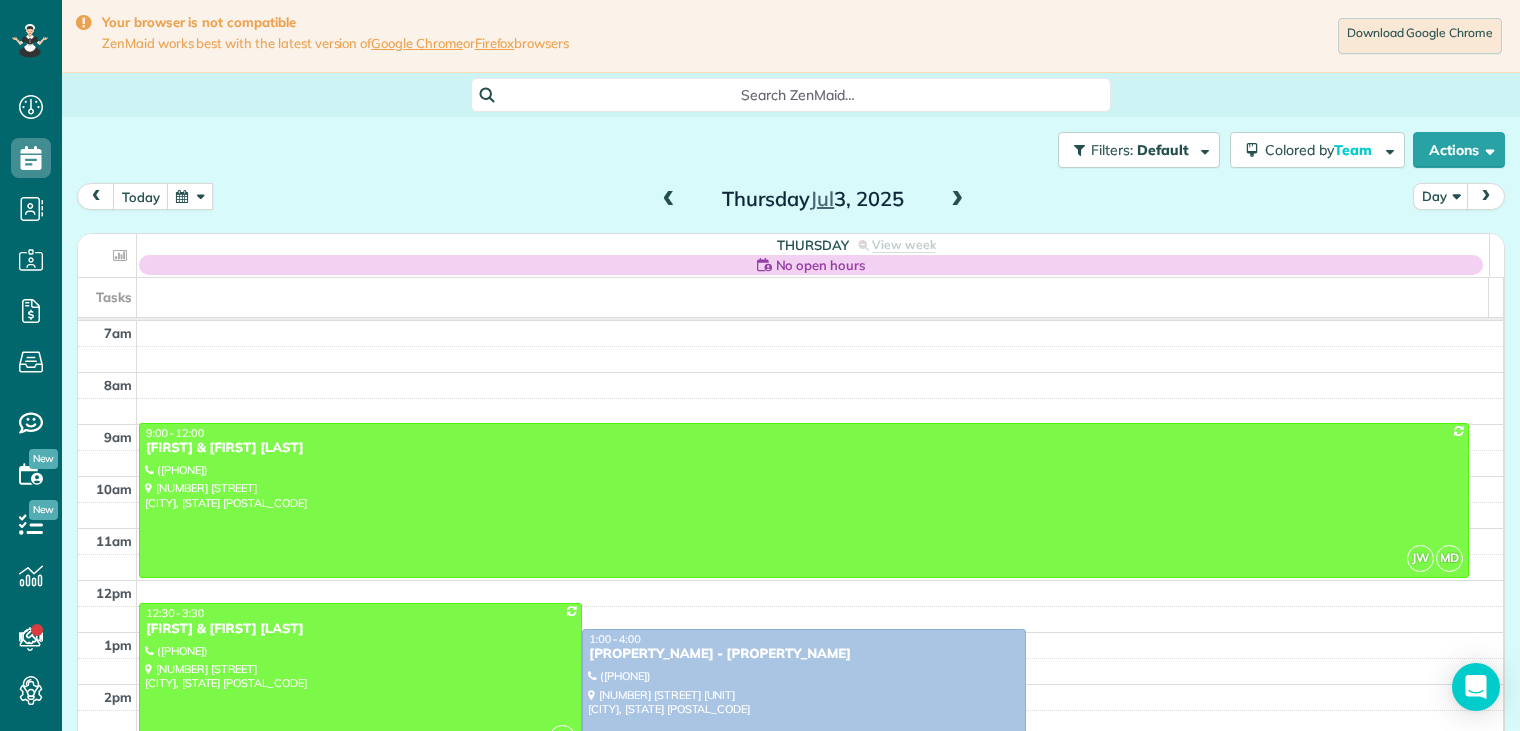 scroll, scrollTop: 212, scrollLeft: 0, axis: vertical 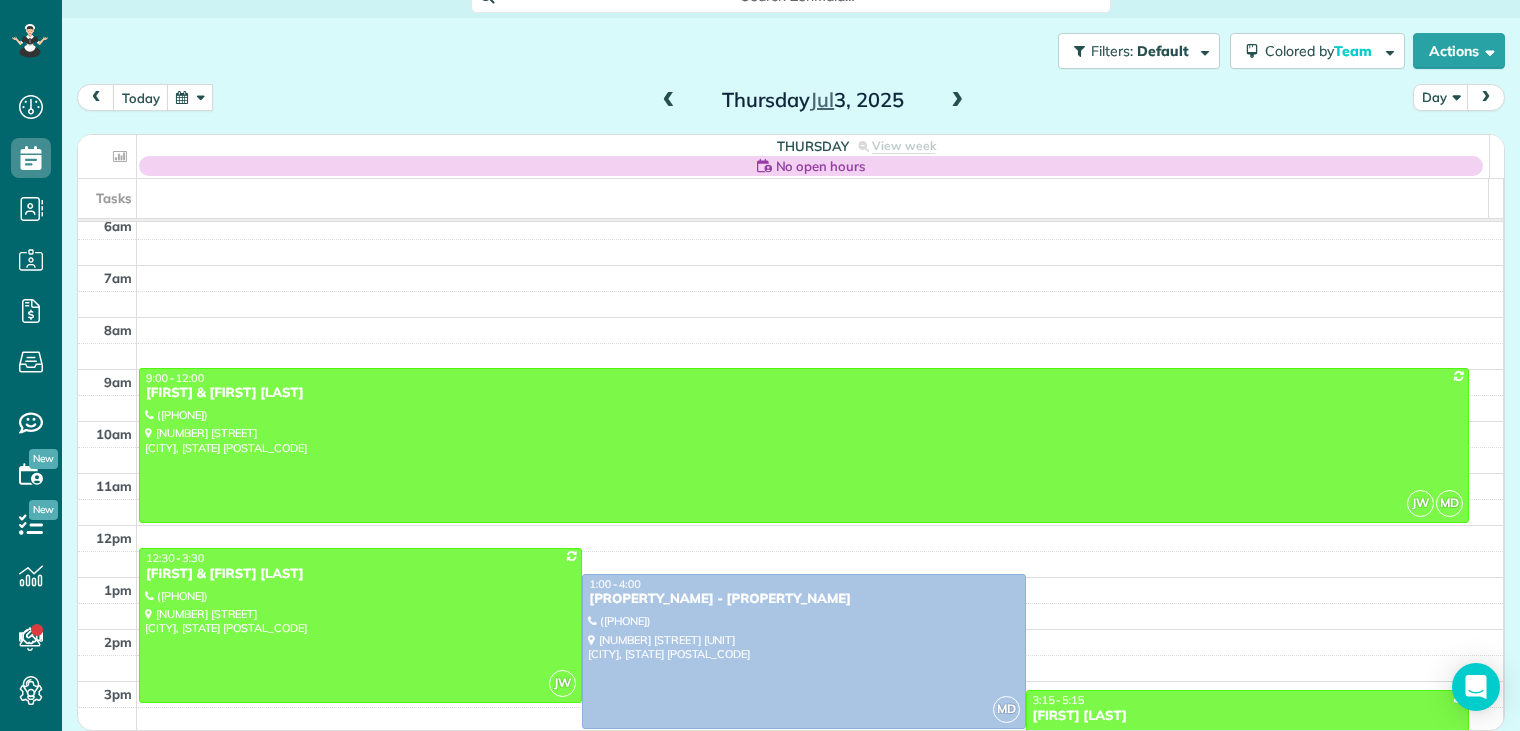 click at bounding box center [957, 101] 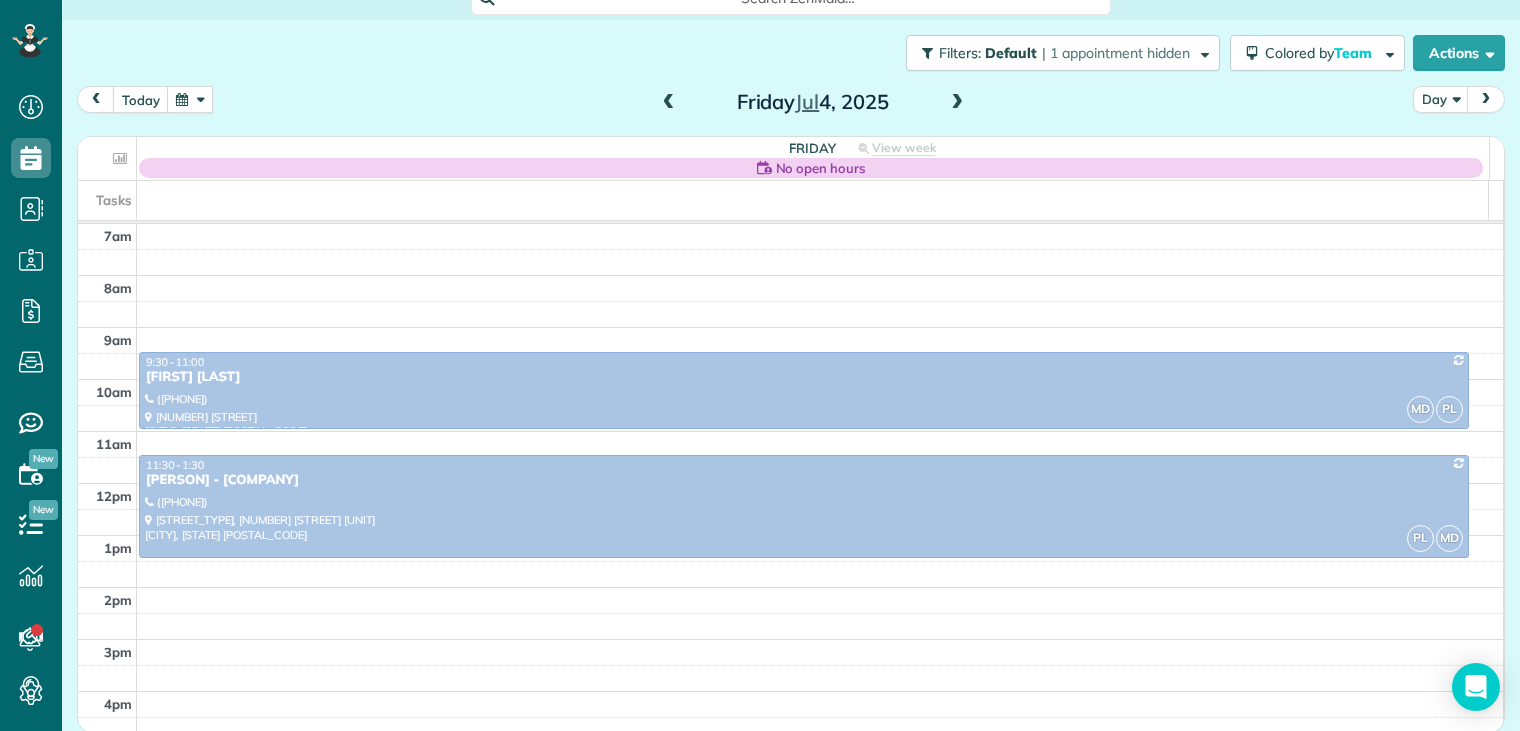 click at bounding box center [957, 103] 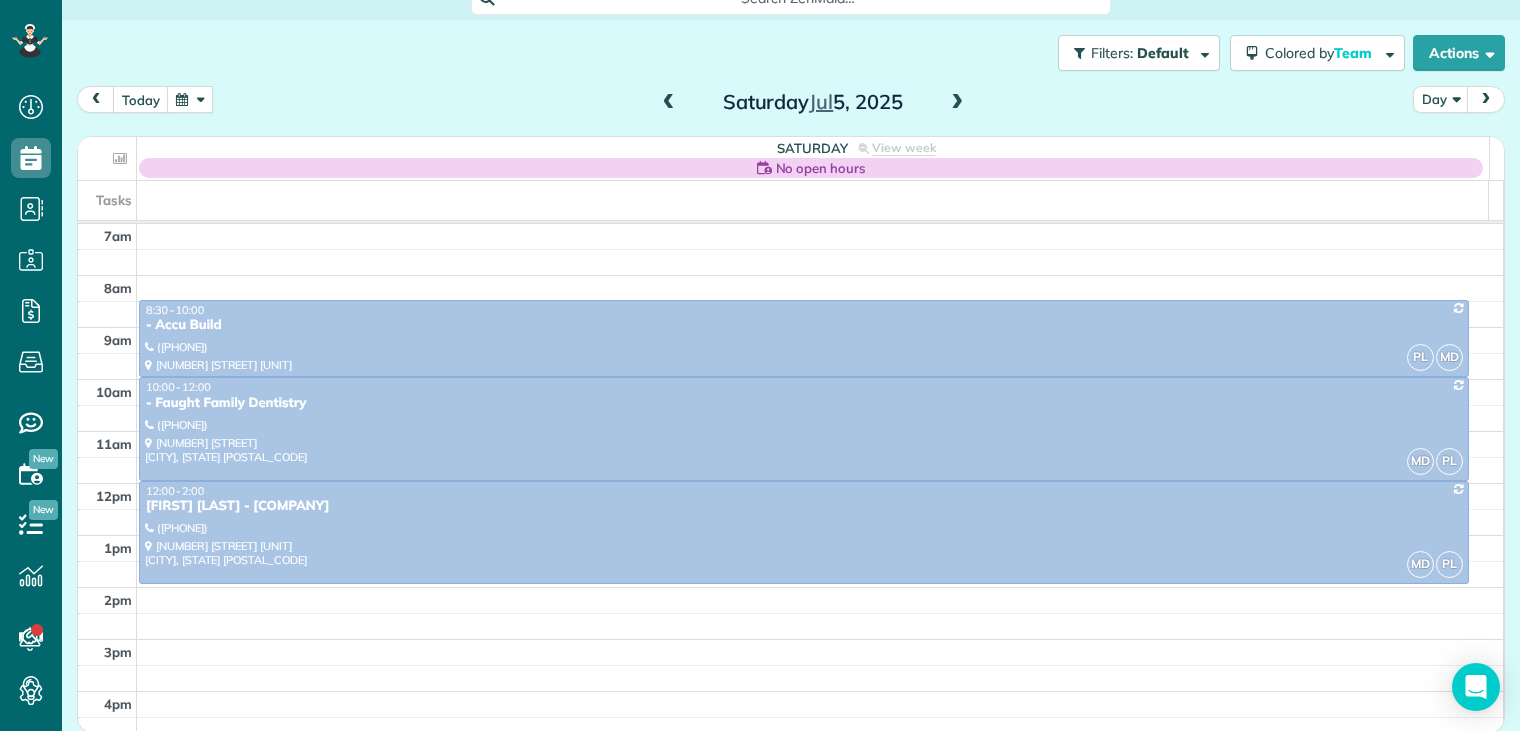 click at bounding box center (957, 103) 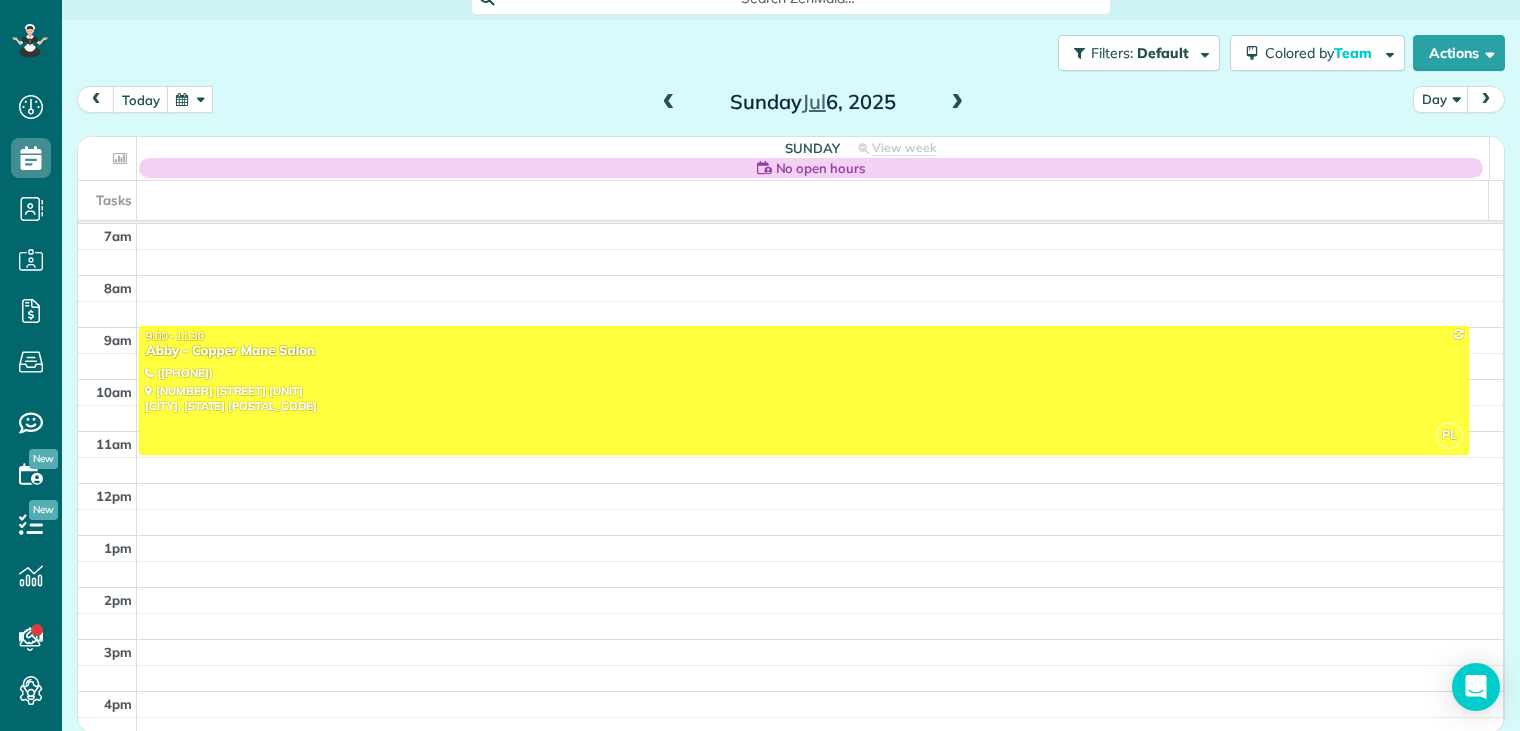 click at bounding box center (957, 103) 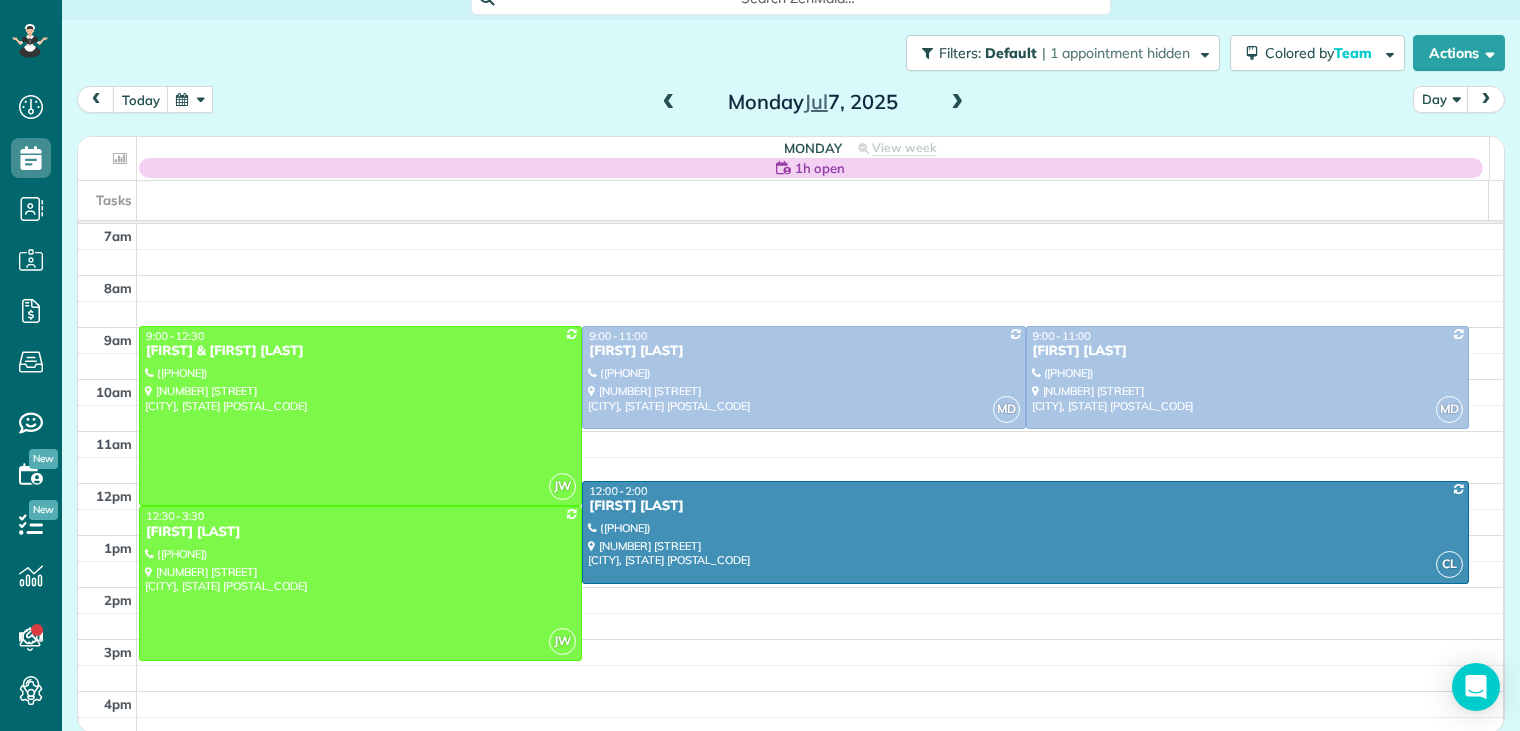 click at bounding box center (957, 103) 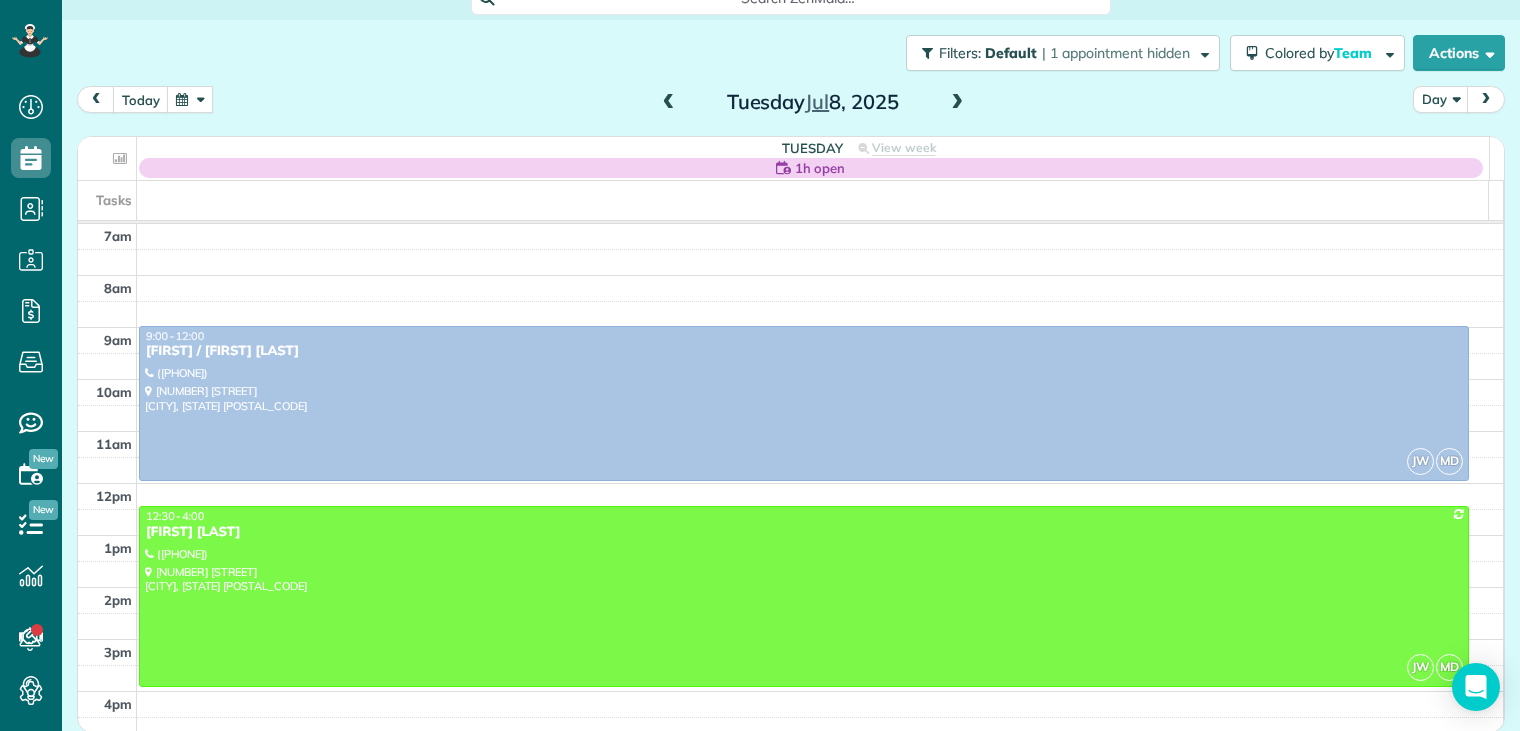 click at bounding box center [669, 103] 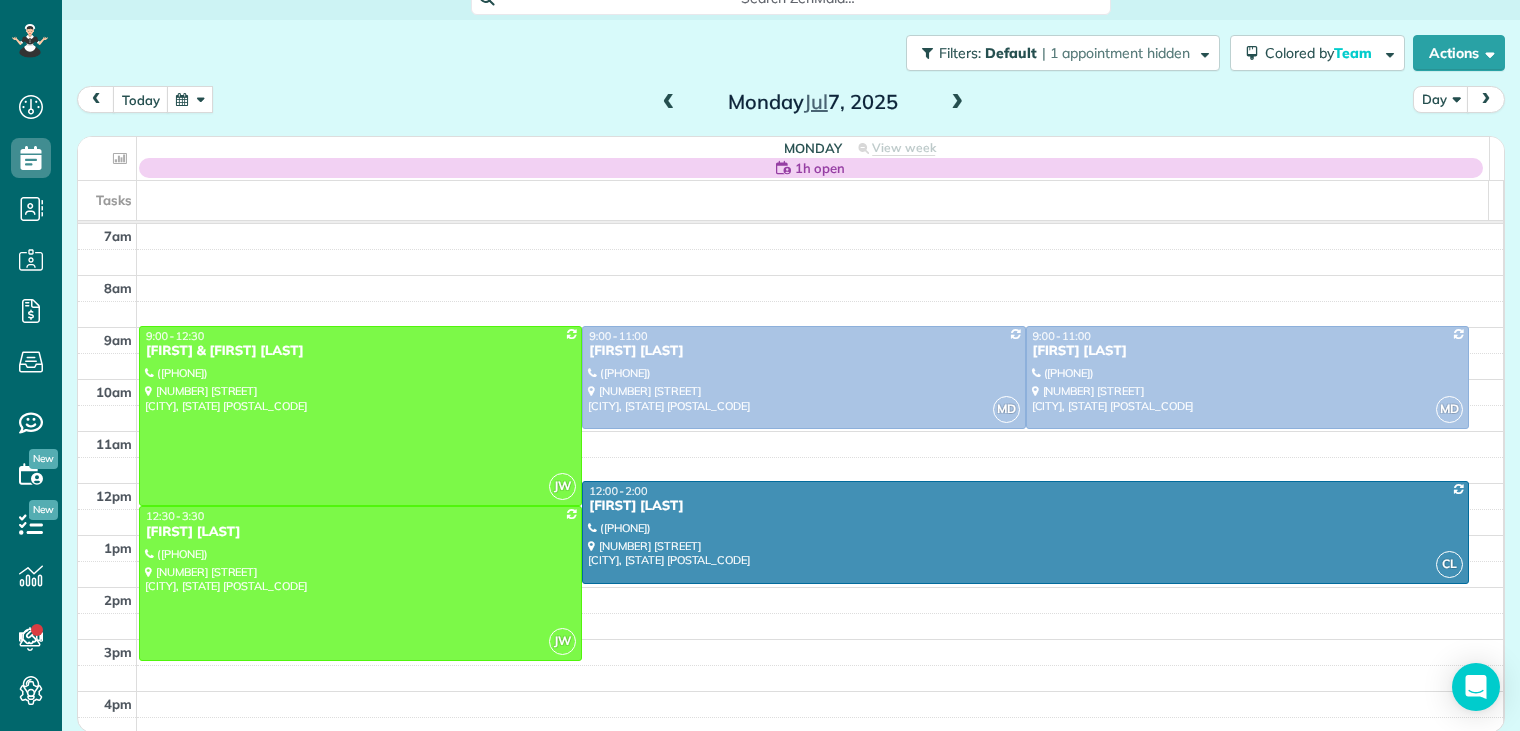 click at bounding box center [669, 103] 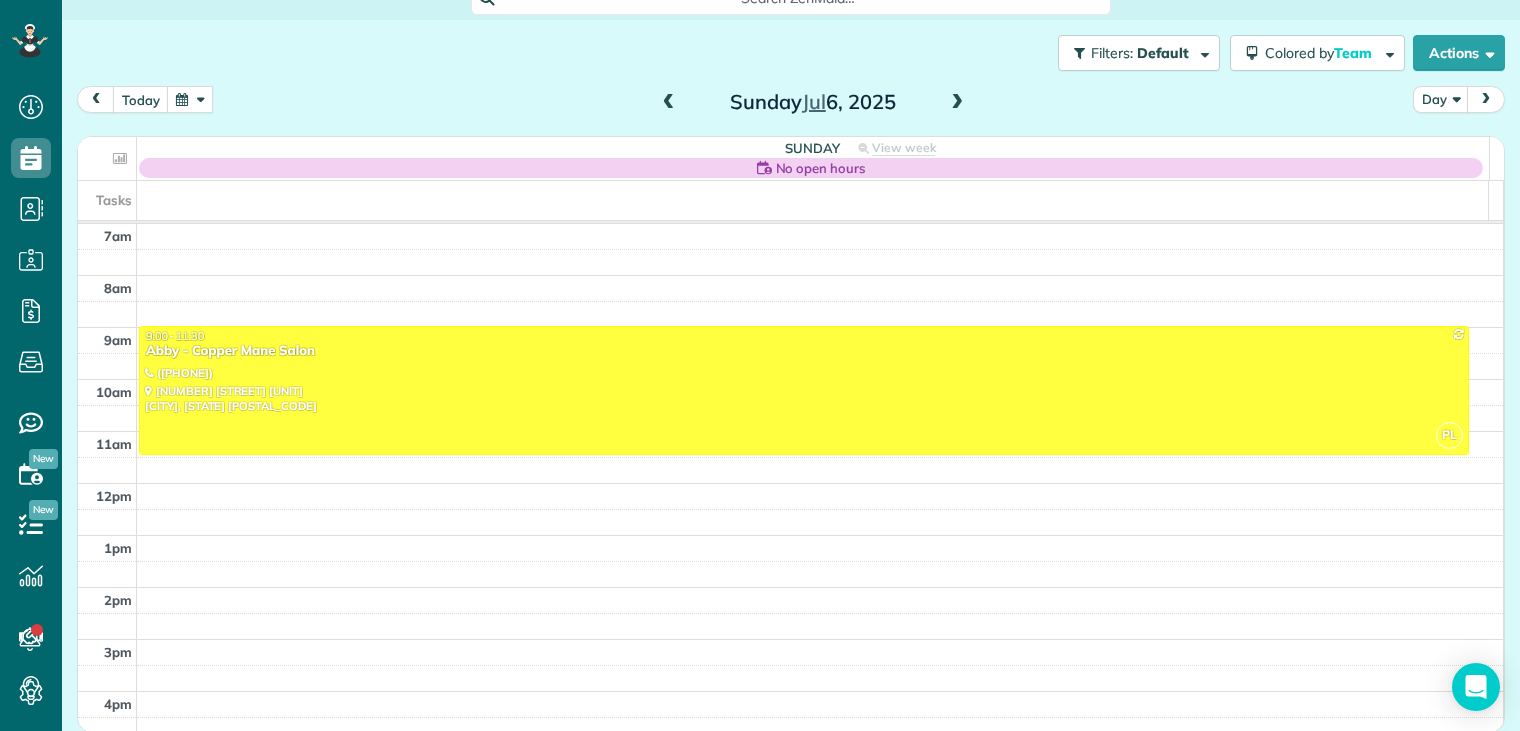 click at bounding box center [669, 103] 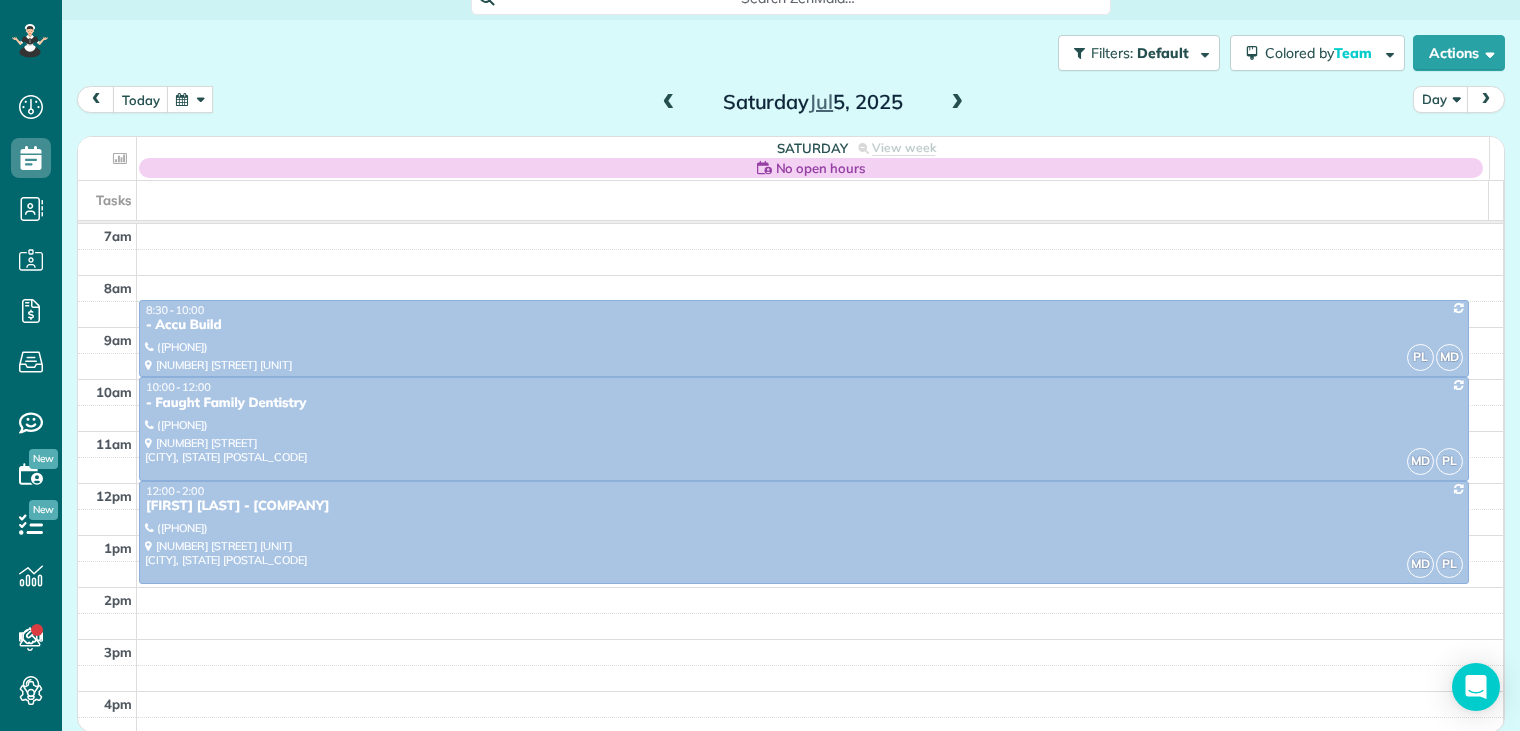 click at bounding box center (669, 103) 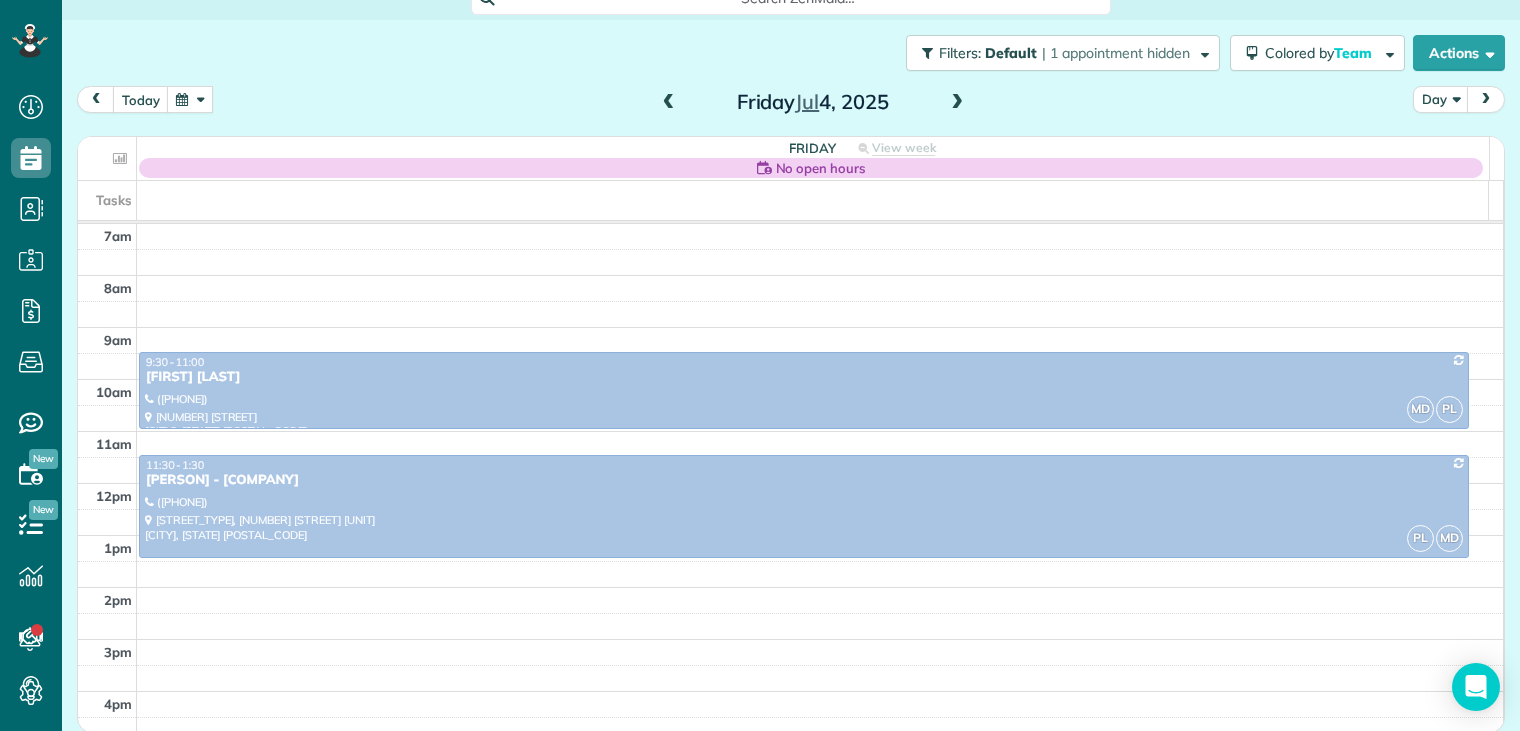 click at bounding box center (669, 103) 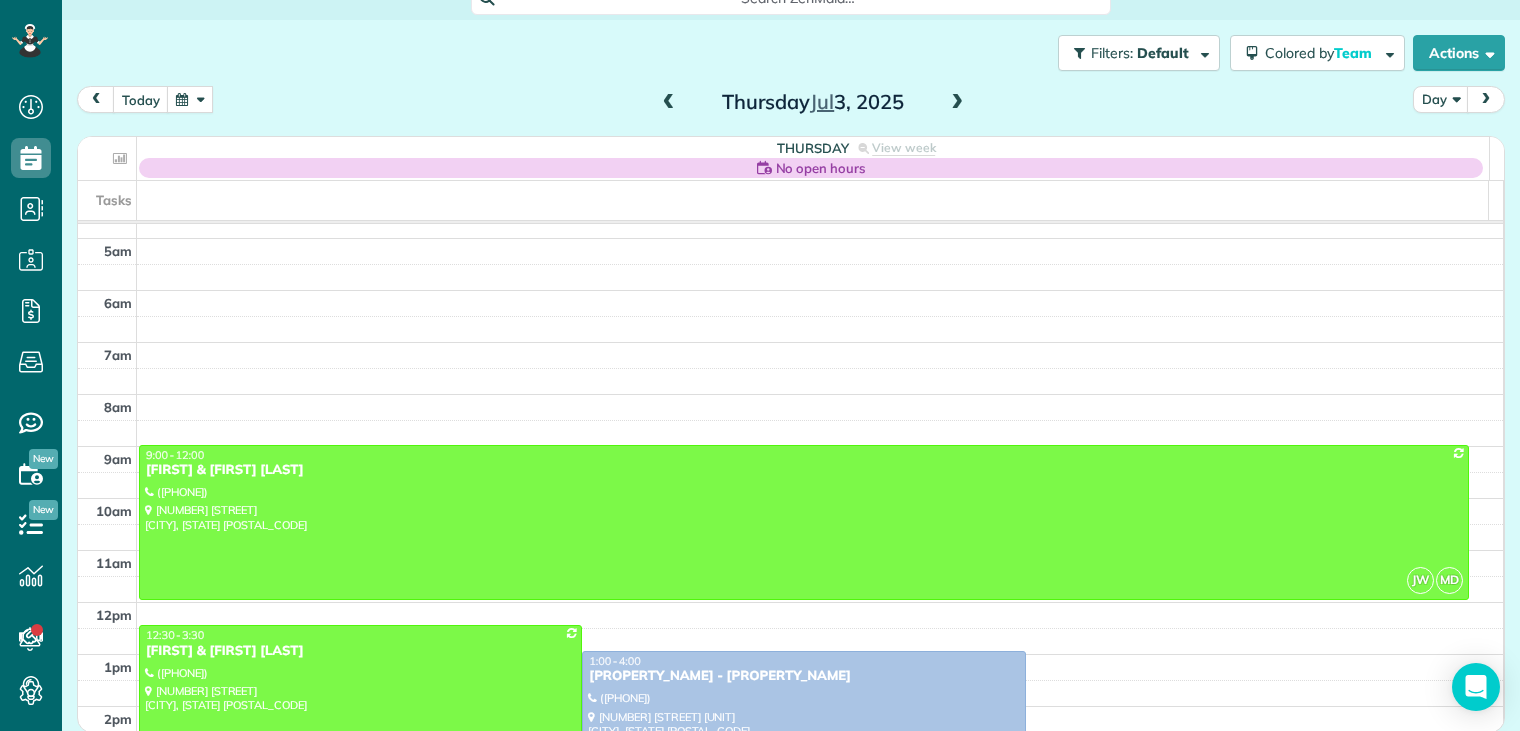 scroll, scrollTop: 12, scrollLeft: 0, axis: vertical 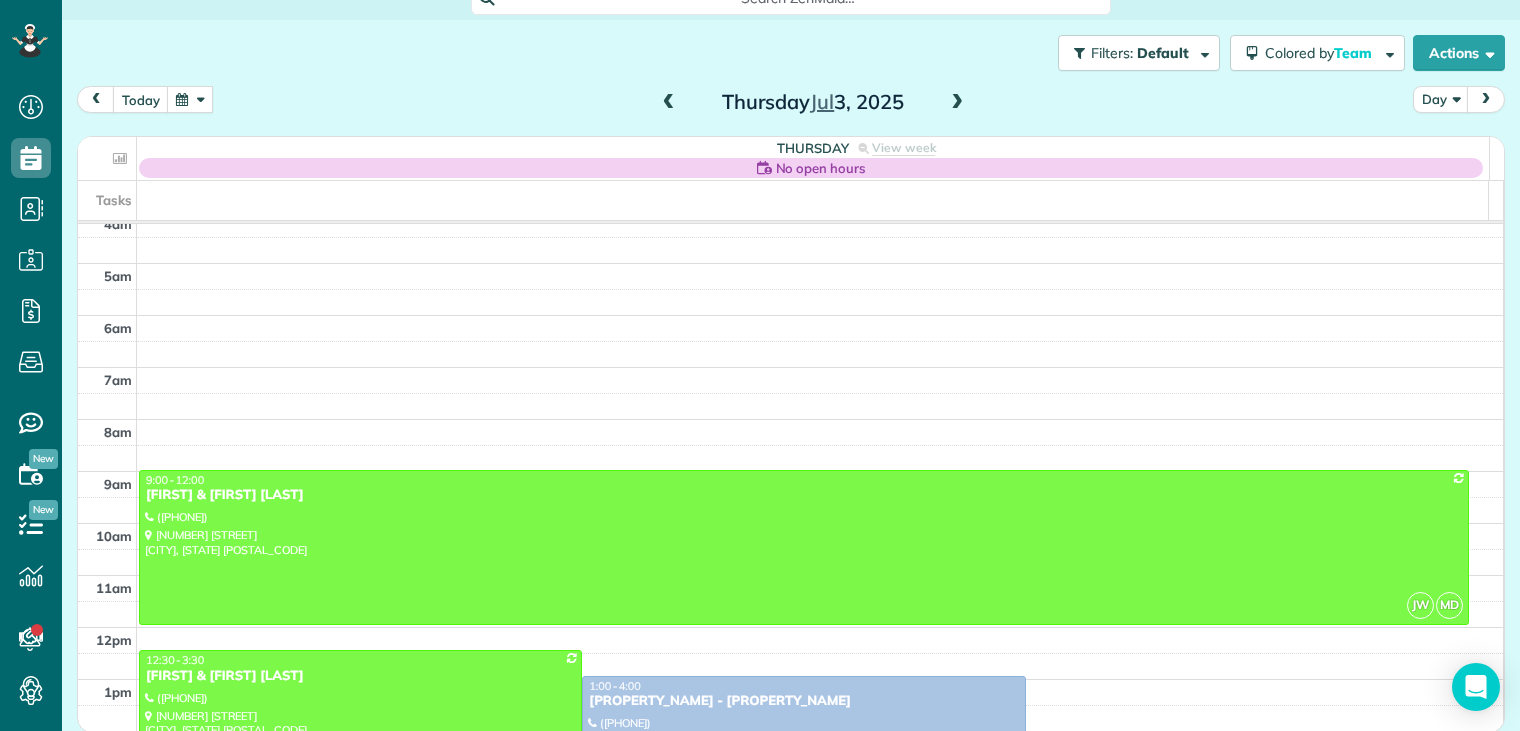 click at bounding box center [669, 103] 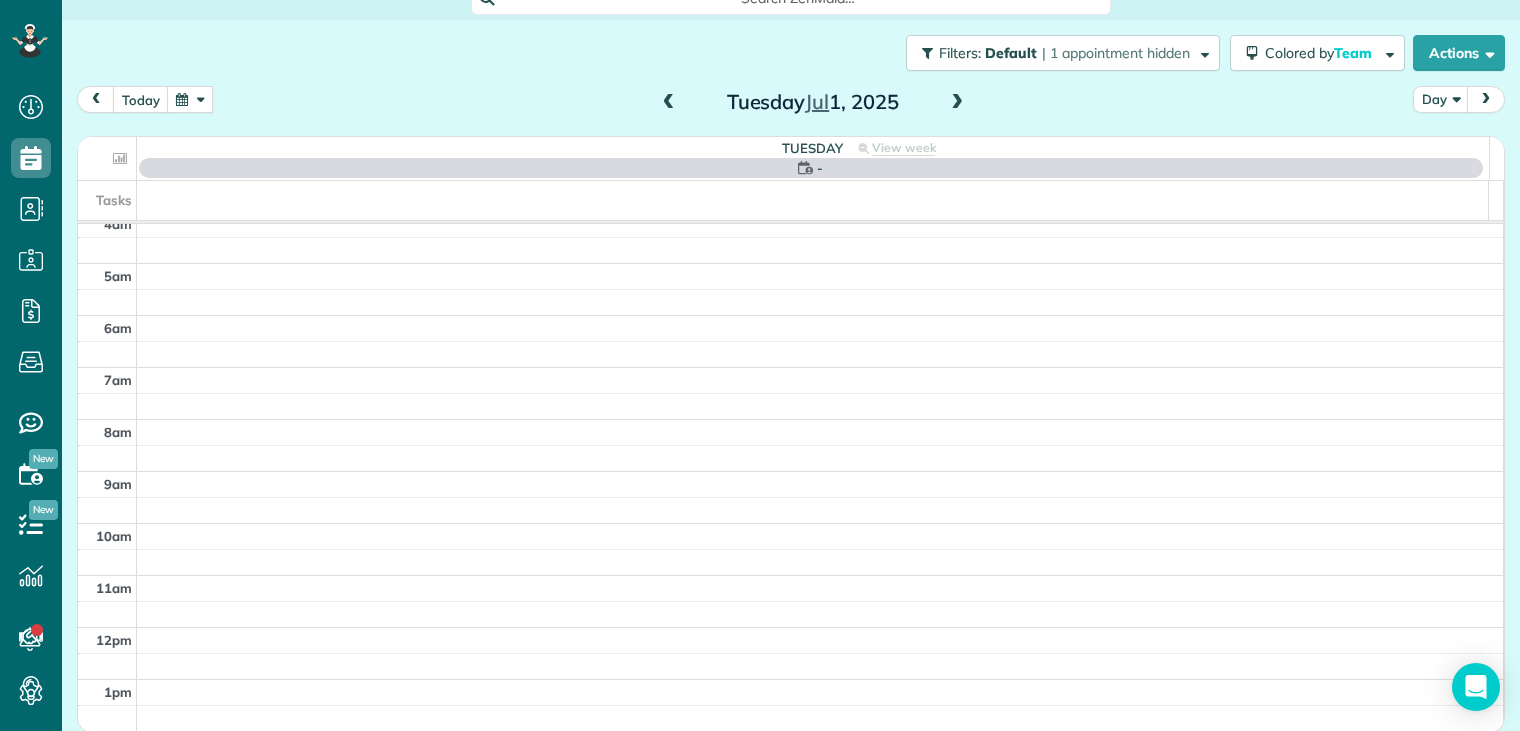 scroll, scrollTop: 156, scrollLeft: 0, axis: vertical 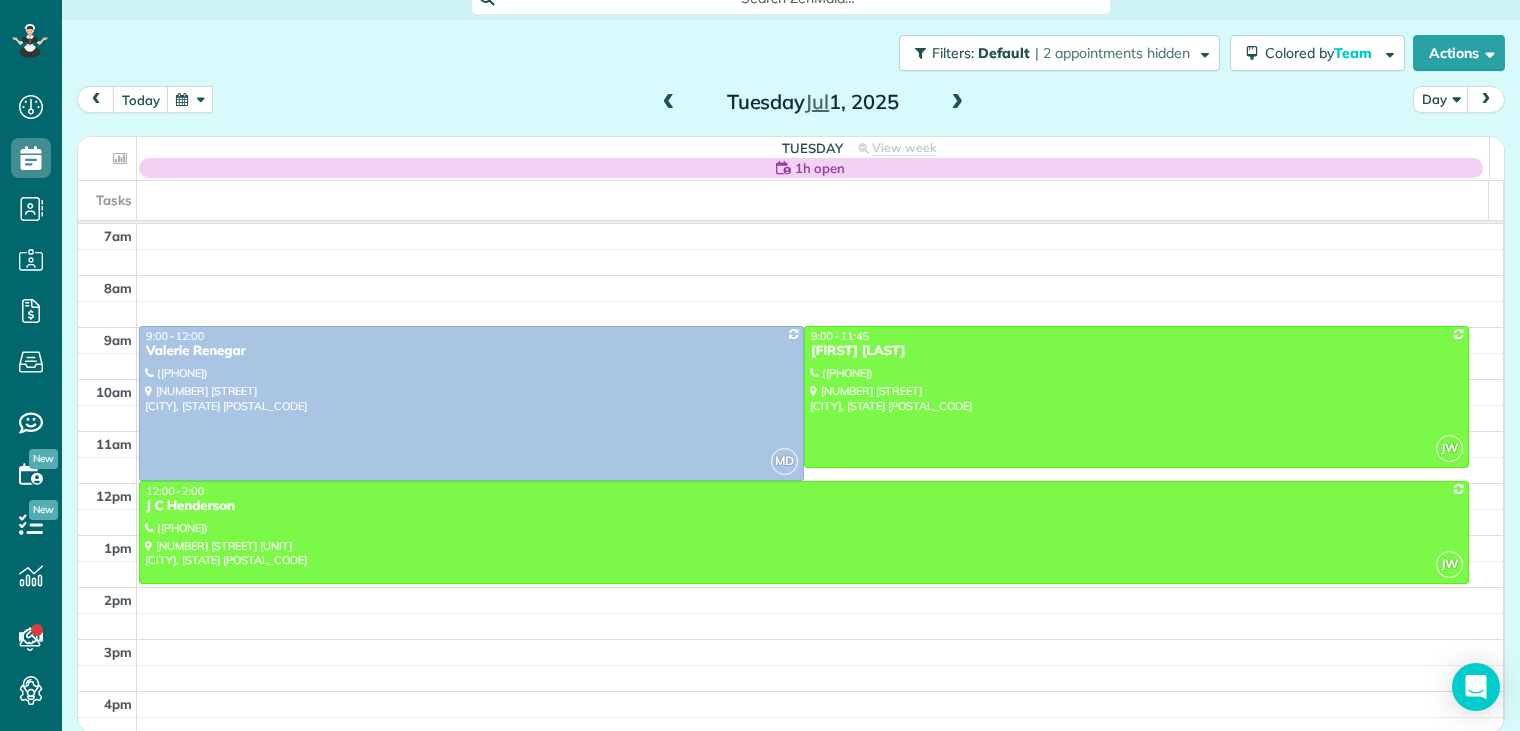 click at bounding box center (957, 103) 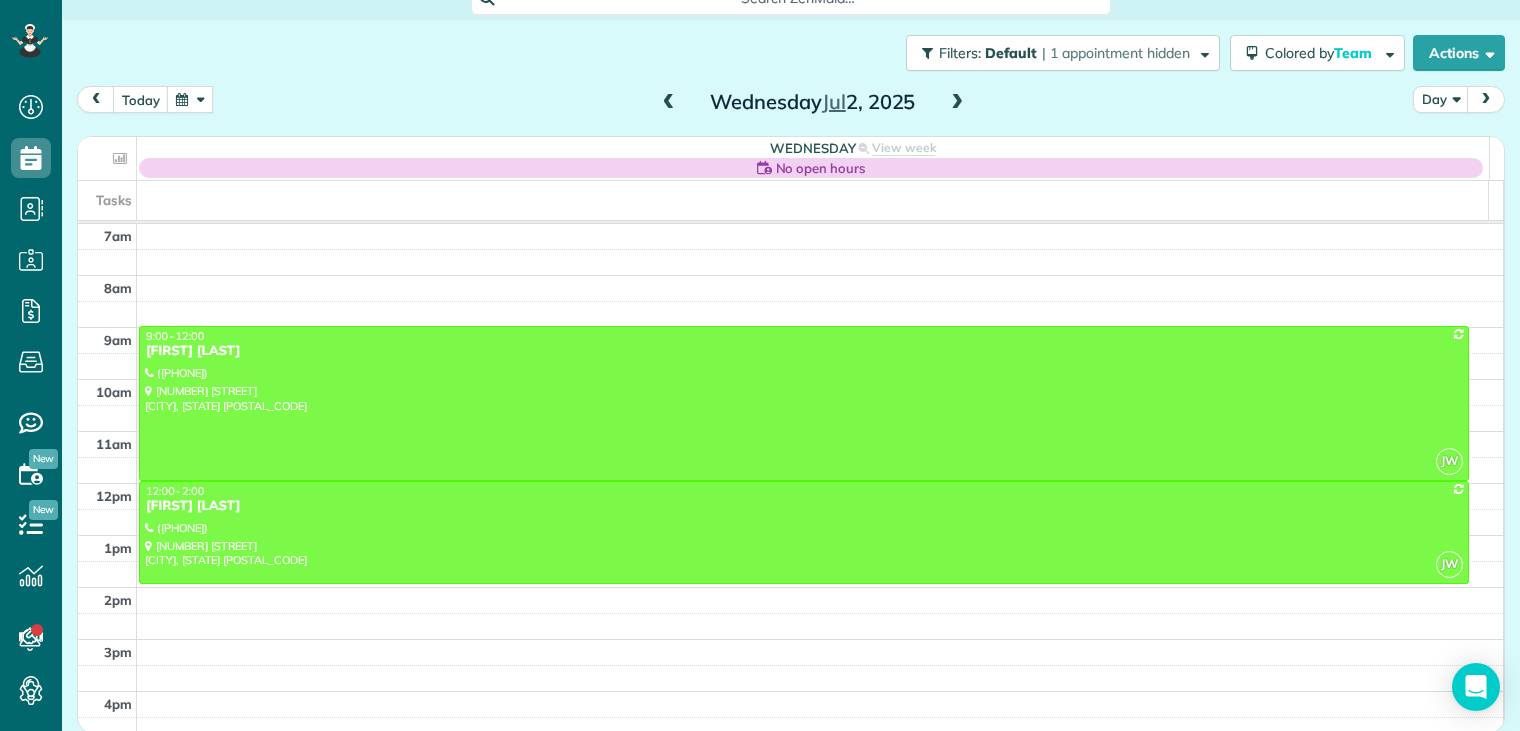 click at bounding box center [957, 103] 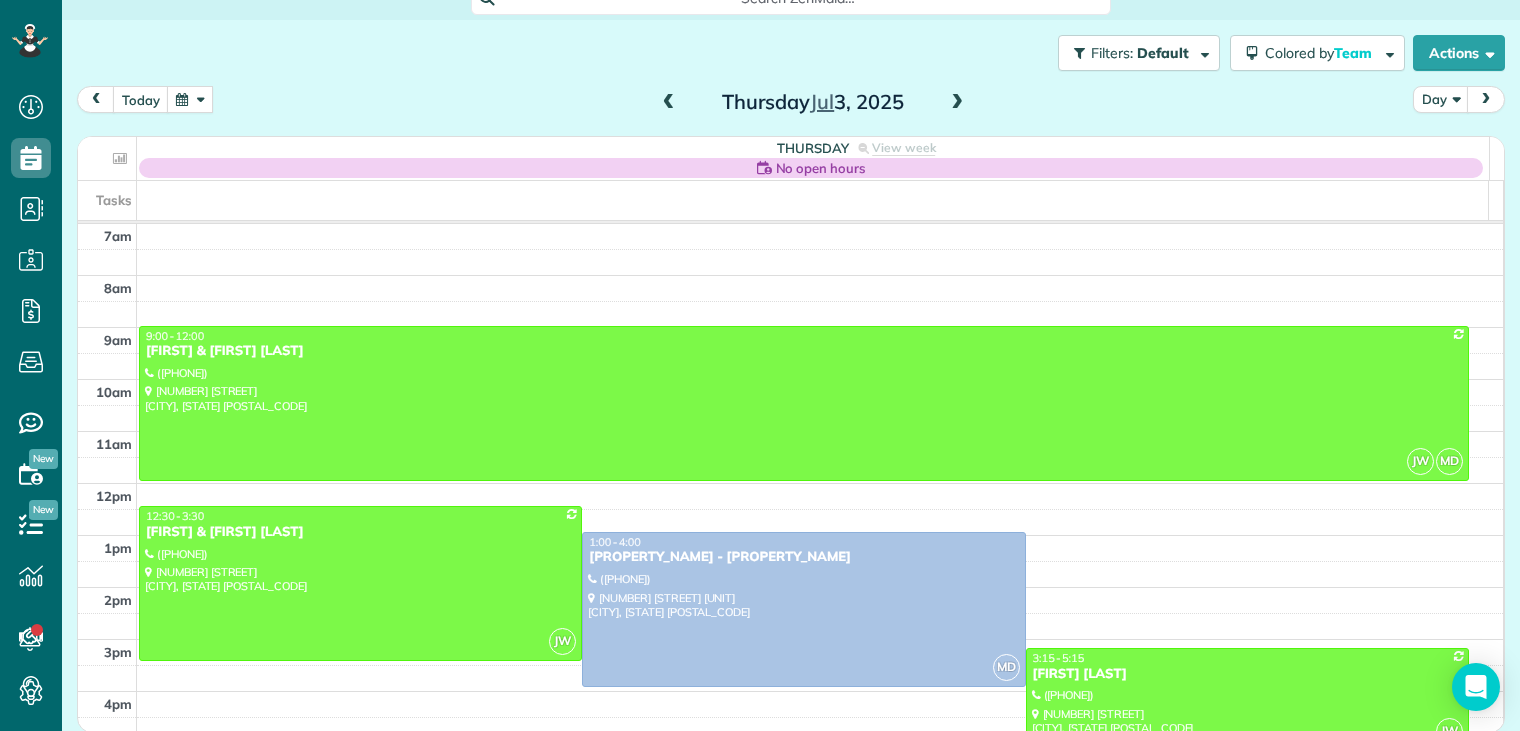 click at bounding box center [669, 103] 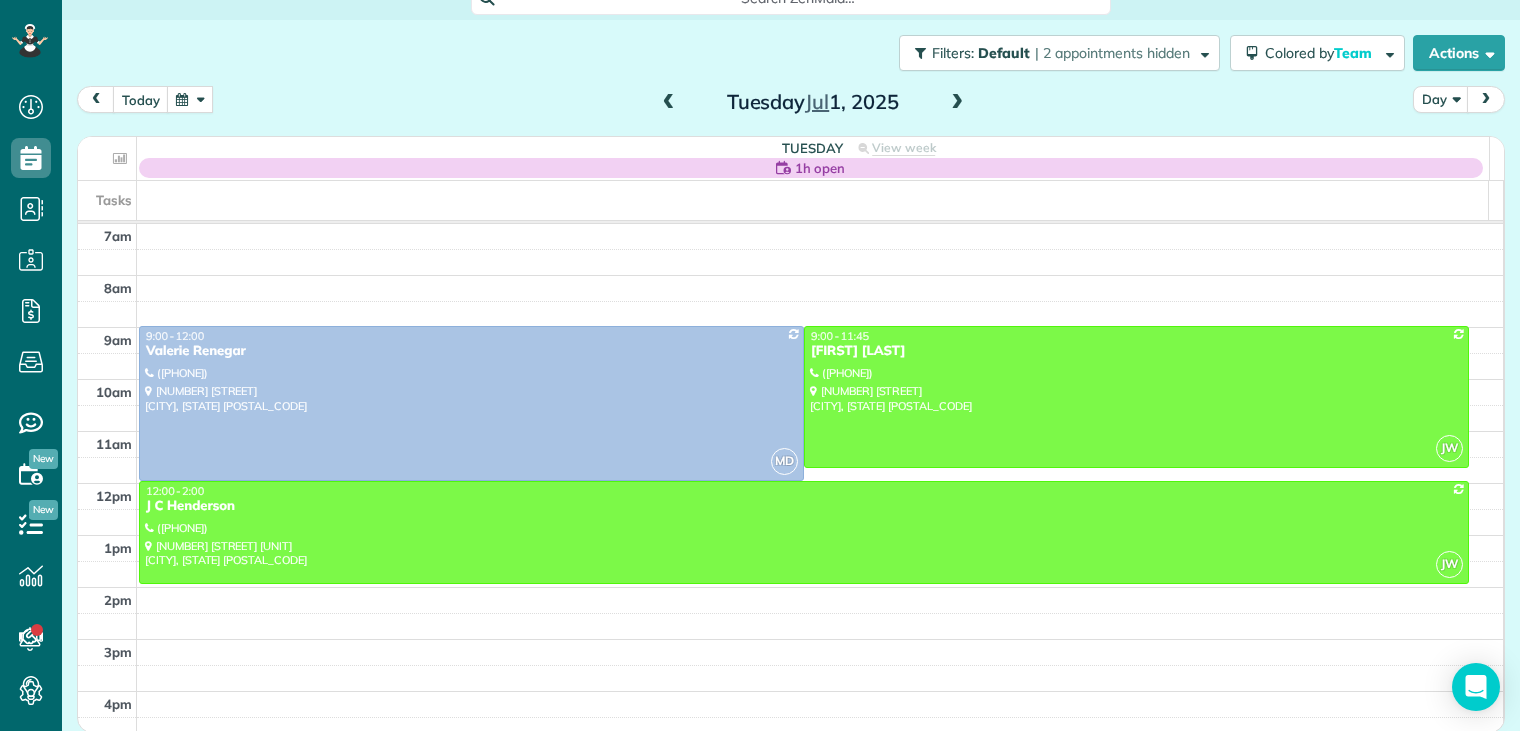 click at bounding box center (957, 103) 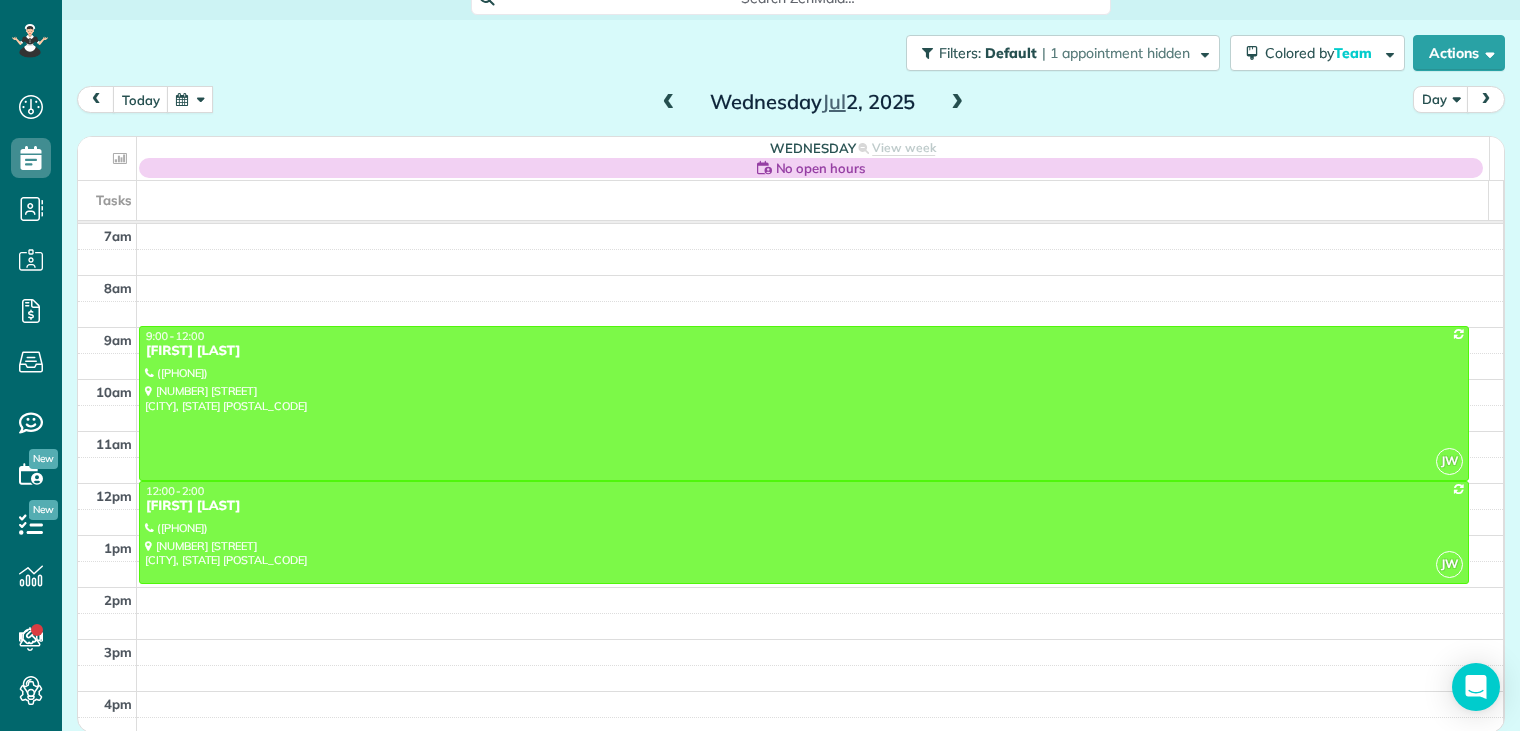 click at bounding box center (669, 103) 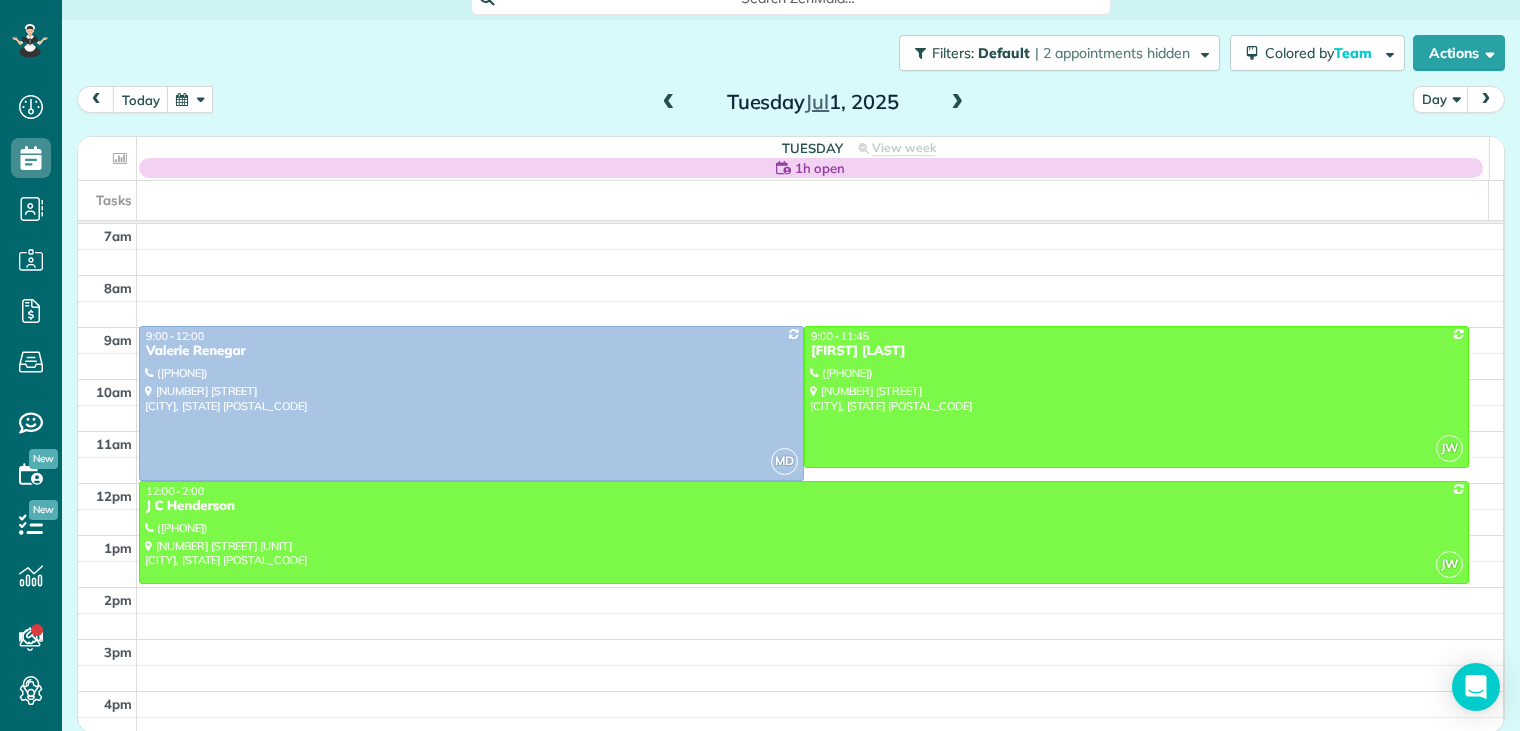 click at bounding box center [669, 103] 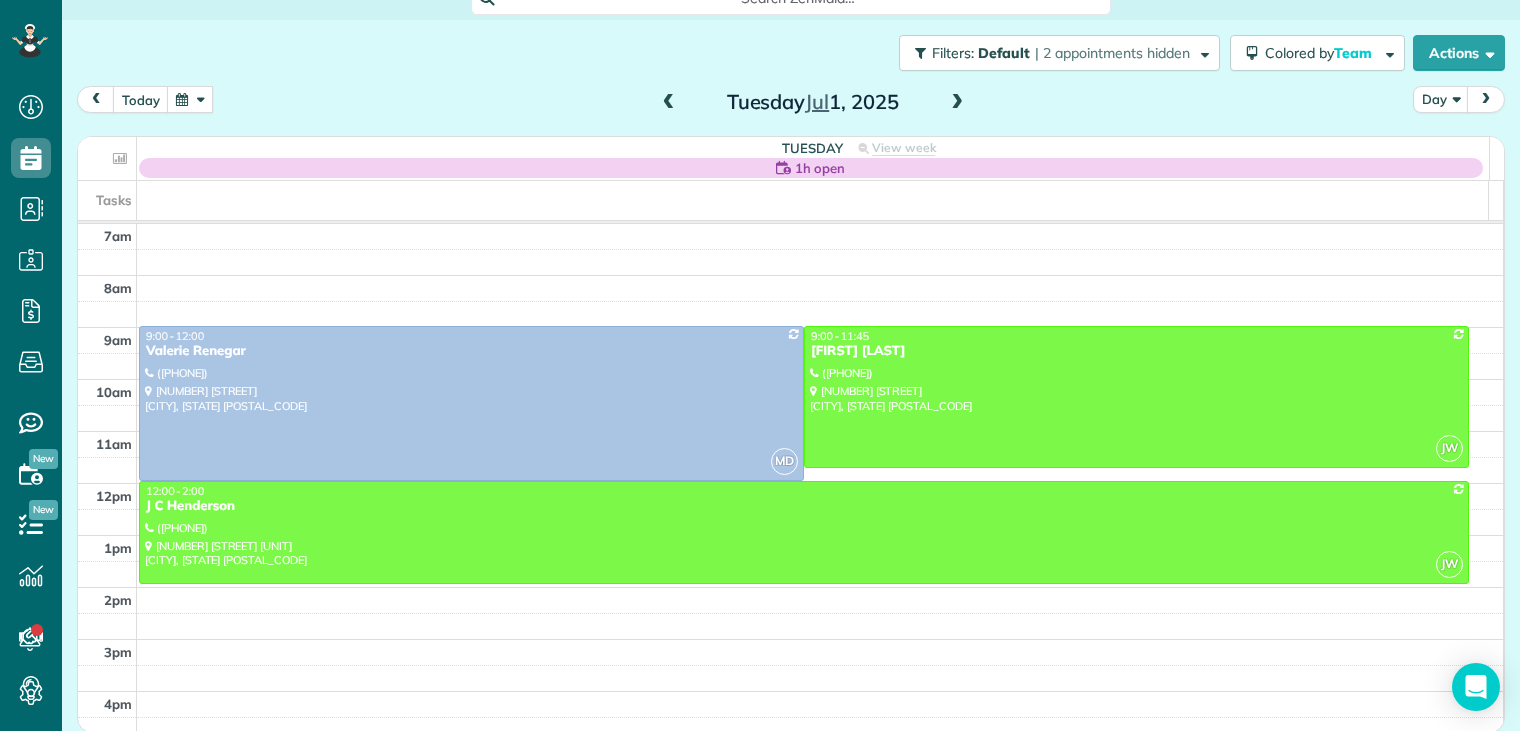 click at bounding box center [669, 103] 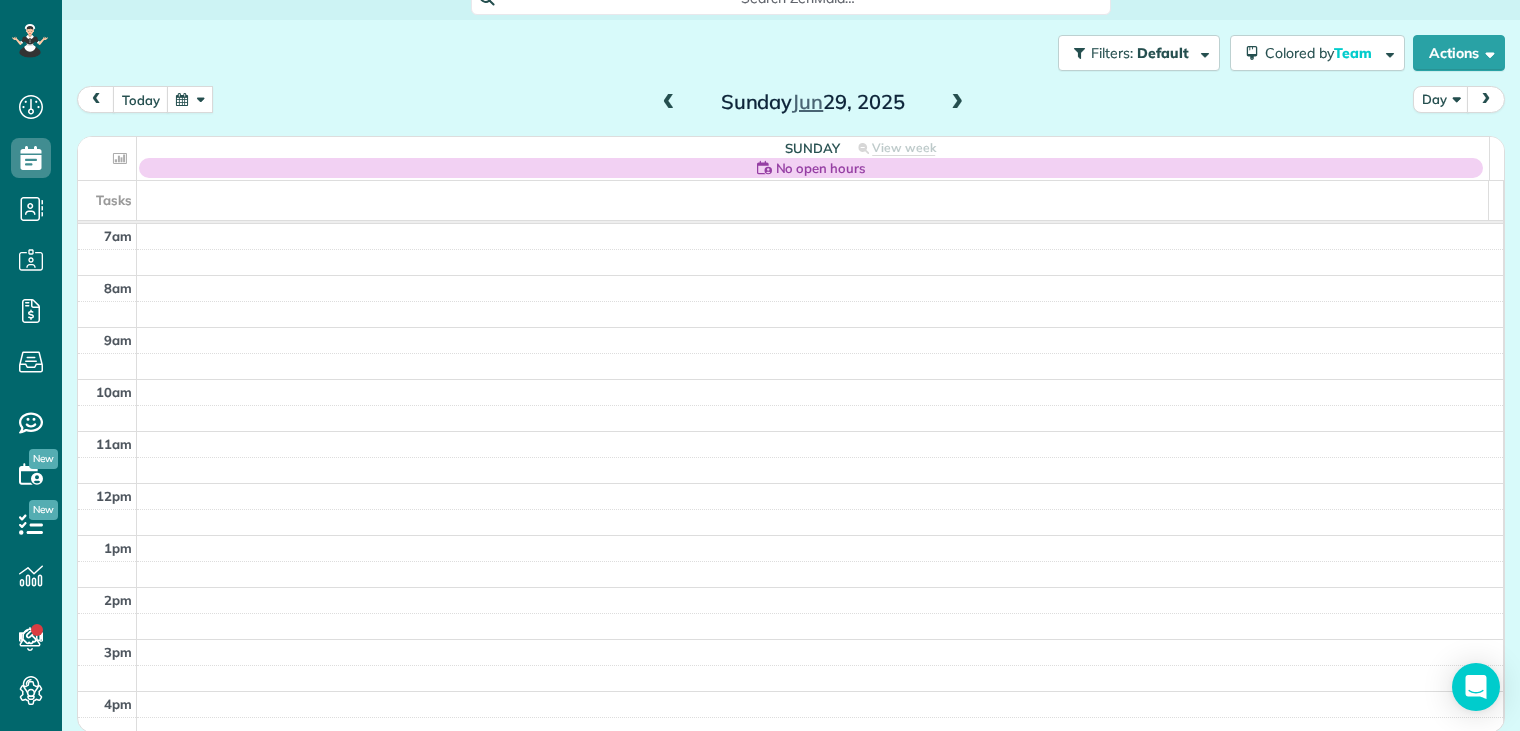 click at bounding box center (669, 103) 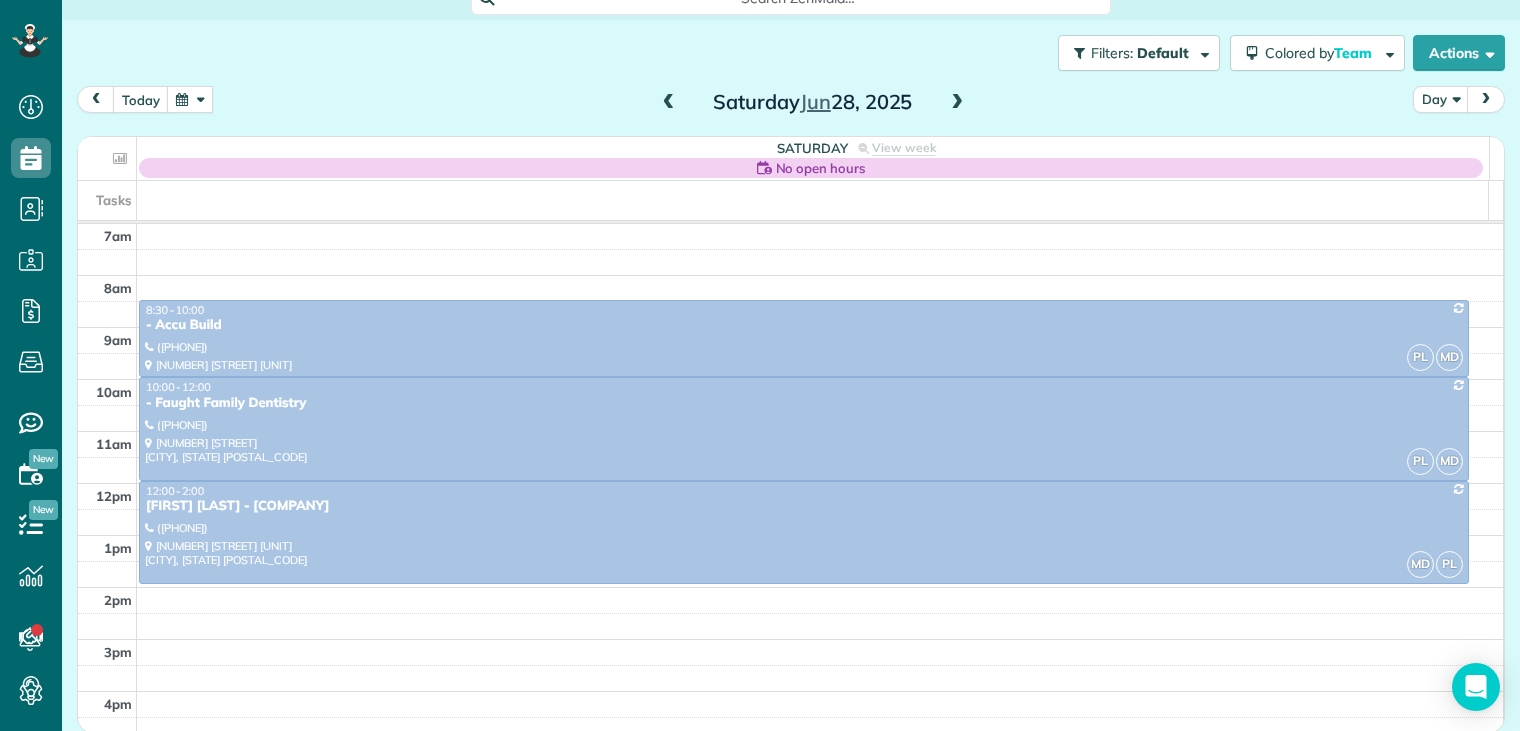 click at bounding box center [669, 103] 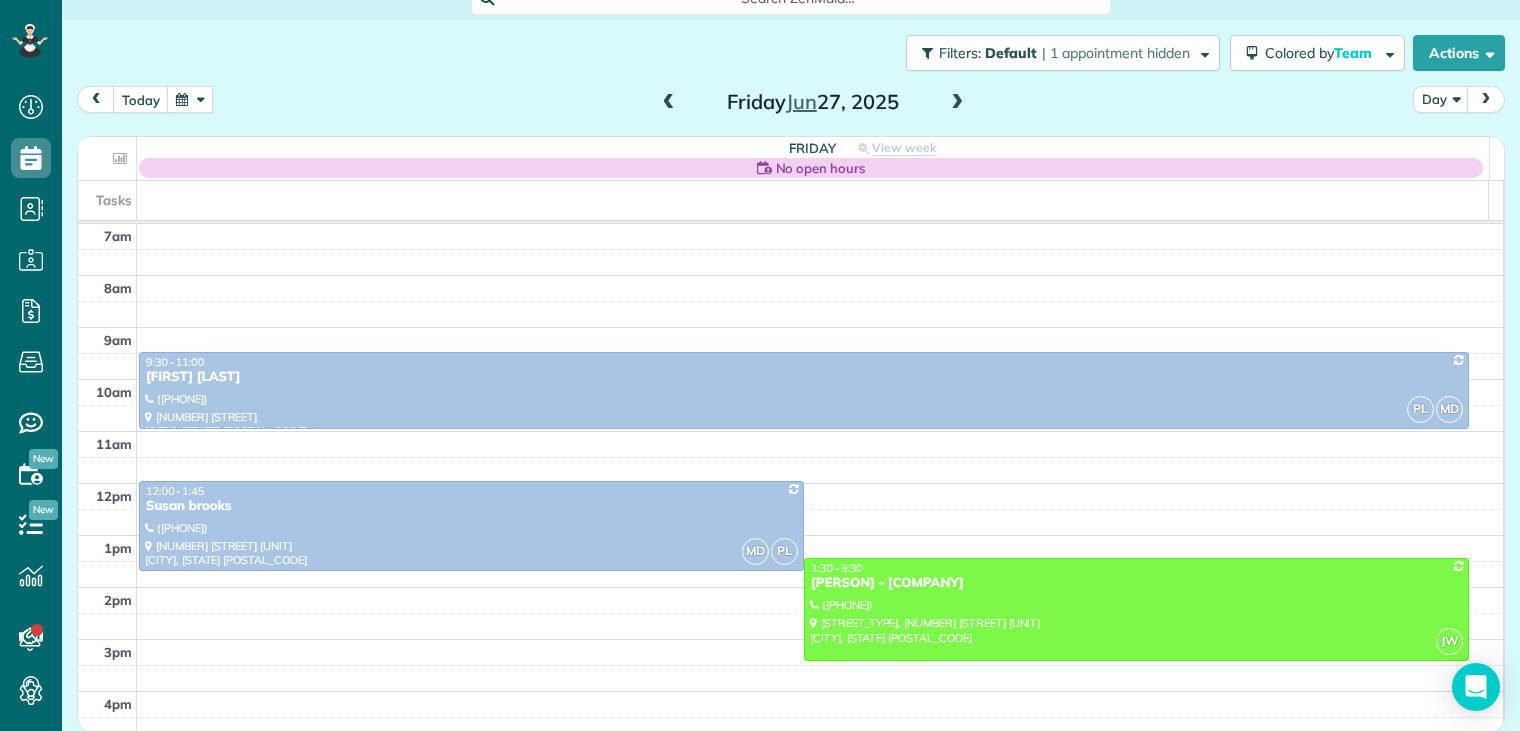 click at bounding box center (669, 103) 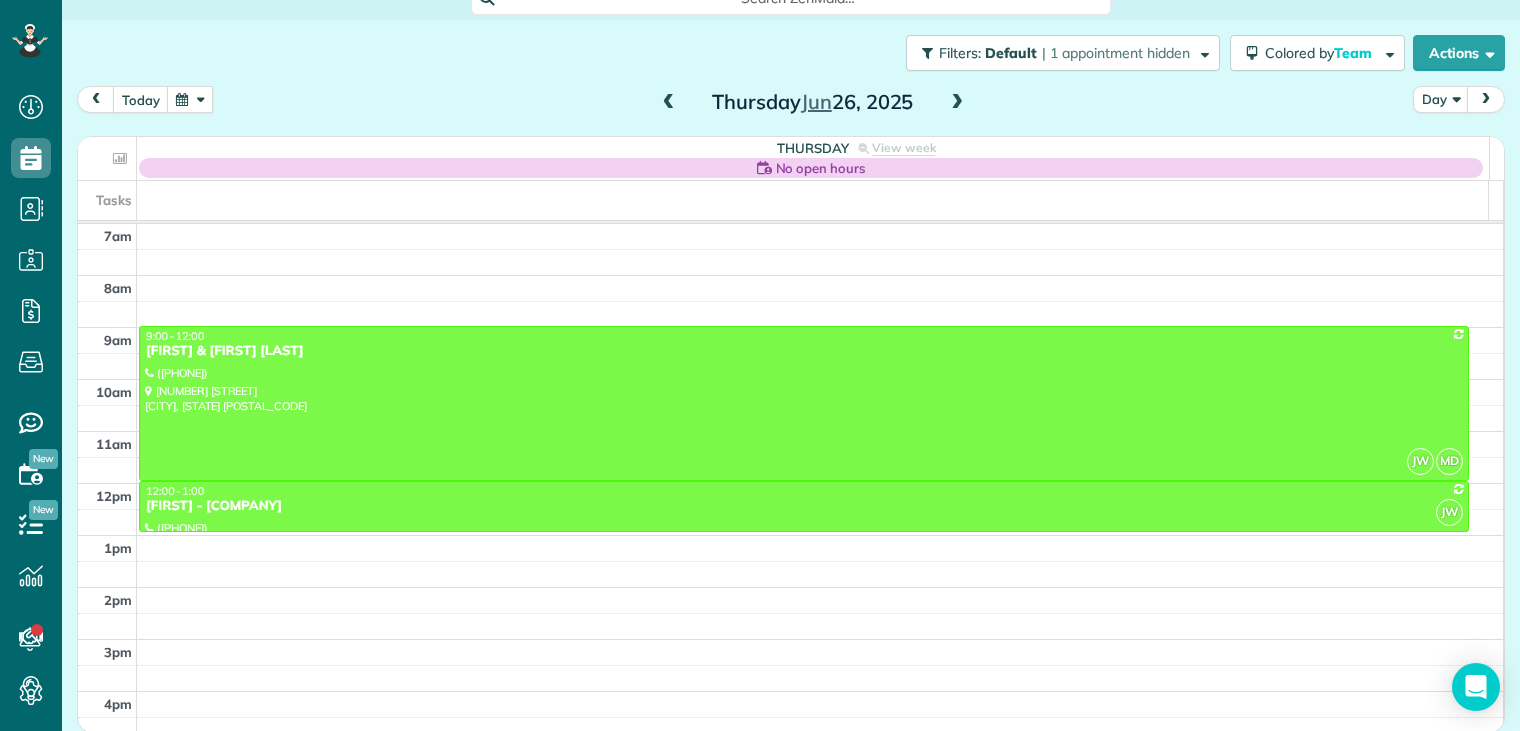 click at bounding box center (669, 103) 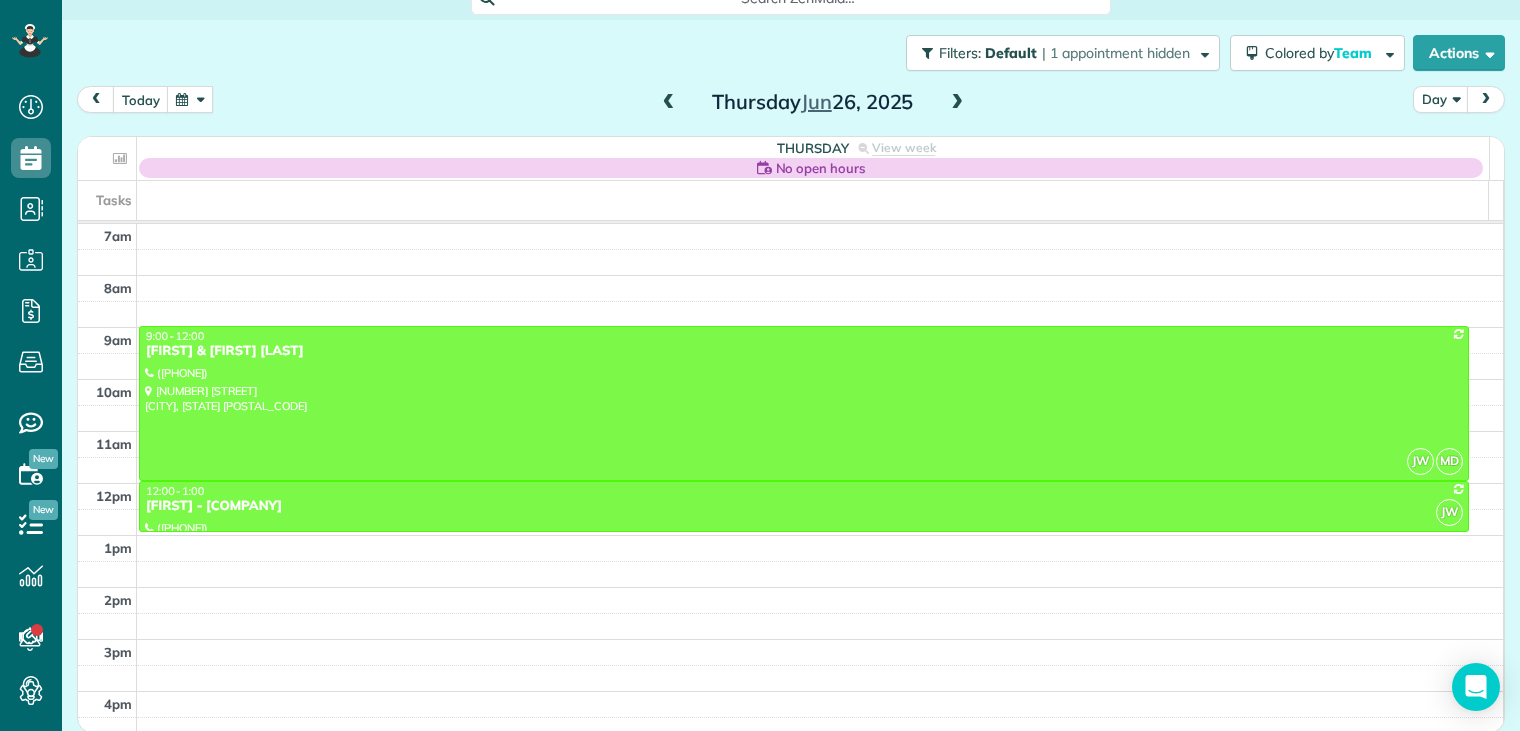 click at bounding box center [669, 103] 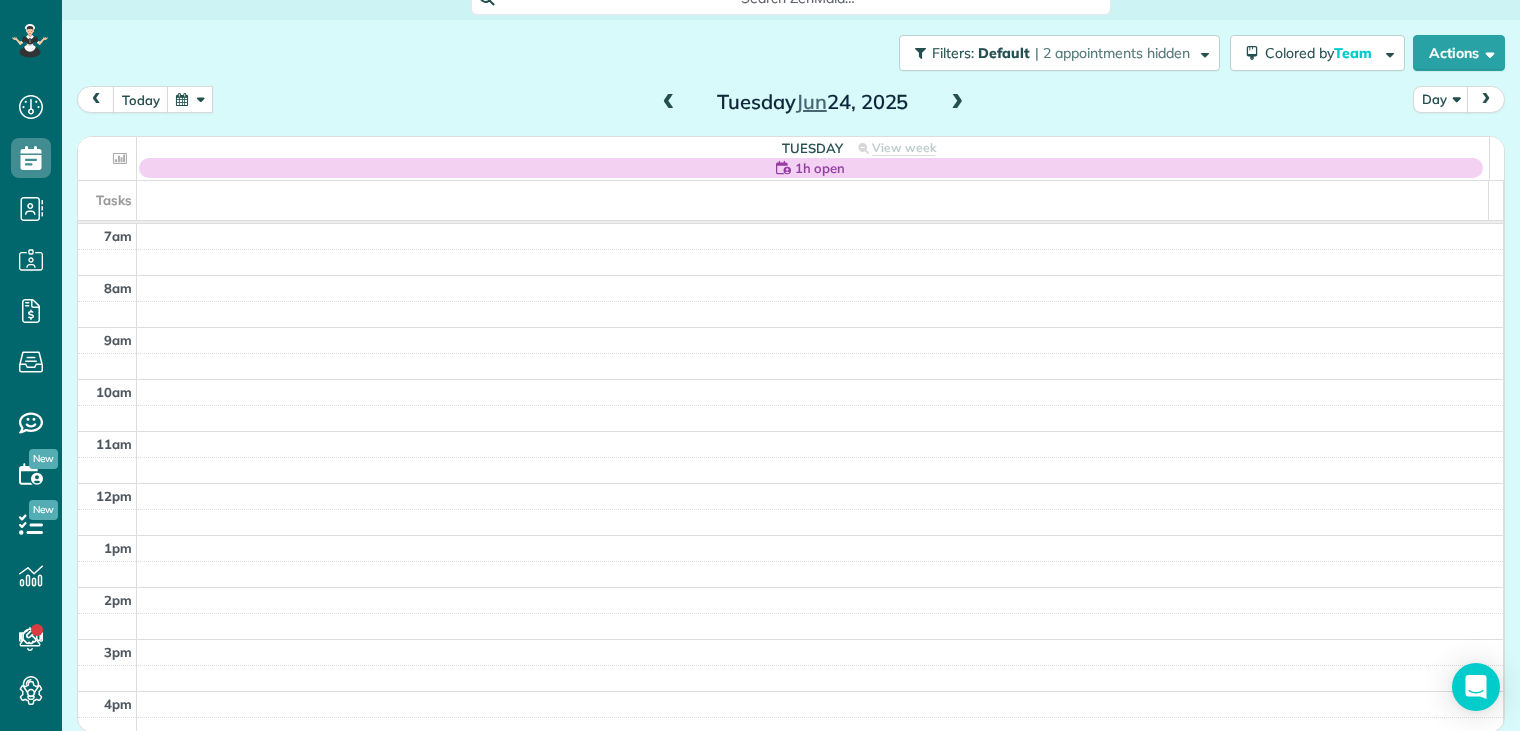 click at bounding box center (669, 103) 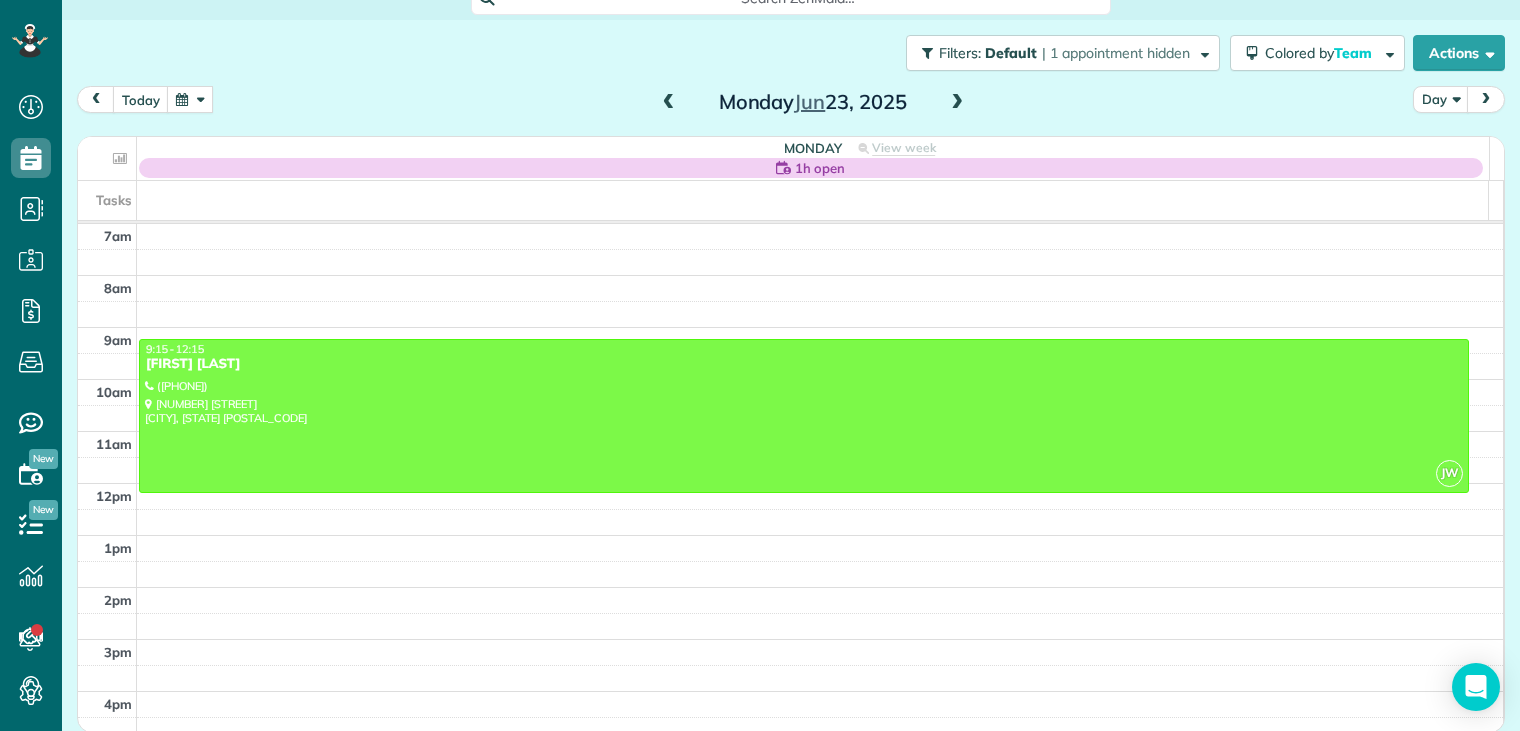 click at bounding box center (957, 103) 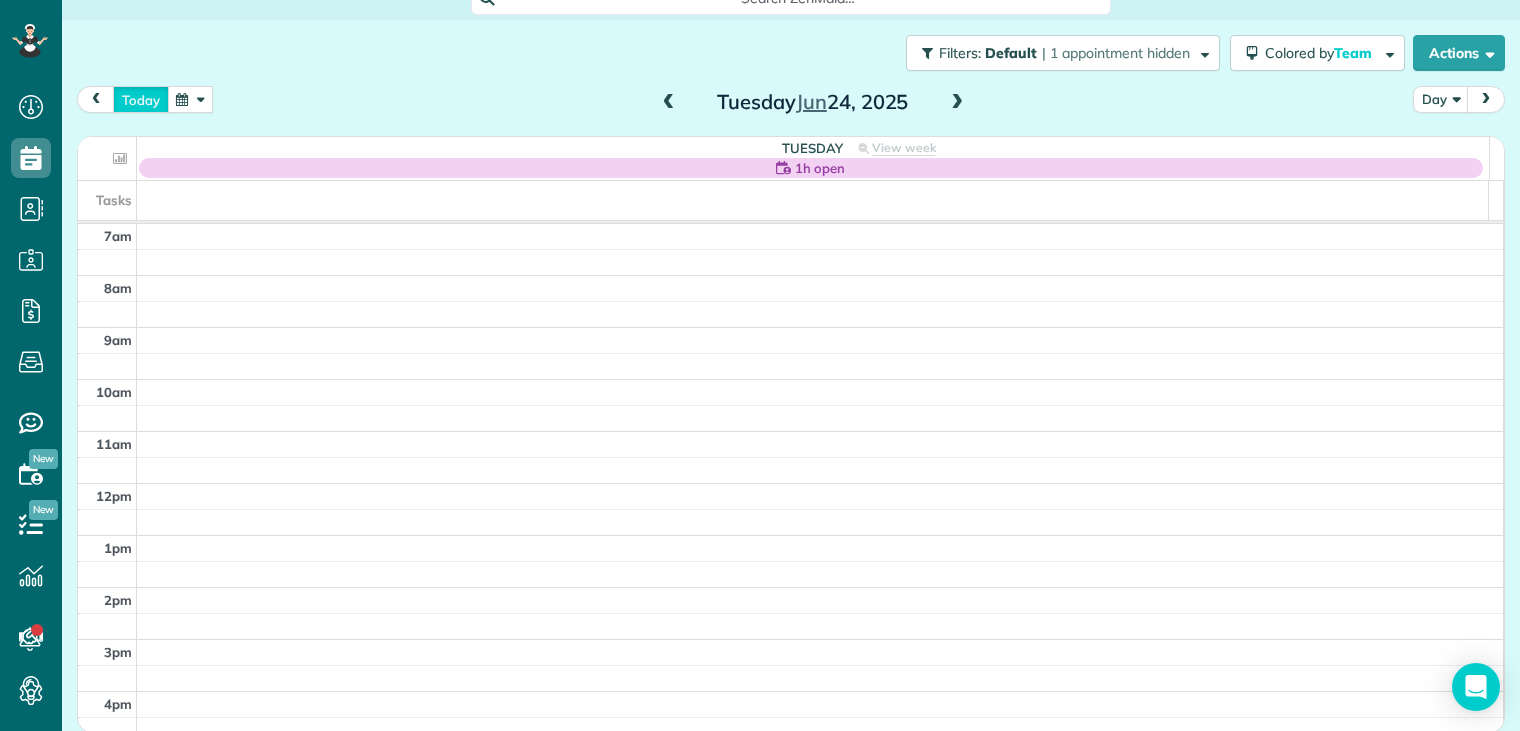 click on "today" at bounding box center [141, 99] 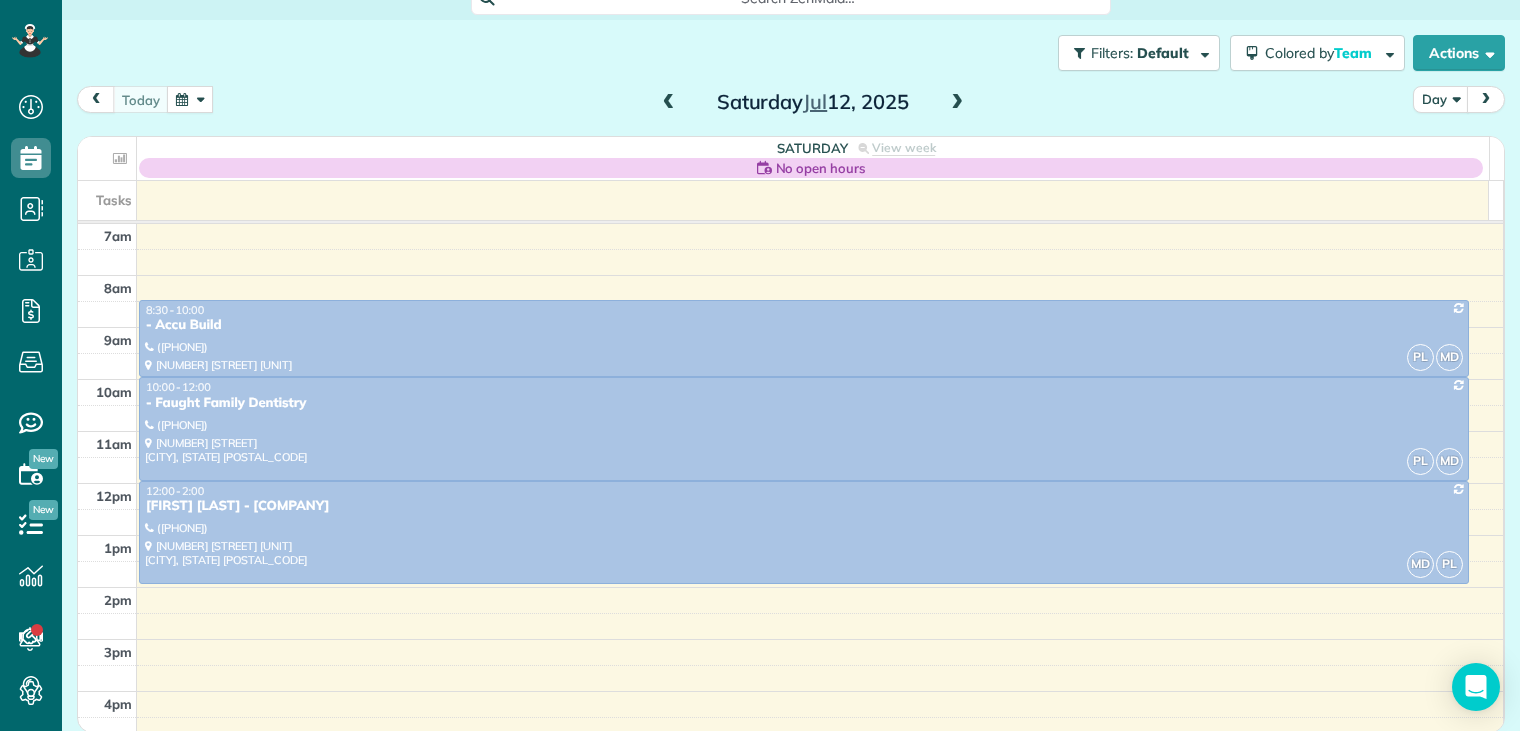 click at bounding box center (957, 103) 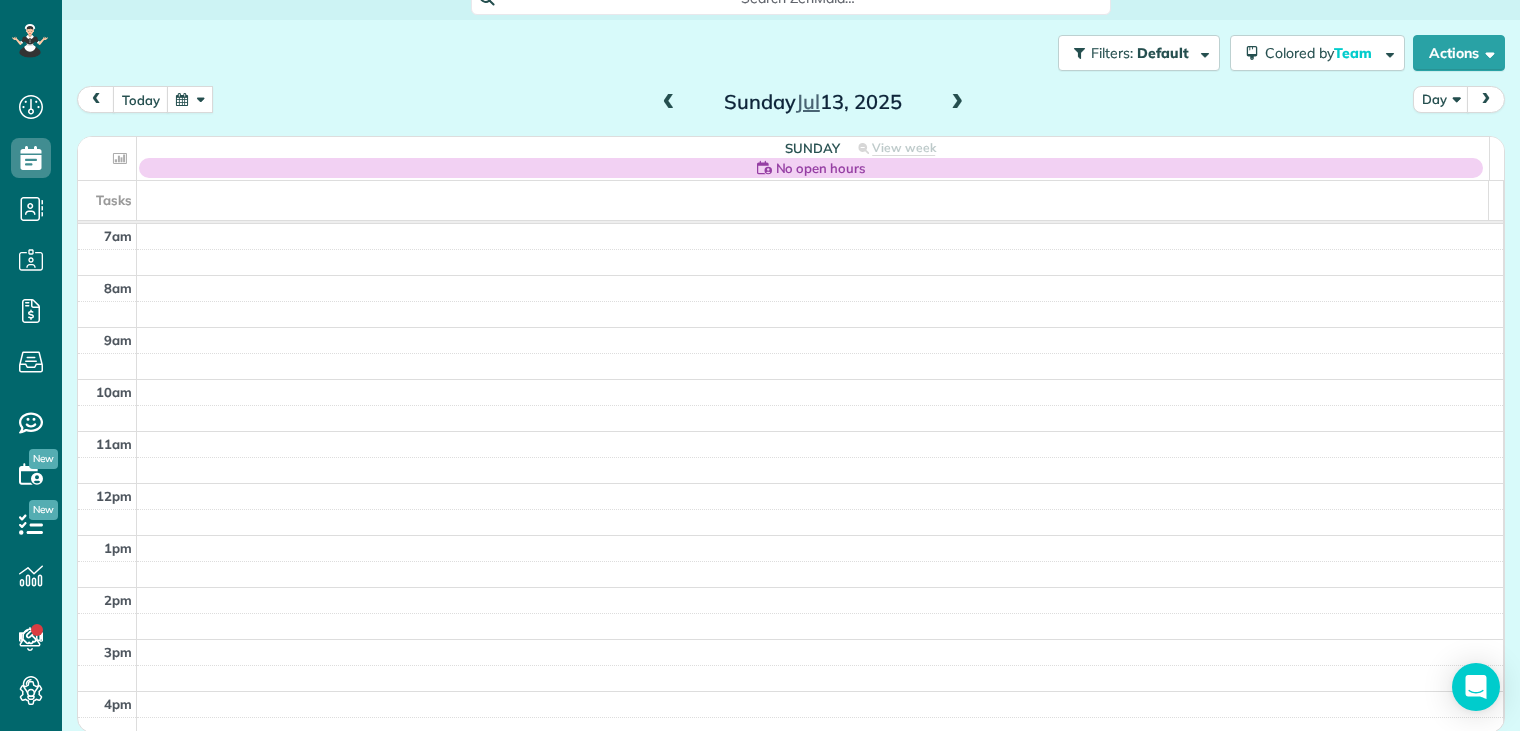 click at bounding box center [957, 103] 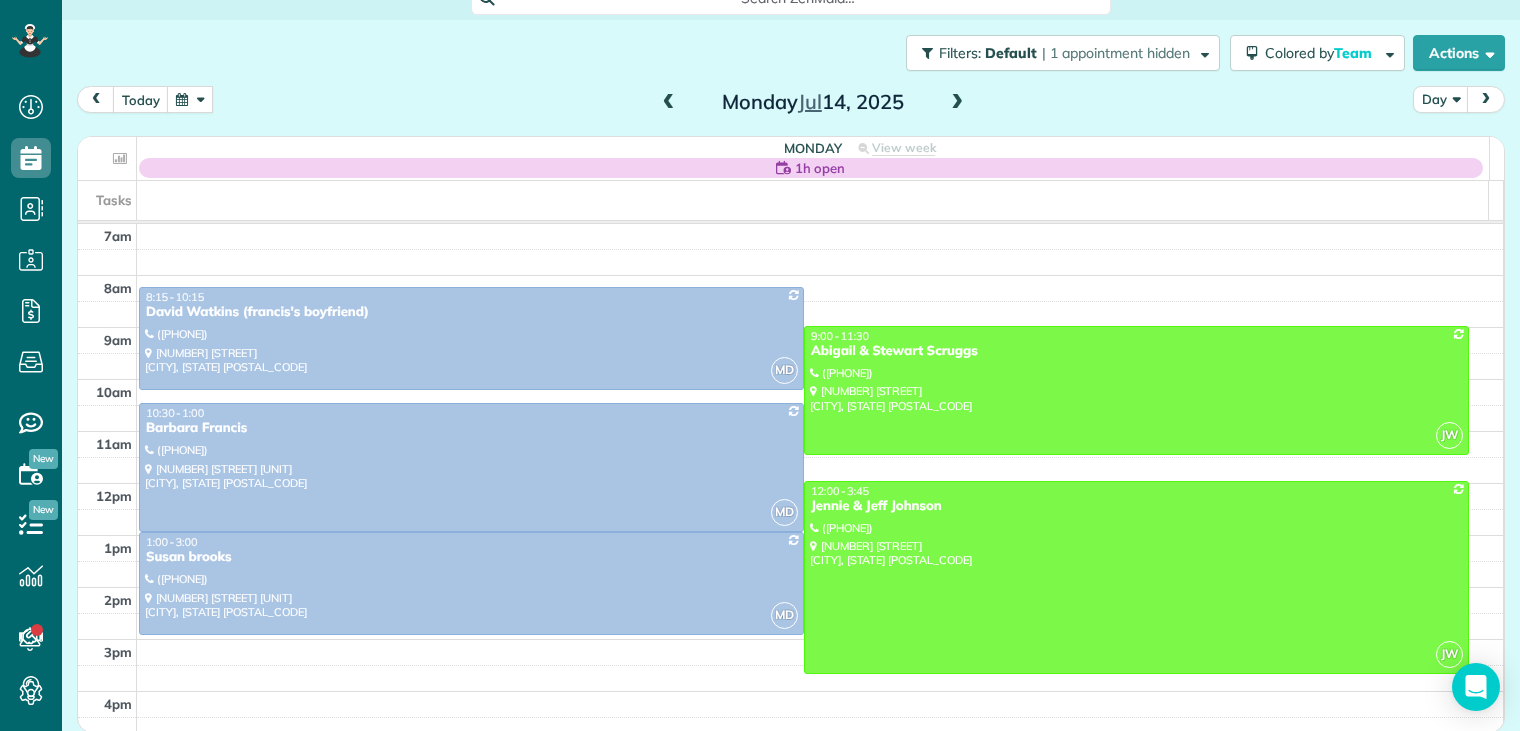 click at bounding box center [190, 99] 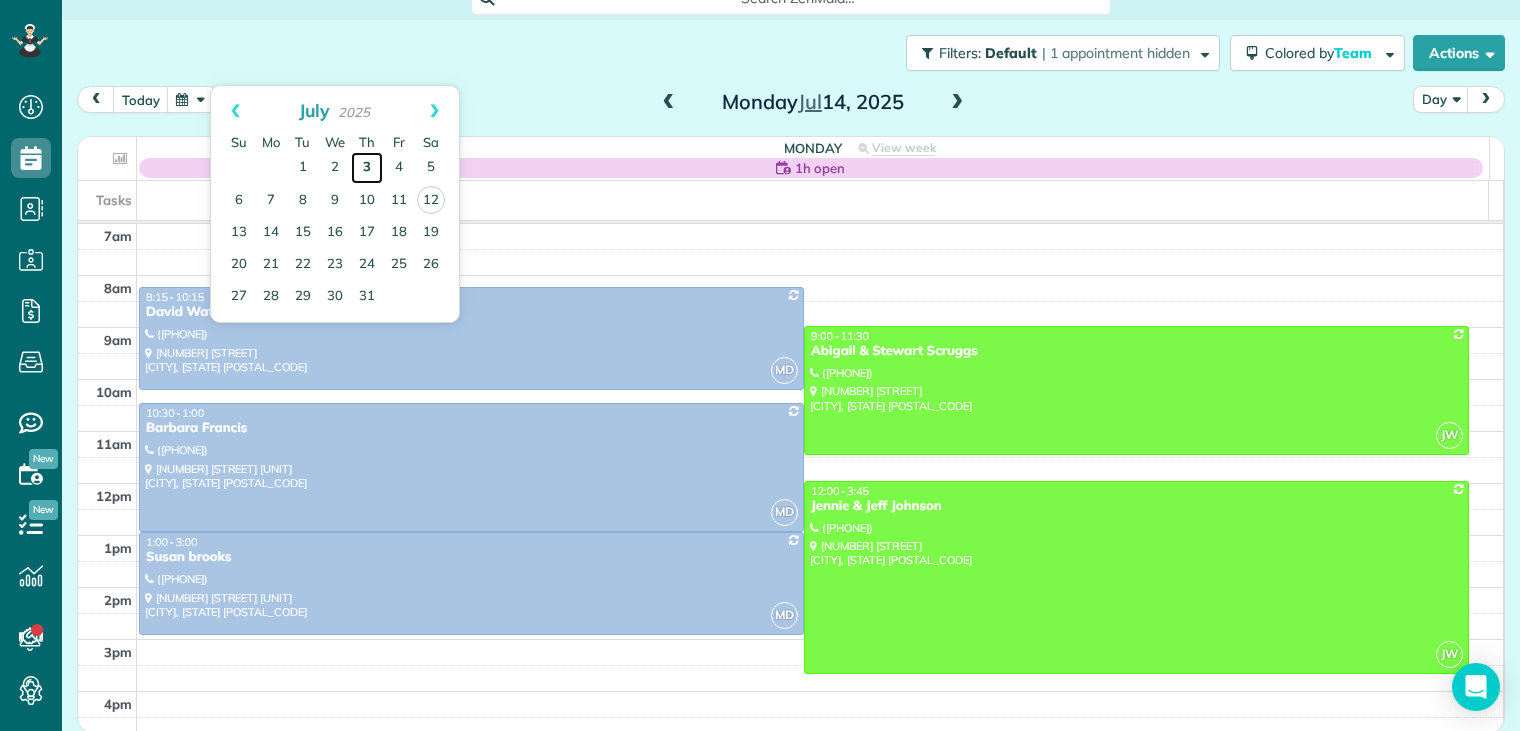 click on "3" at bounding box center [367, 168] 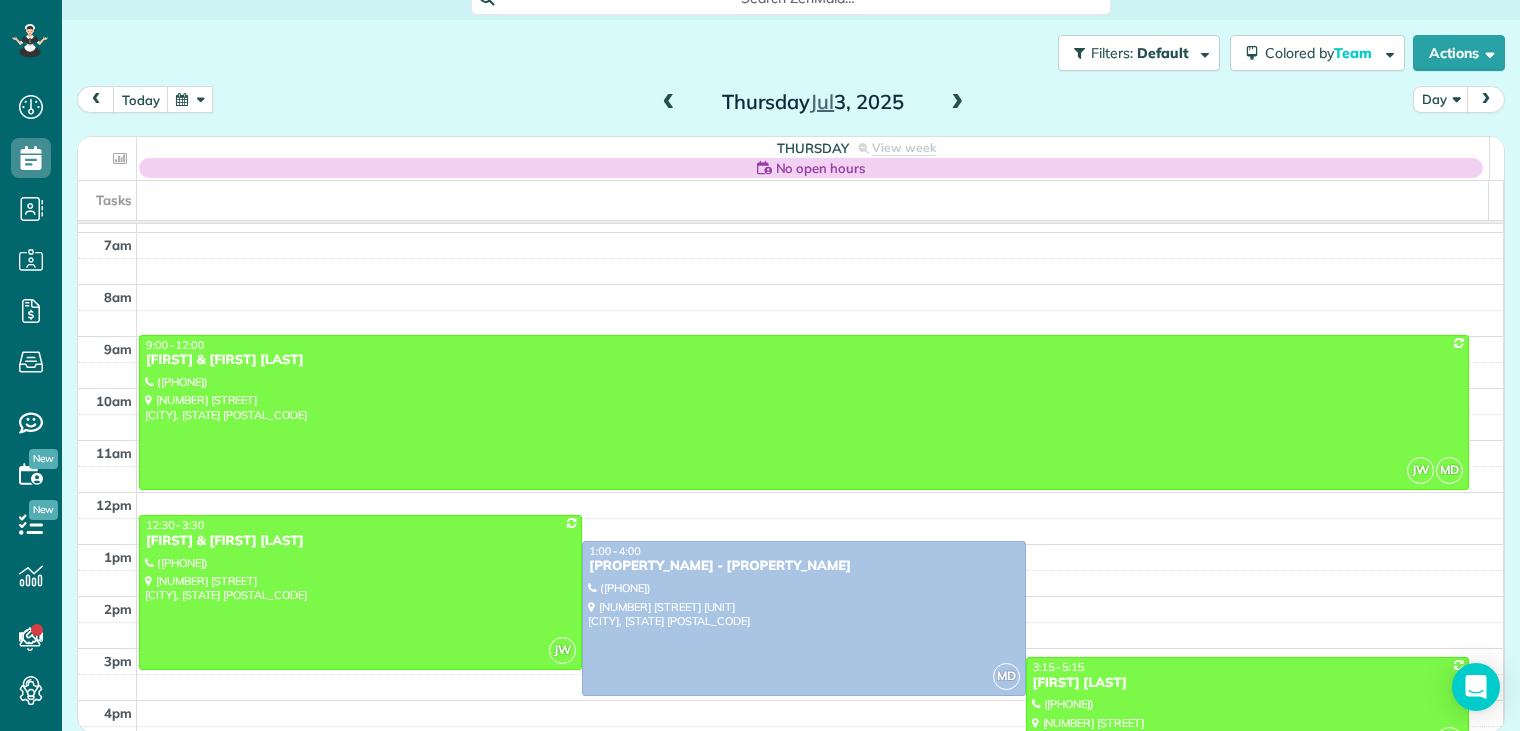 scroll, scrollTop: 112, scrollLeft: 0, axis: vertical 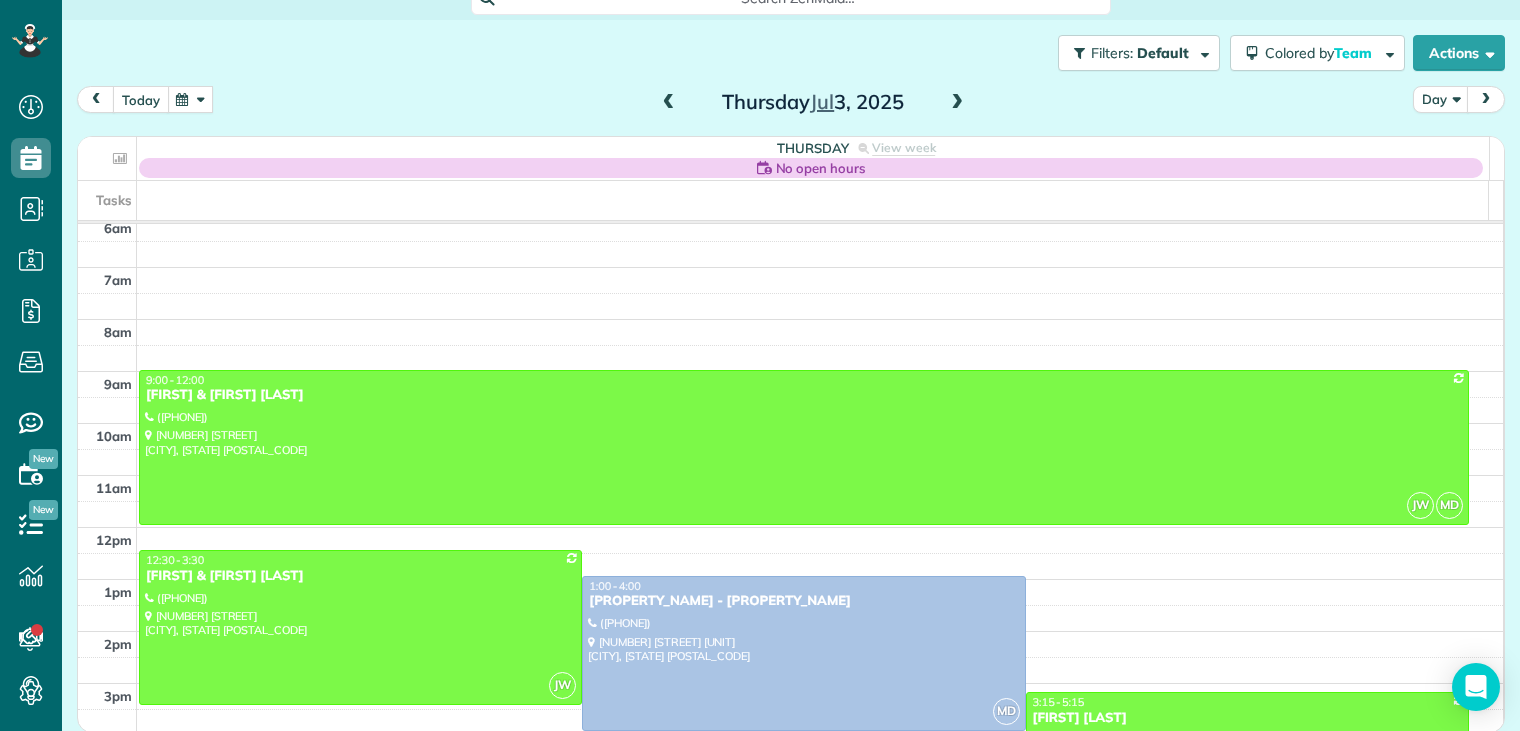 click on "today" at bounding box center (141, 99) 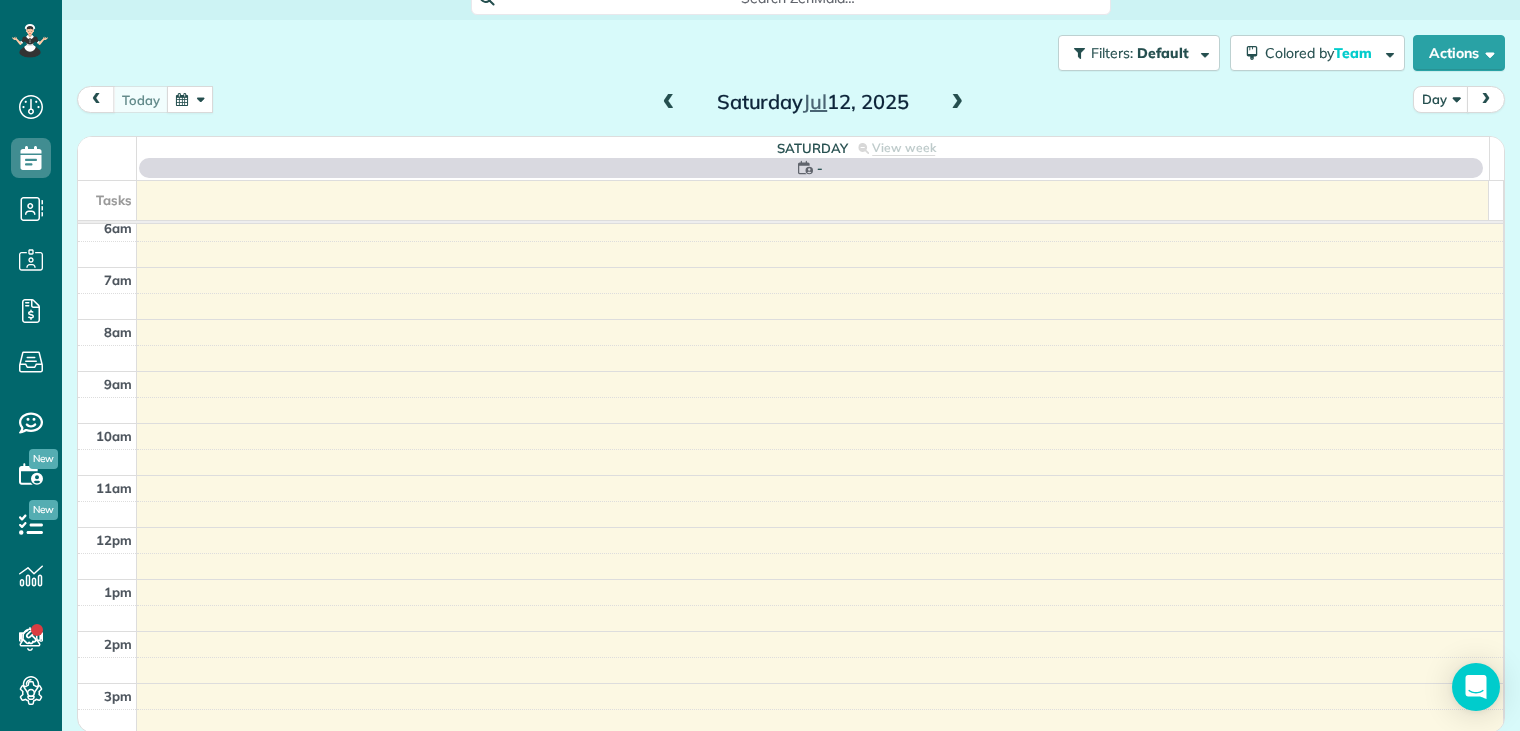 scroll, scrollTop: 156, scrollLeft: 0, axis: vertical 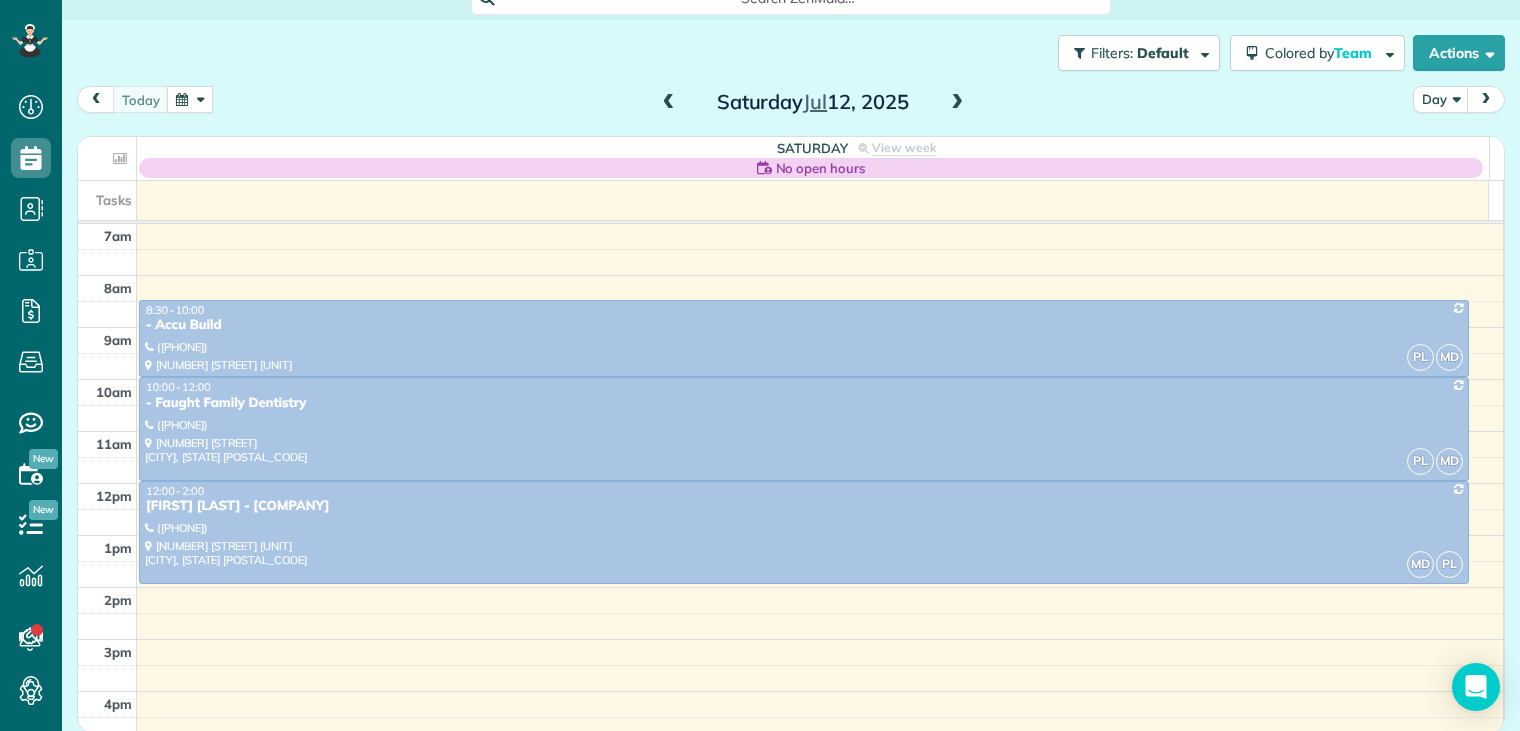 click at bounding box center (957, 103) 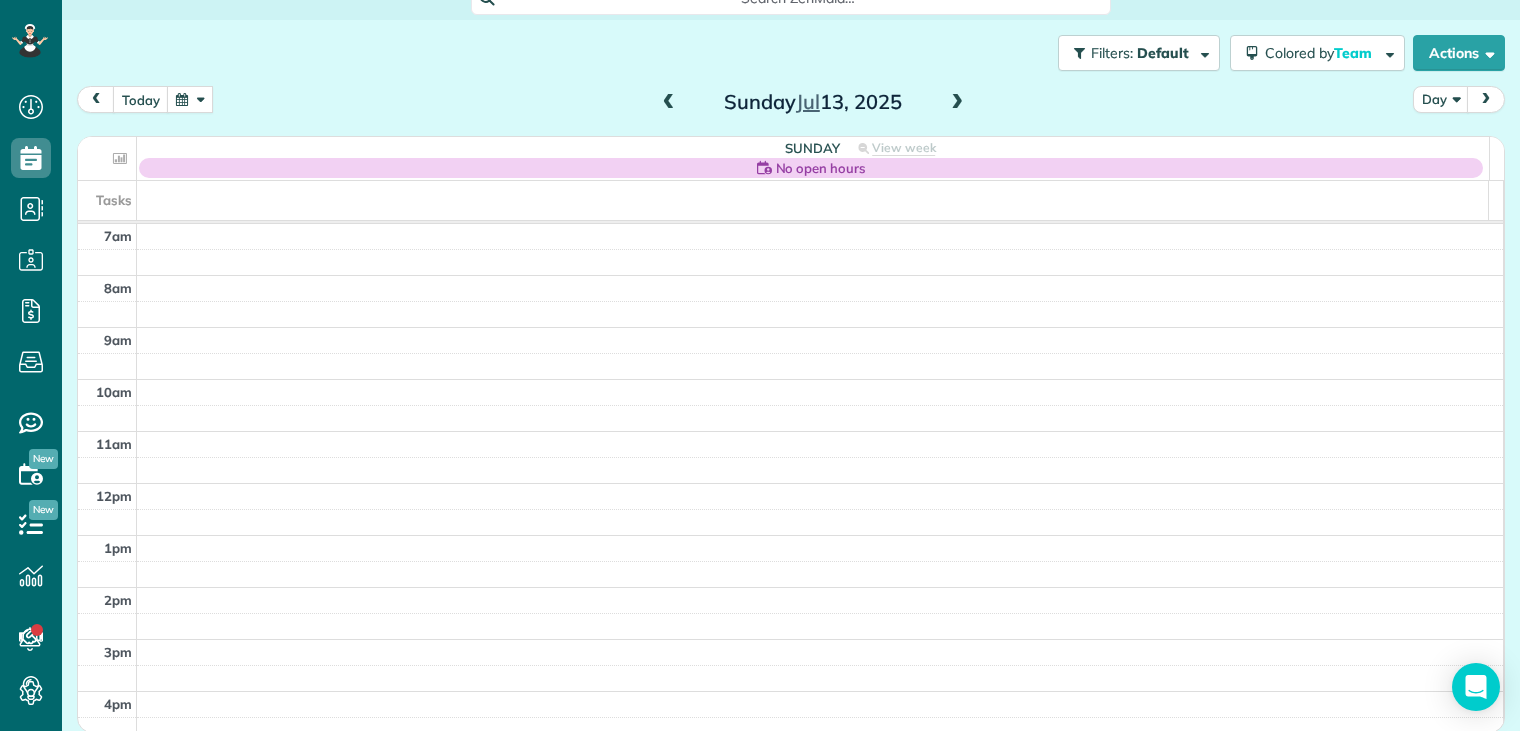 click at bounding box center (957, 103) 